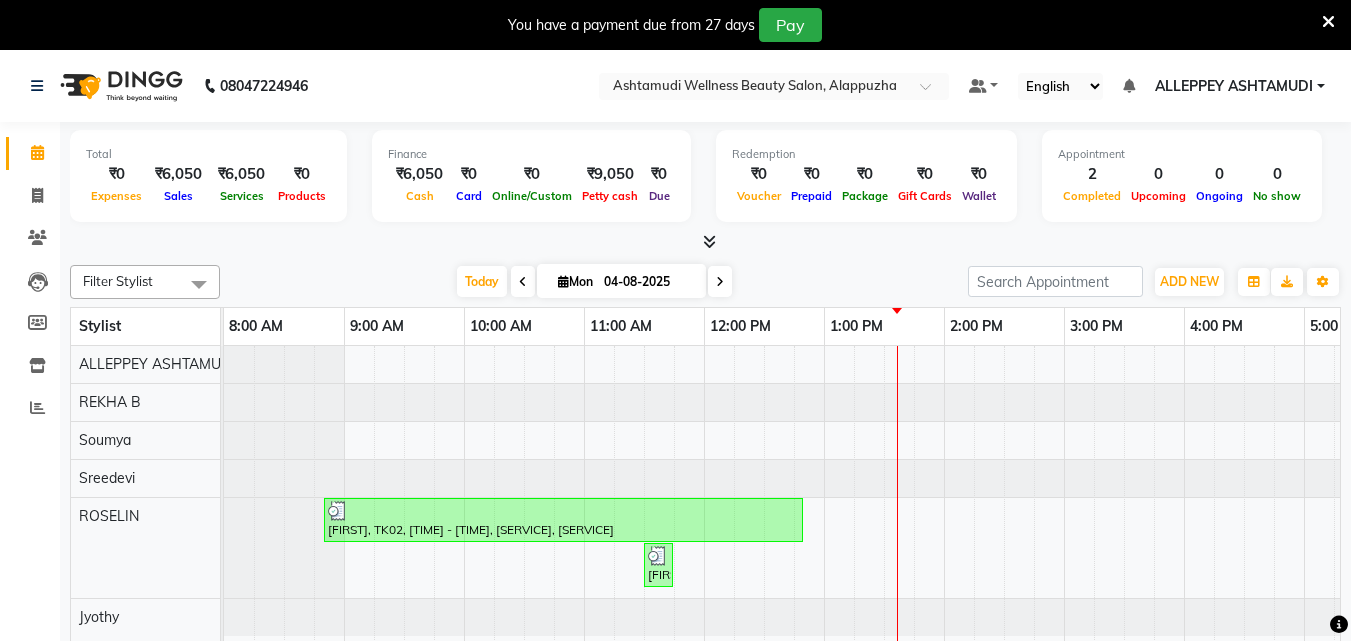scroll, scrollTop: 0, scrollLeft: 0, axis: both 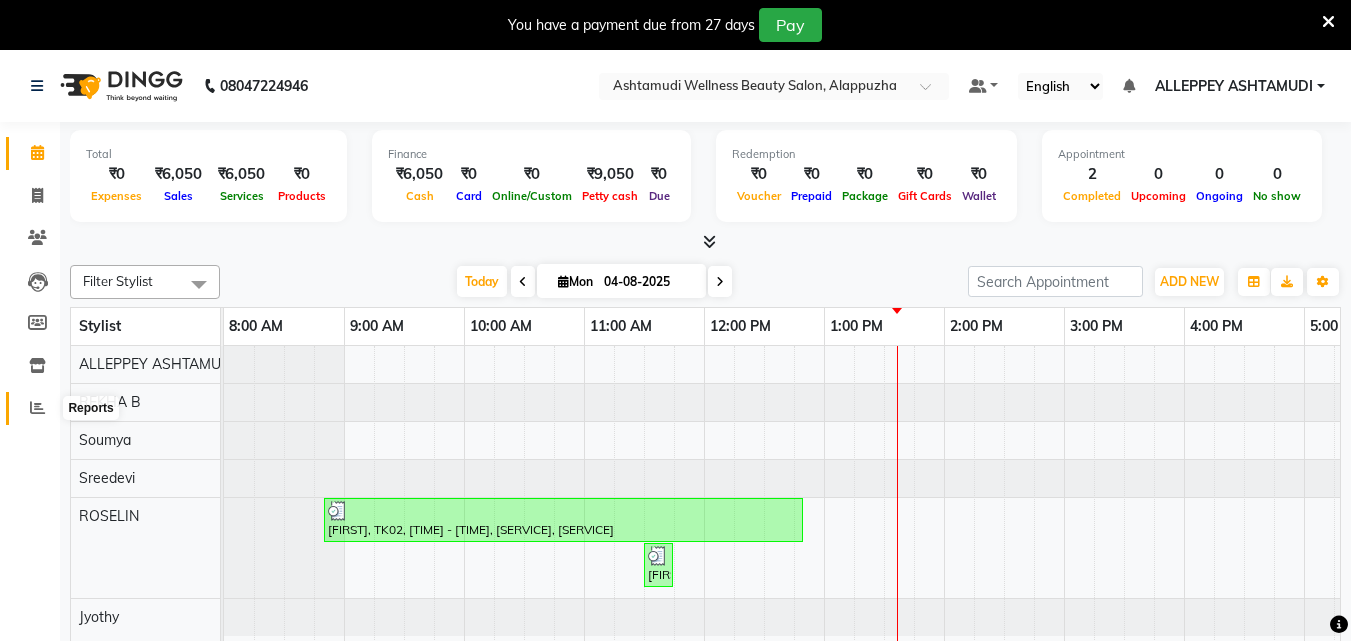 click 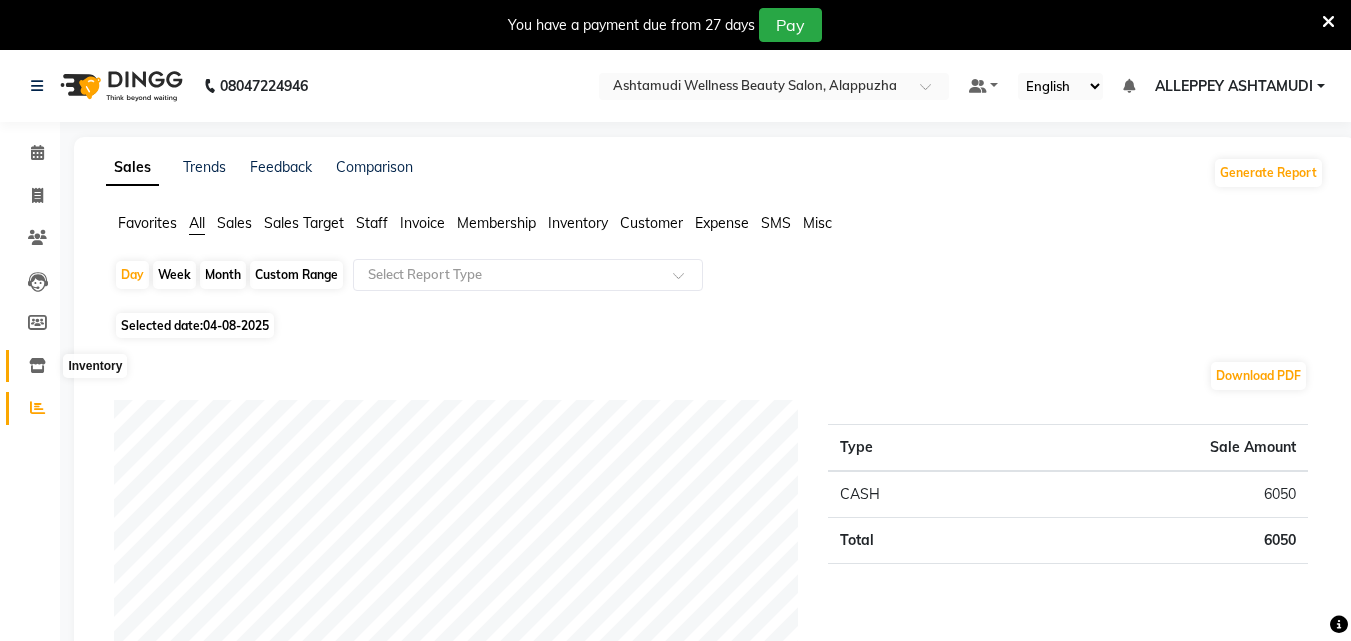 click 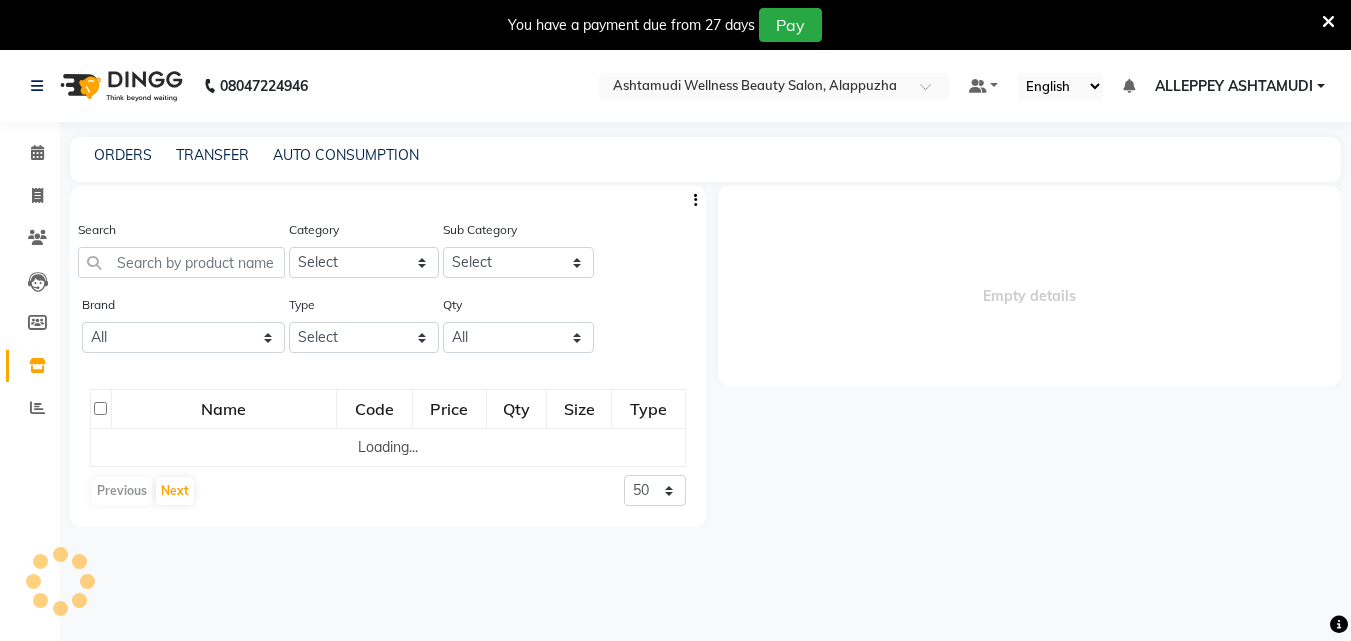 select 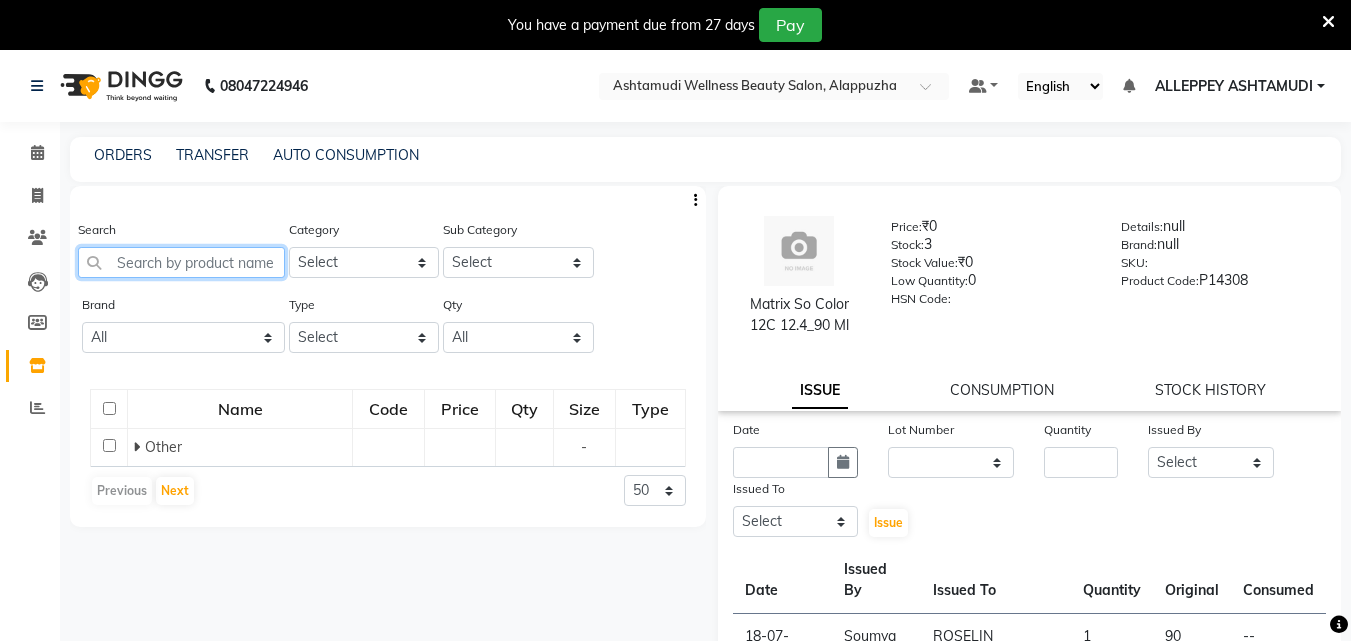 click 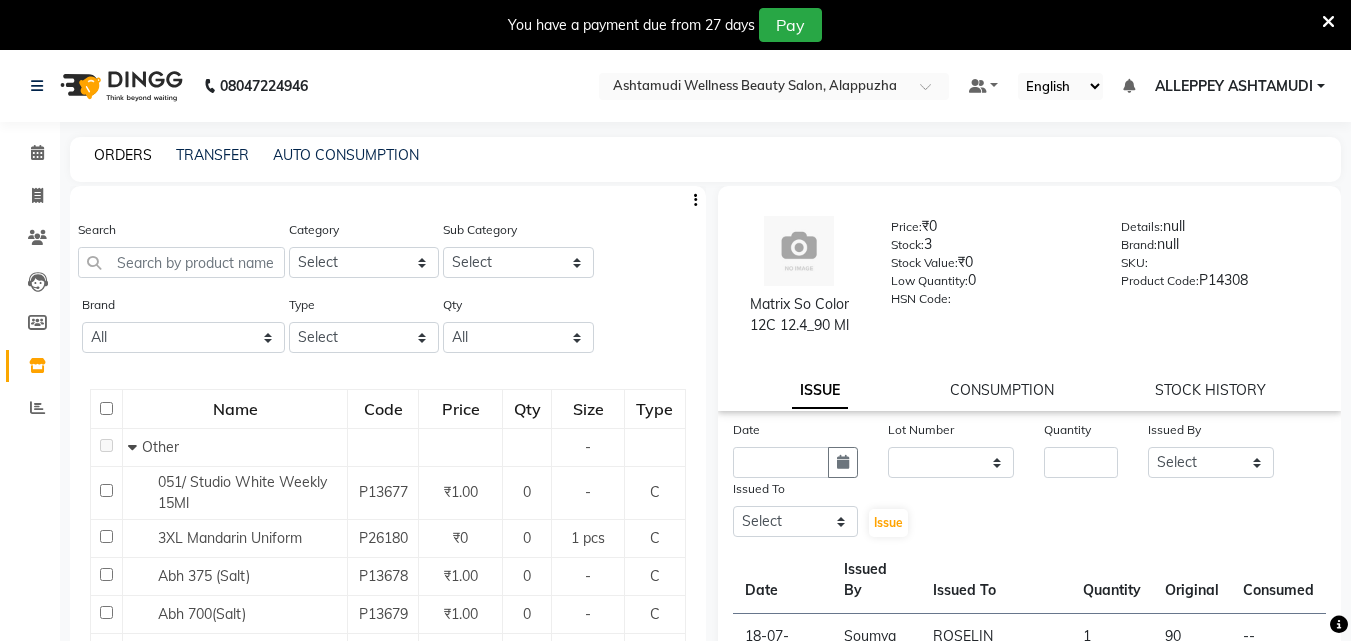 click on "ORDERS" 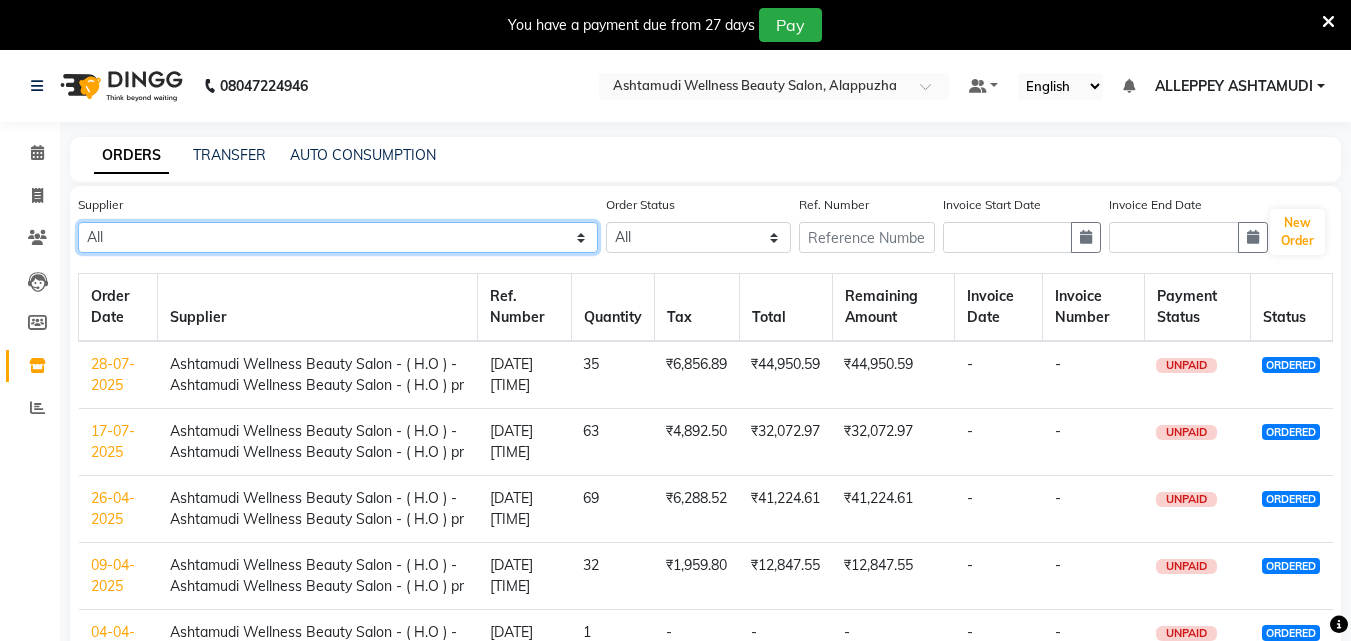 click on "All Ashtamudi Wellness Beauty Salon - ( H.O ) - Ashtamudi Wellness Beauty Salon - ( H.O ) pr" 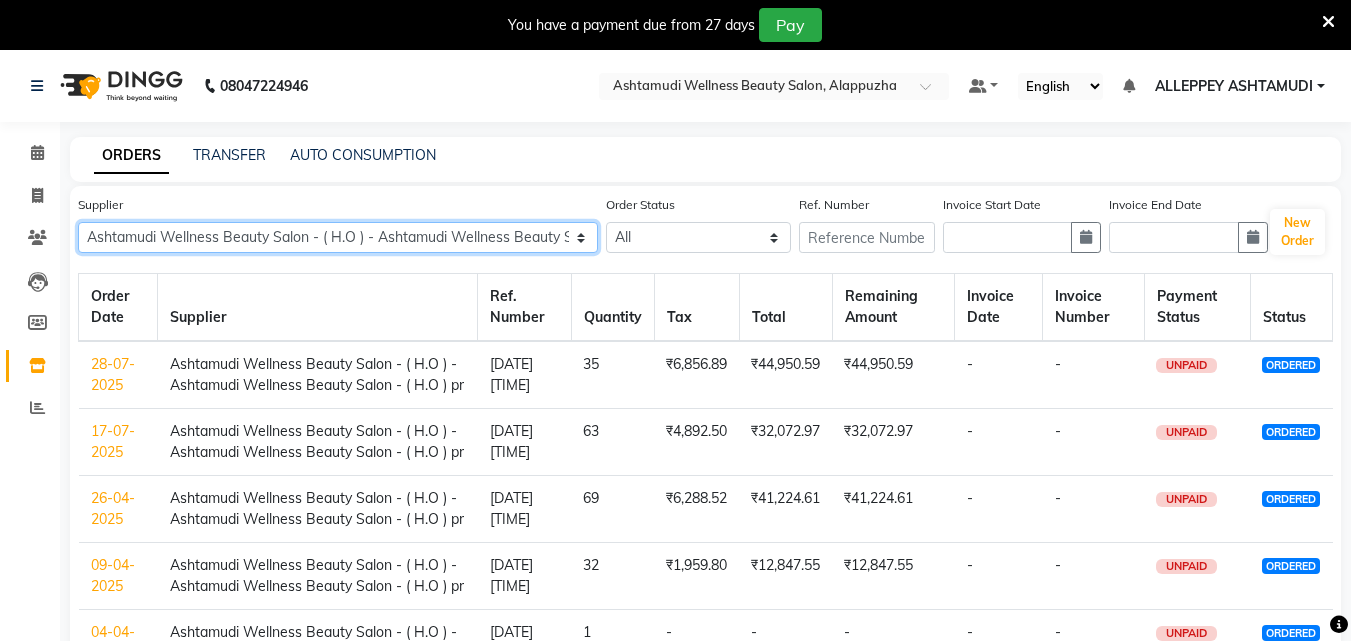 click on "All Ashtamudi Wellness Beauty Salon - ( H.O ) - Ashtamudi Wellness Beauty Salon - ( H.O ) pr" 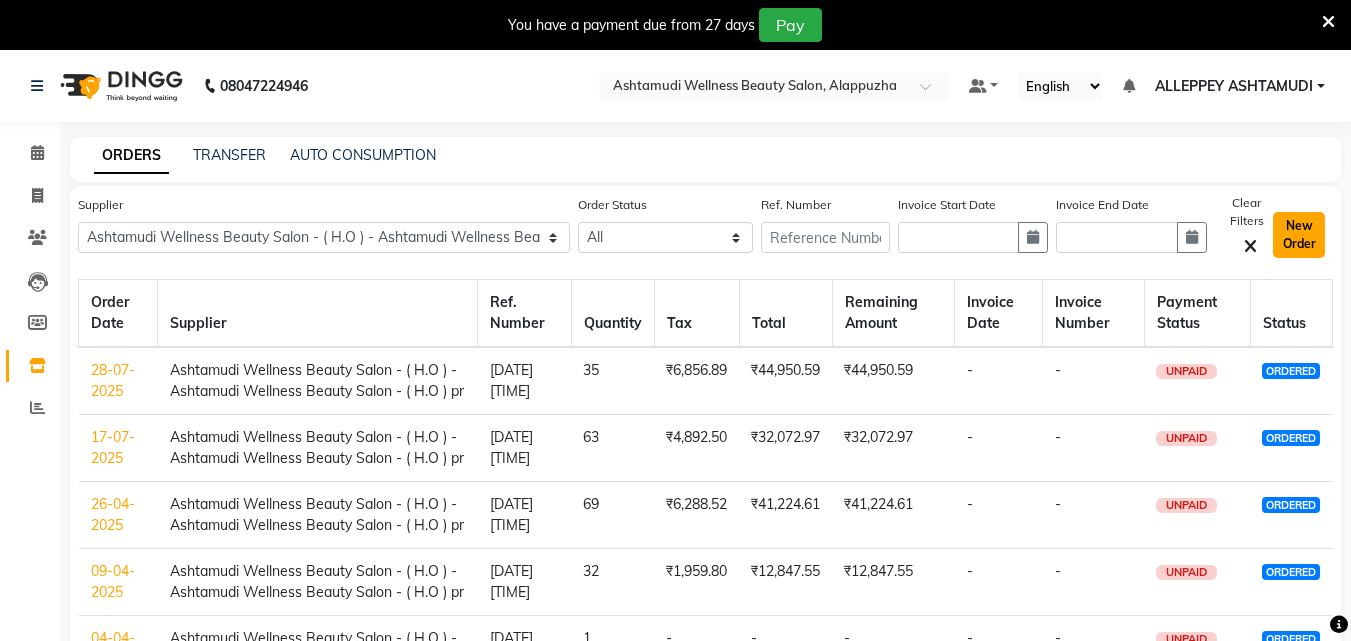click on "New Order" 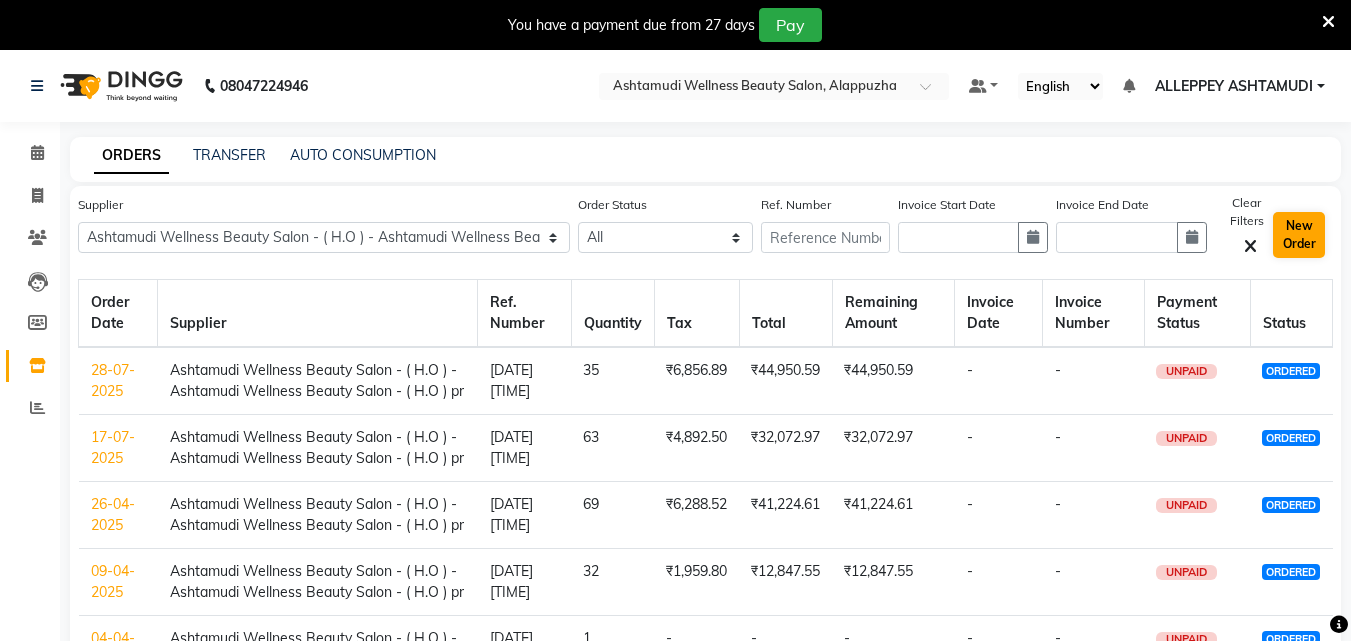 select on "true" 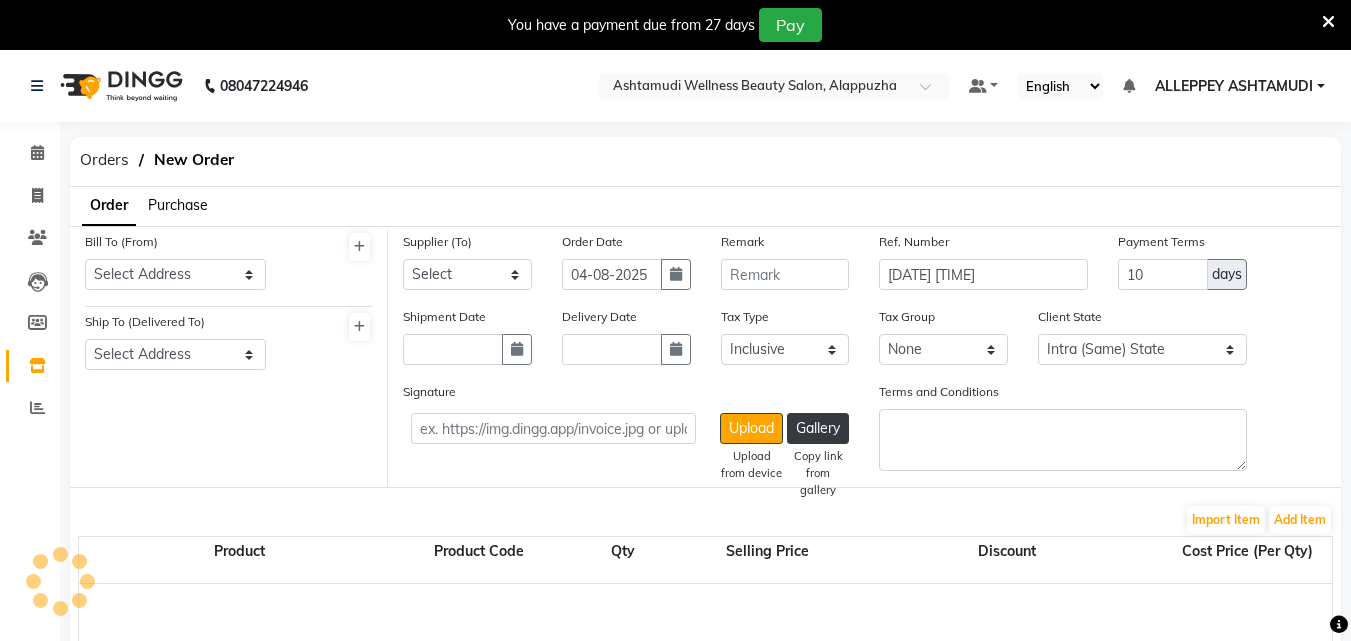select on "1774" 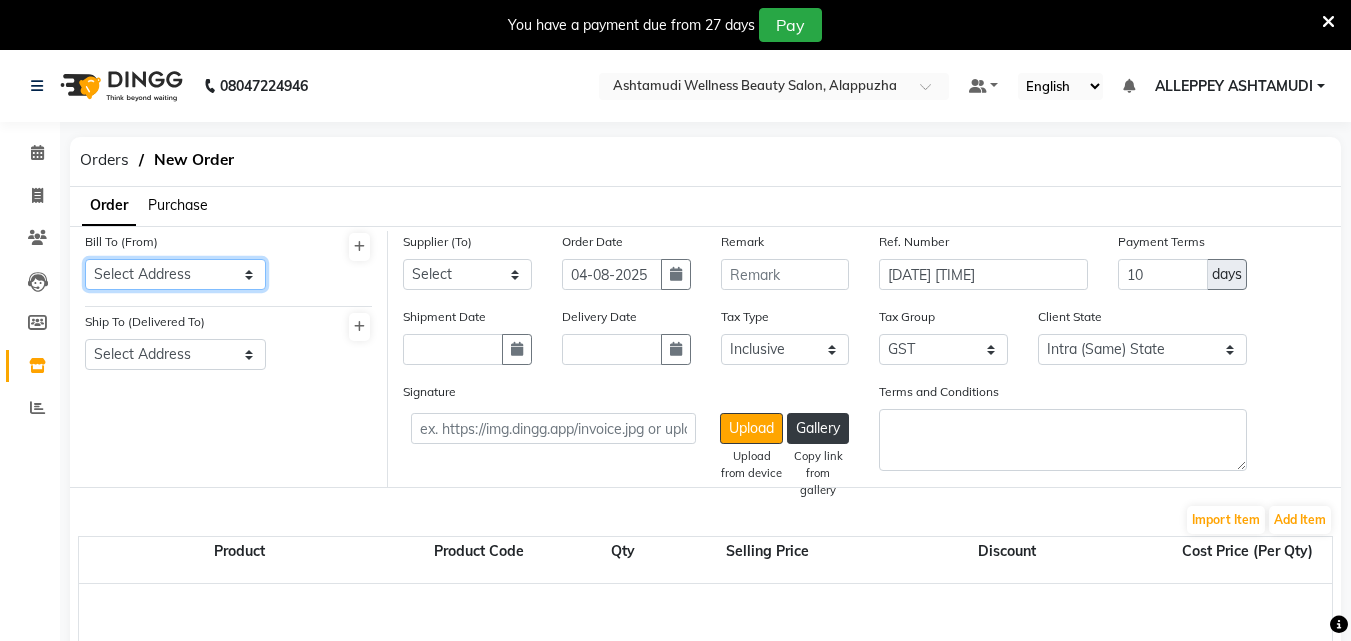click on "Select Address  [CITY] [CITY]" 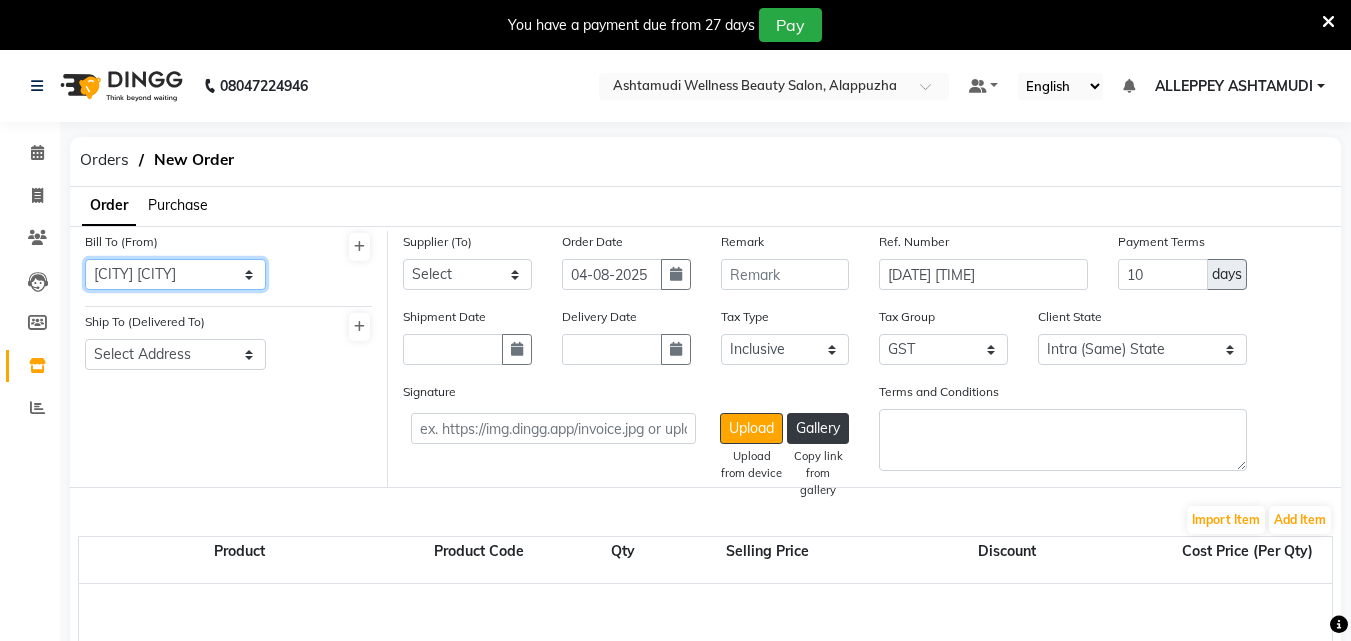 click on "Select Address  [CITY] [CITY]" 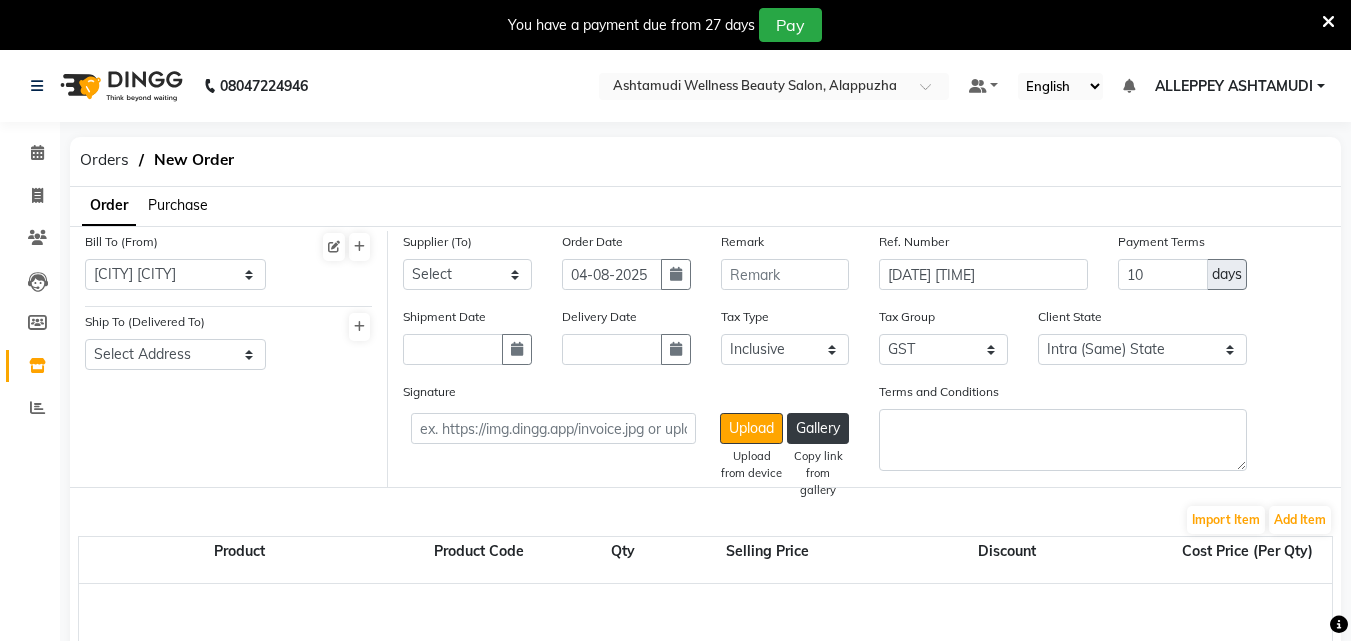 click on "Ship To (Delivered To) Select Address  [CITY] [CITY]" 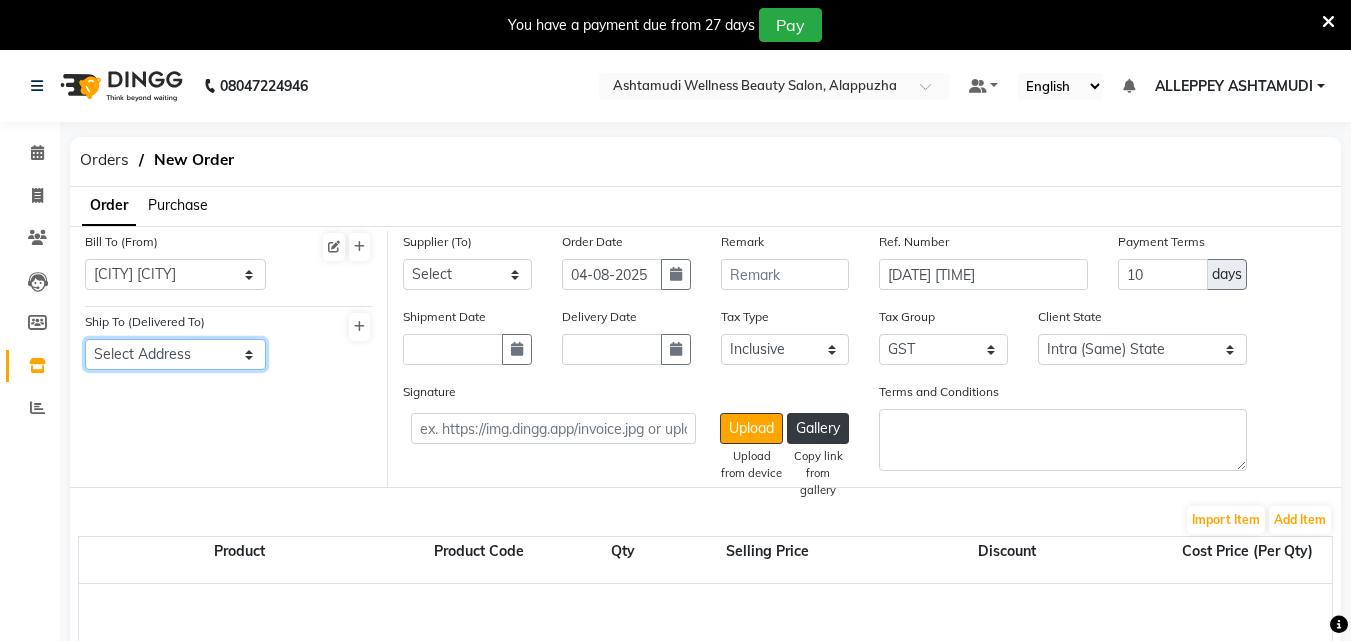 click on "Select Address  [CITY] [CITY]" 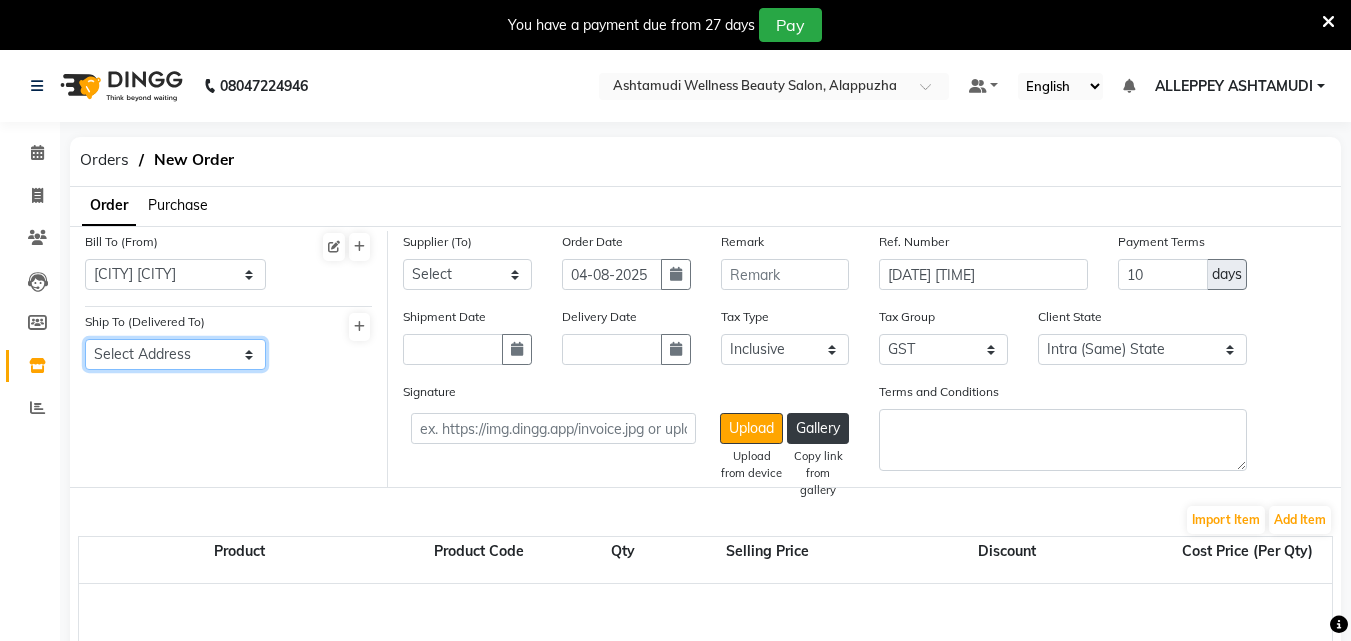 select on "1011" 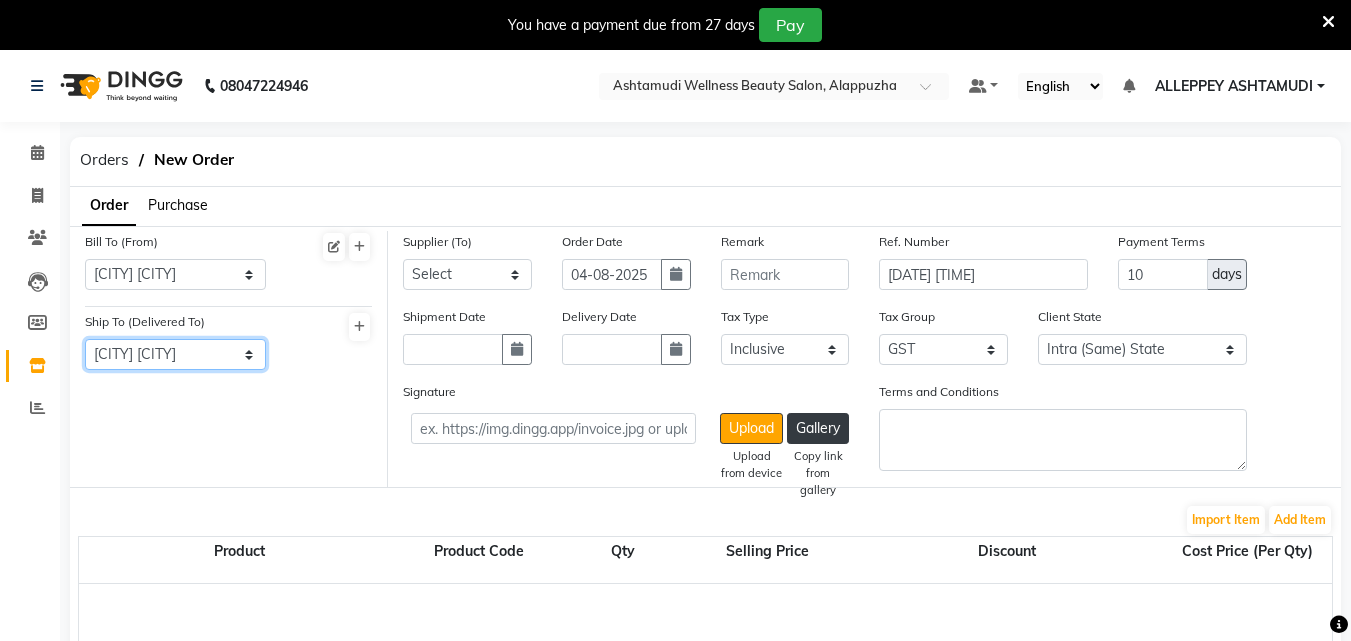 click on "Select Address  [CITY] [CITY]" 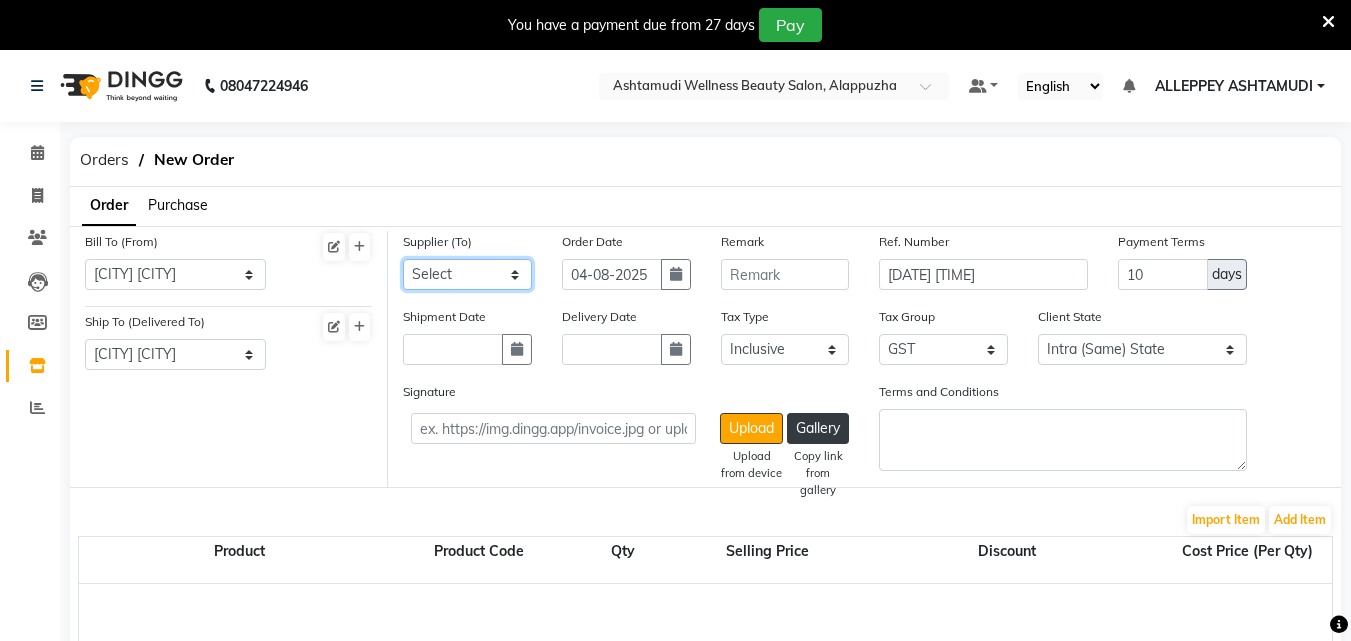 click on "Select Ashtamudi Wellness Beauty Salon - ( H.O ) - Ashtamudi Wellness Beauty Salon - ( H.O ) pr" 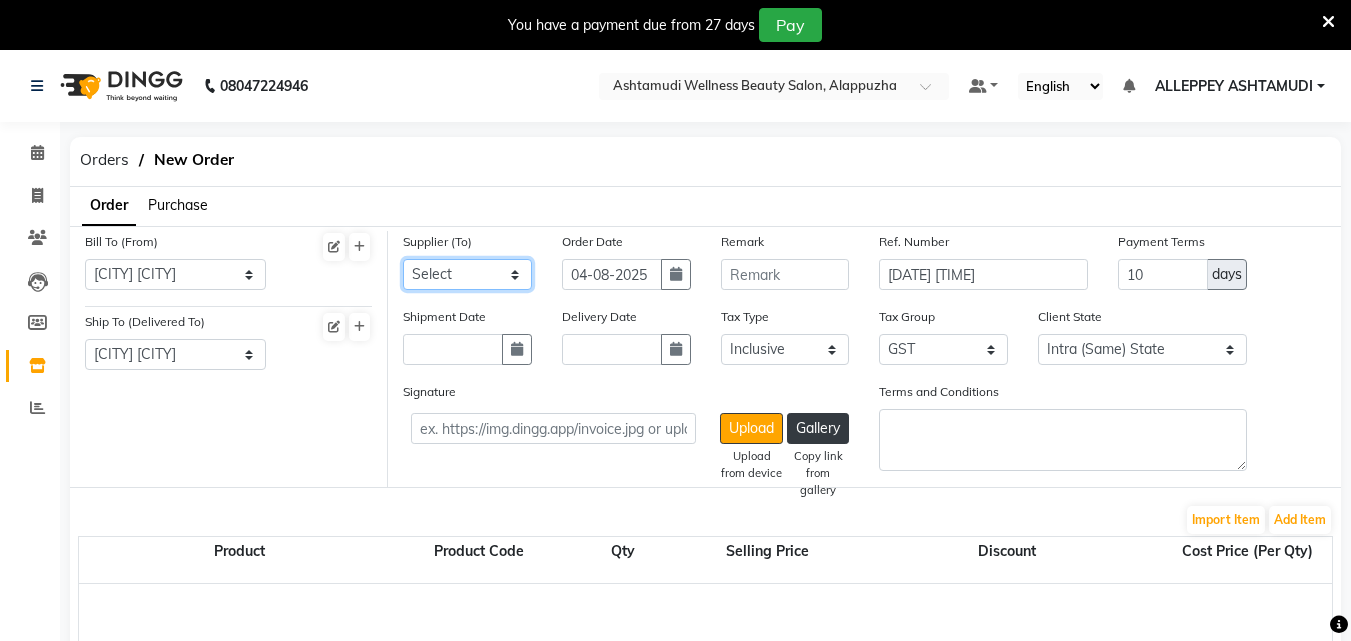 select on "2756" 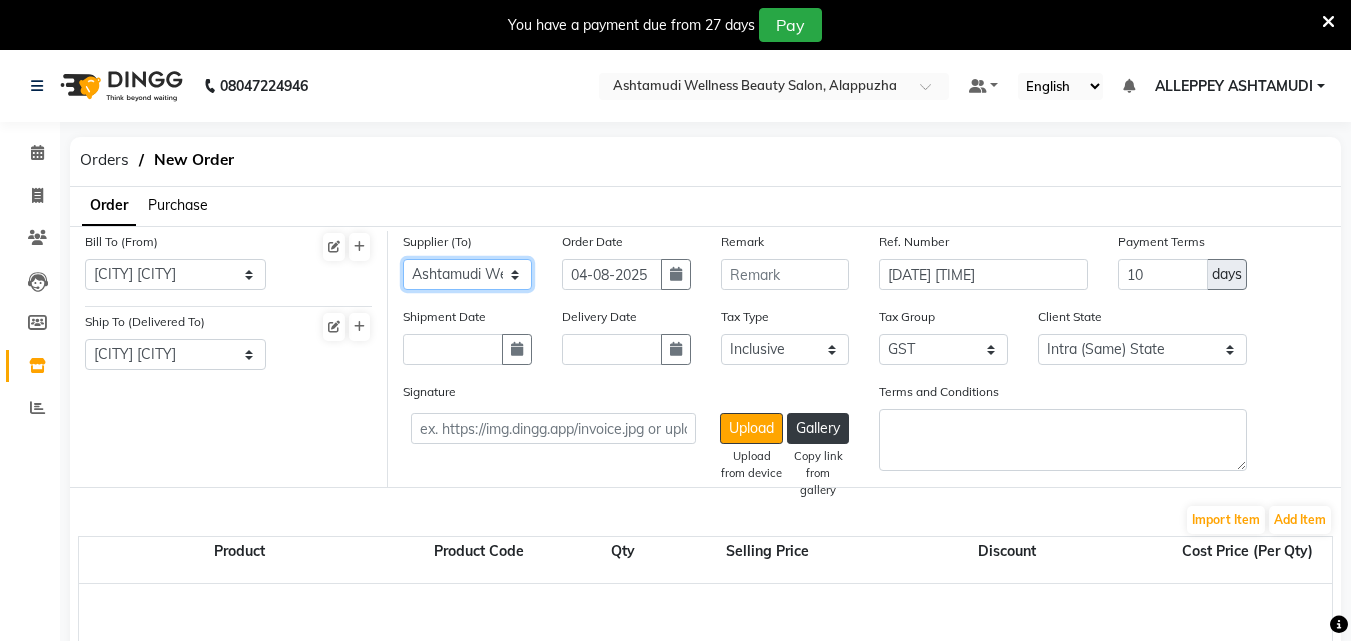 click on "Select Ashtamudi Wellness Beauty Salon - ( H.O ) - Ashtamudi Wellness Beauty Salon - ( H.O ) pr" 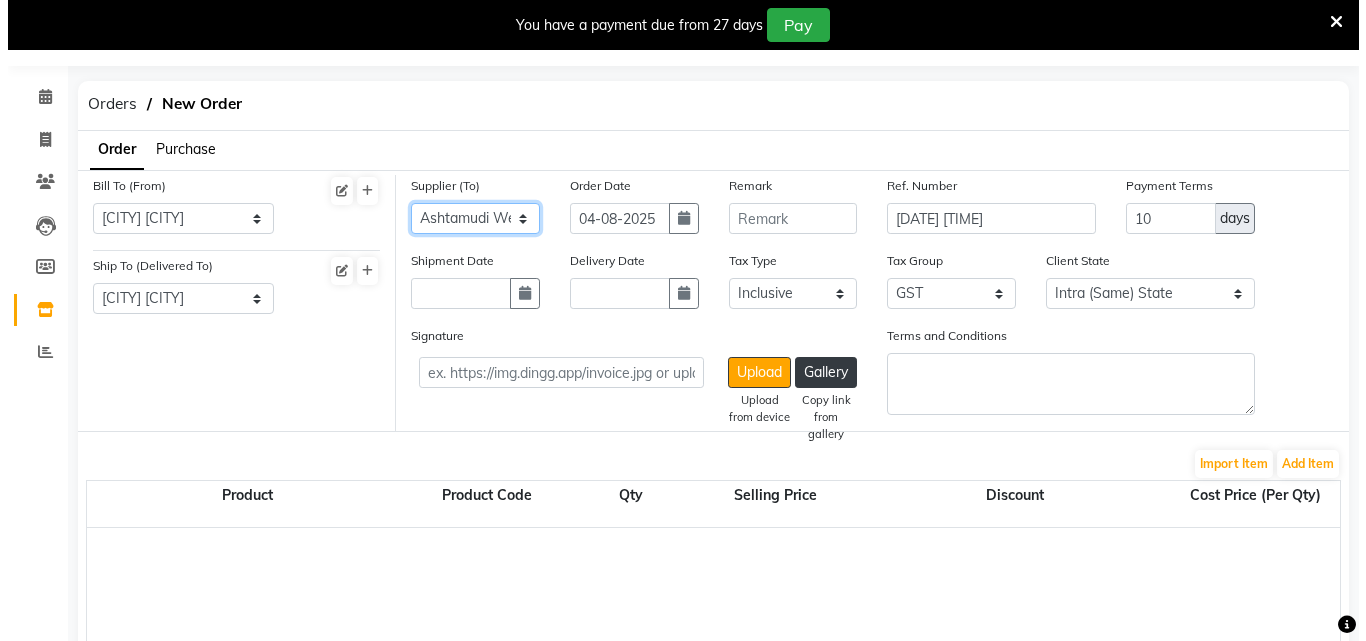 scroll, scrollTop: 100, scrollLeft: 0, axis: vertical 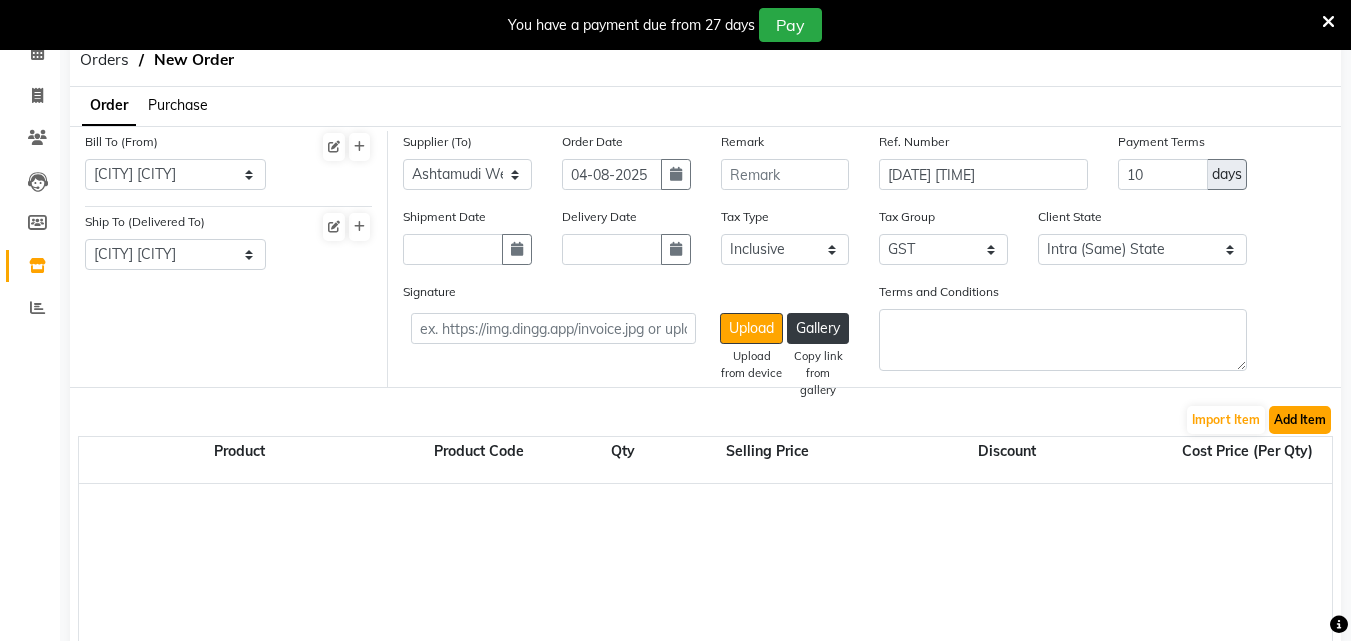 click on "Add Item" 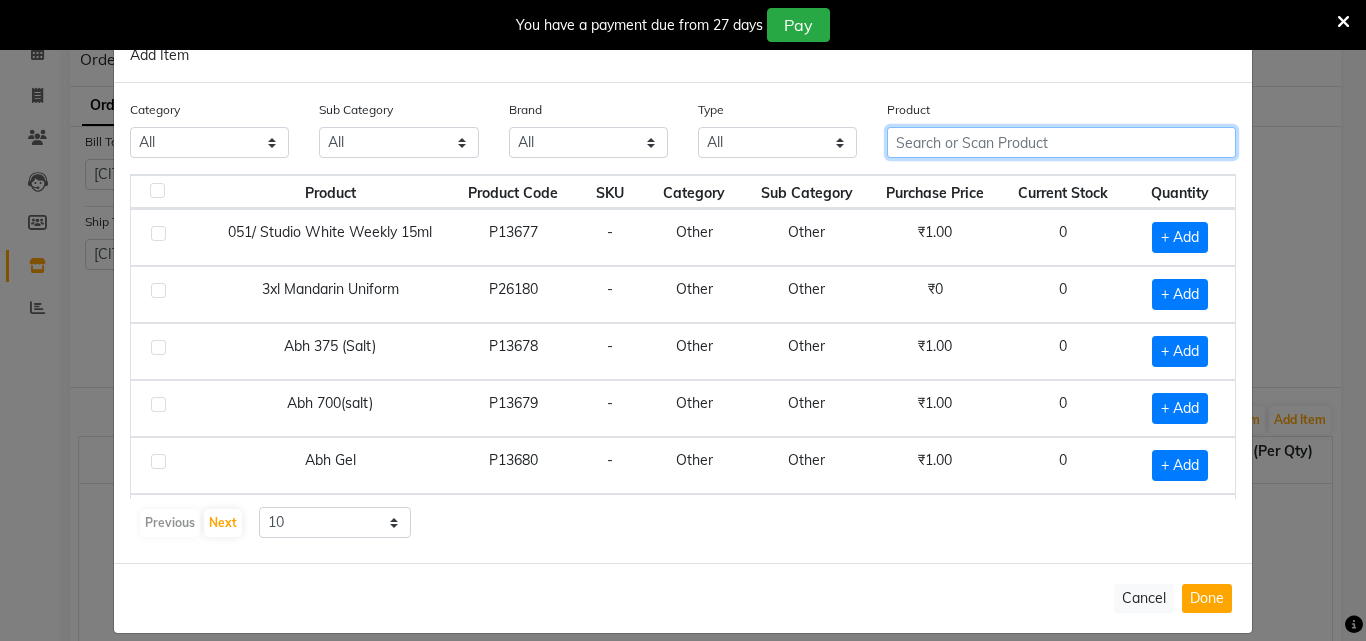 click 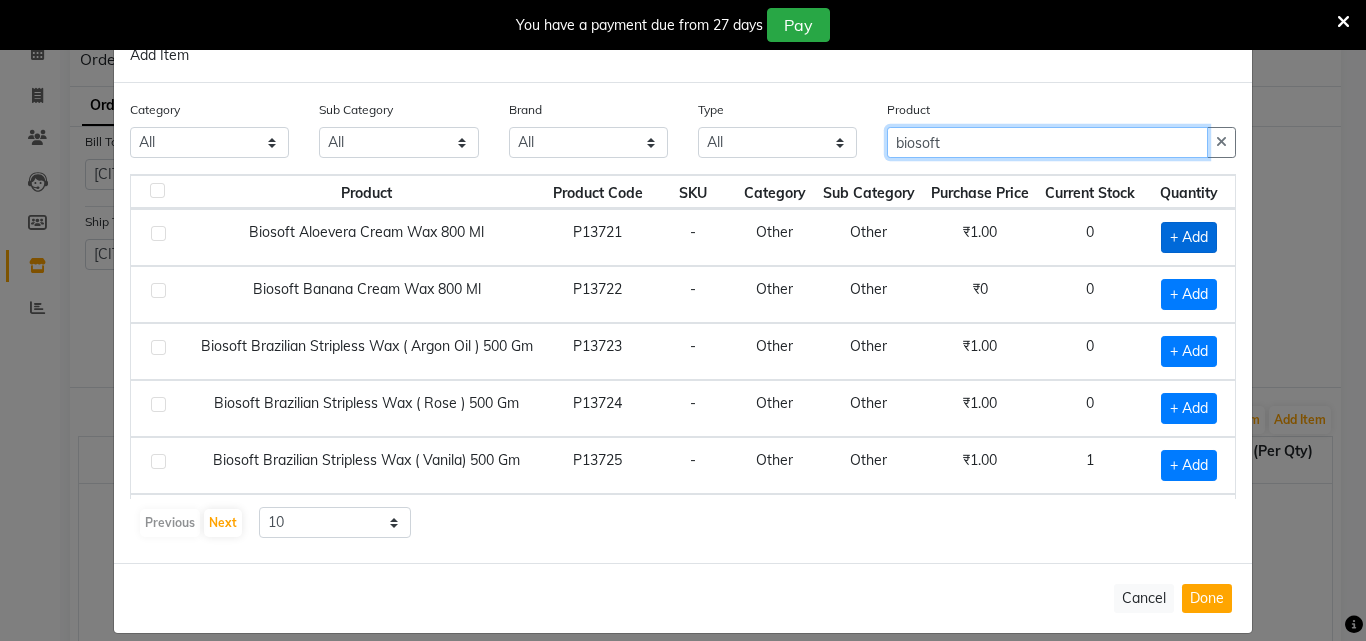 type on "biosoft" 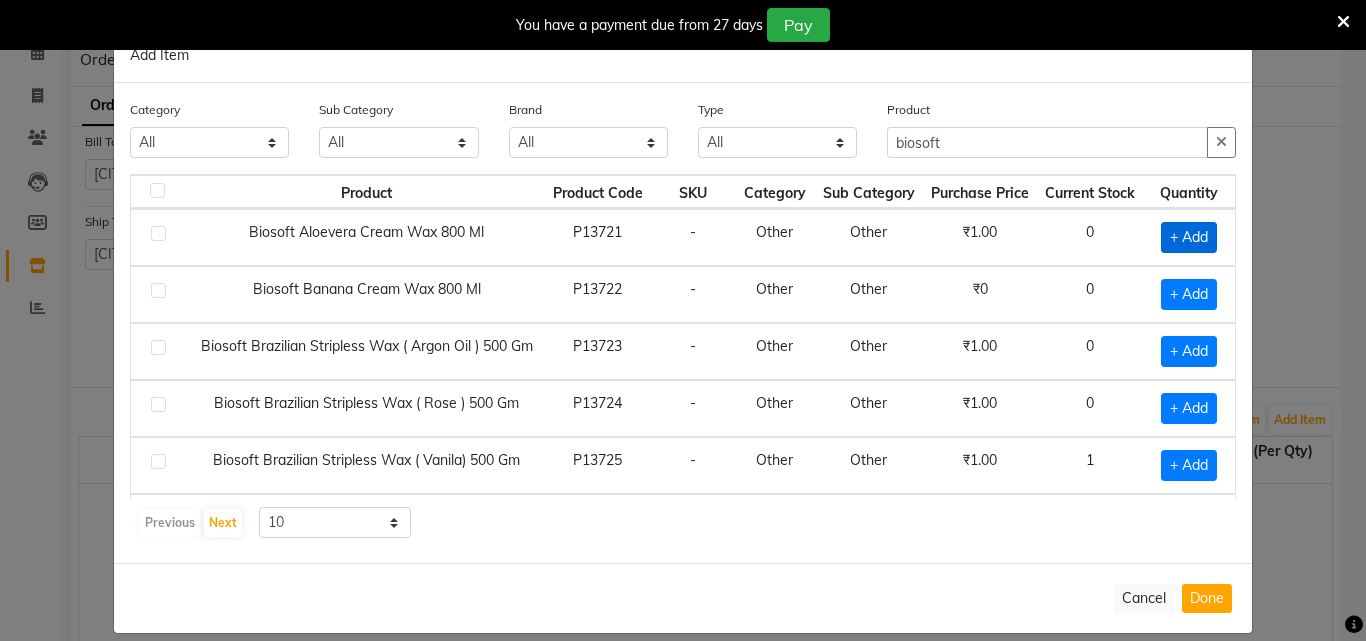 click on "+ Add" 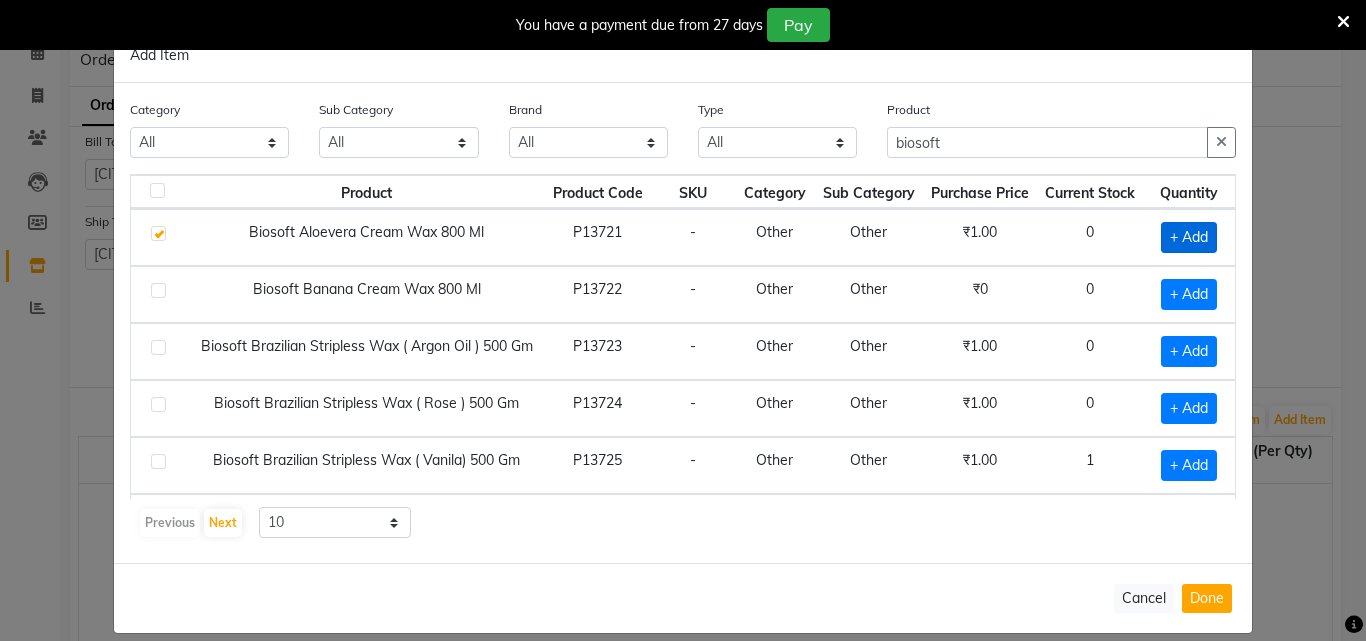 checkbox on "true" 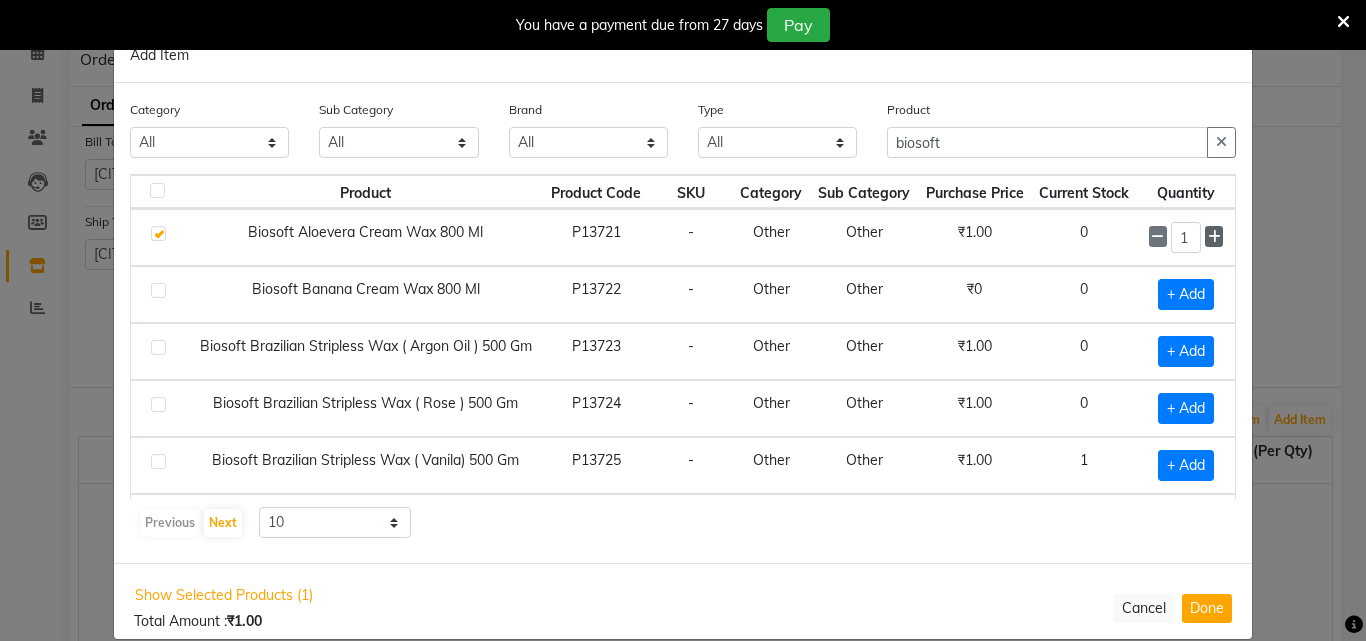 click 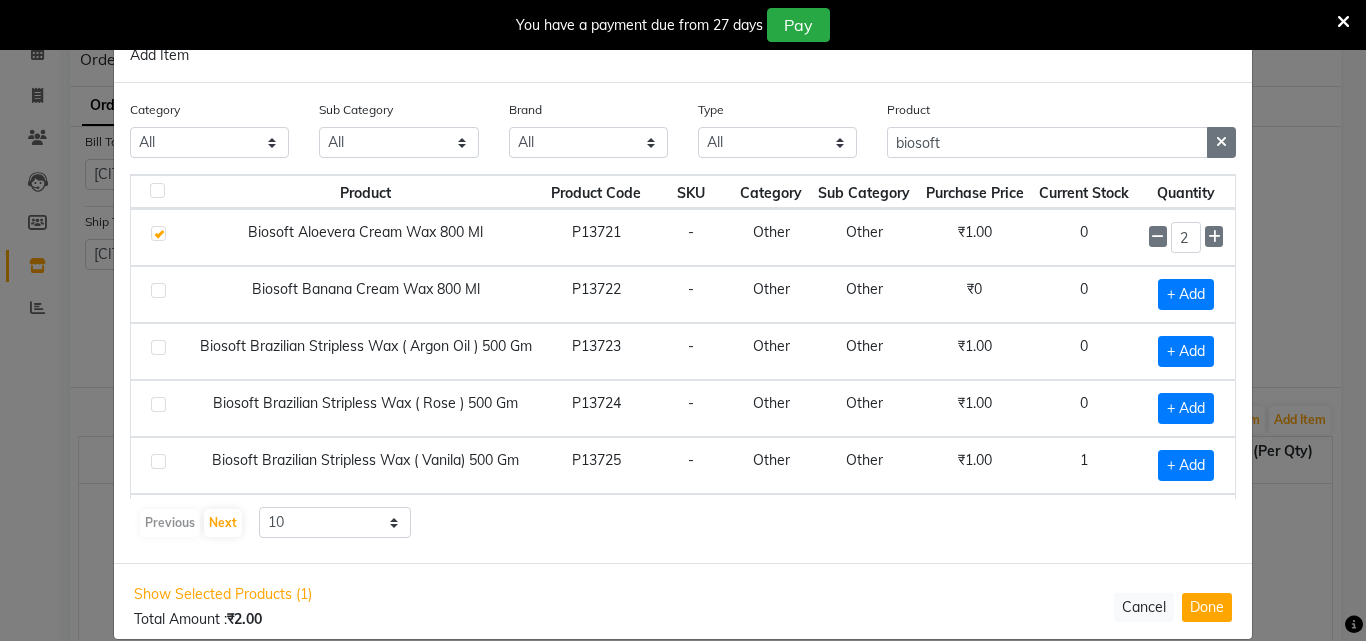 click 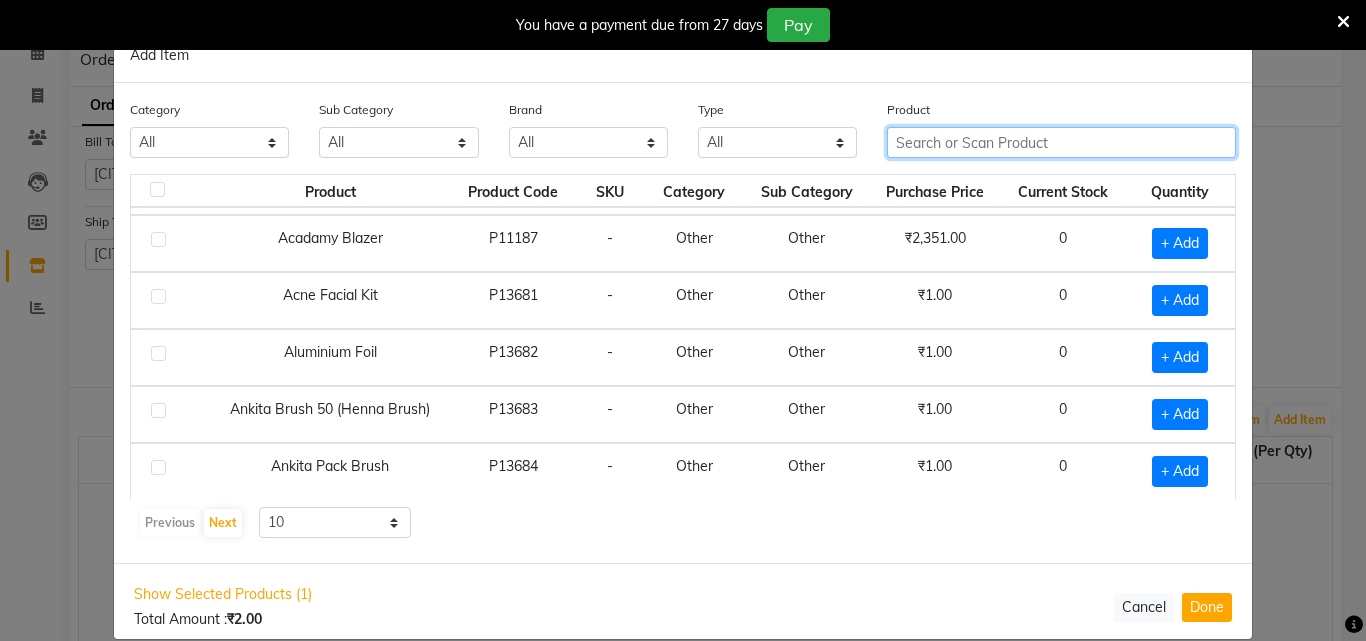scroll, scrollTop: 281, scrollLeft: 0, axis: vertical 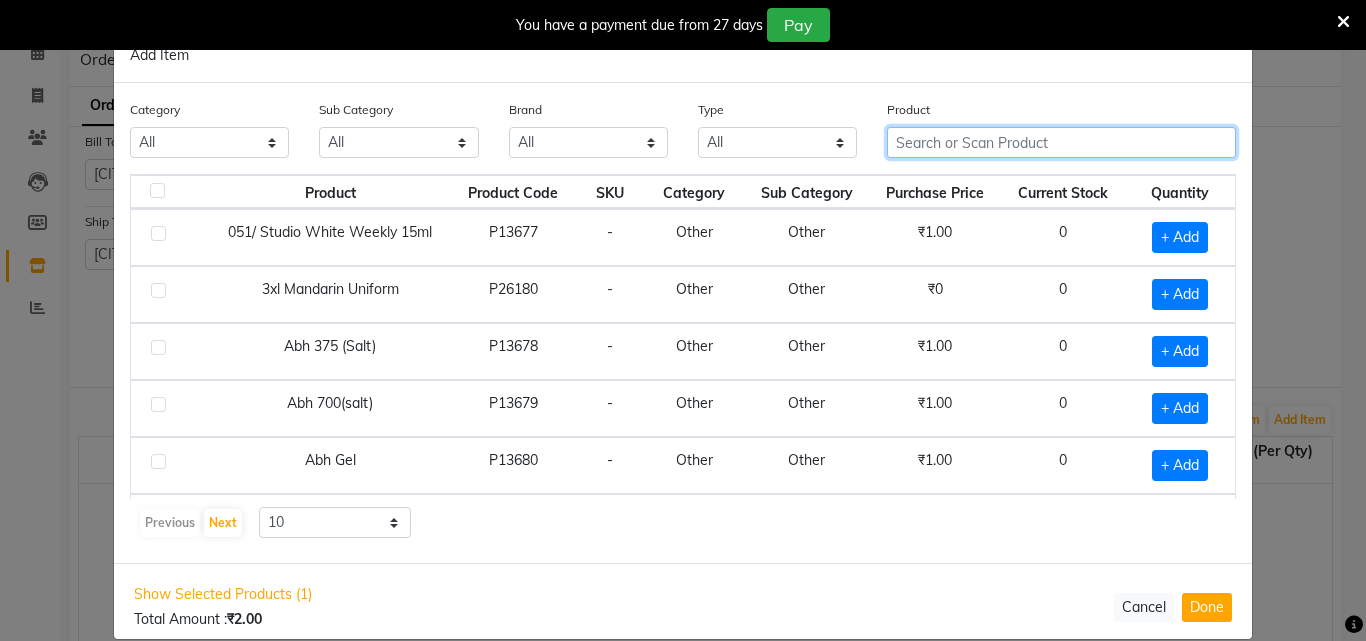 click 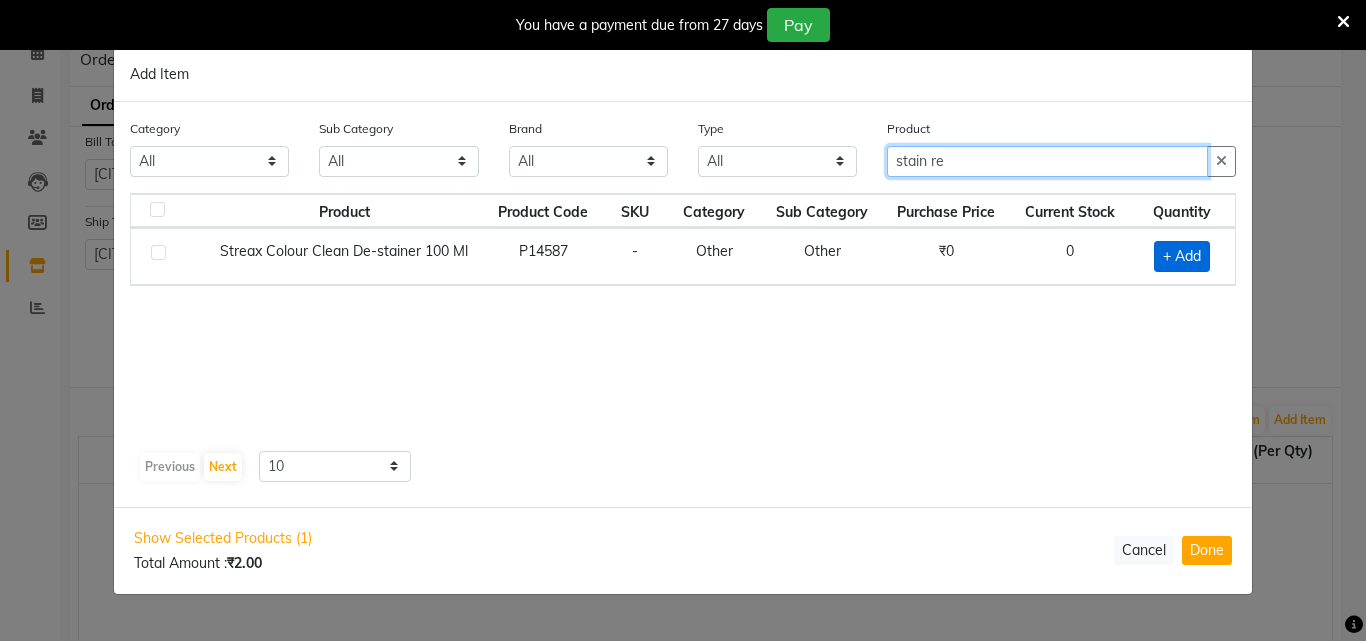 type on "stain re" 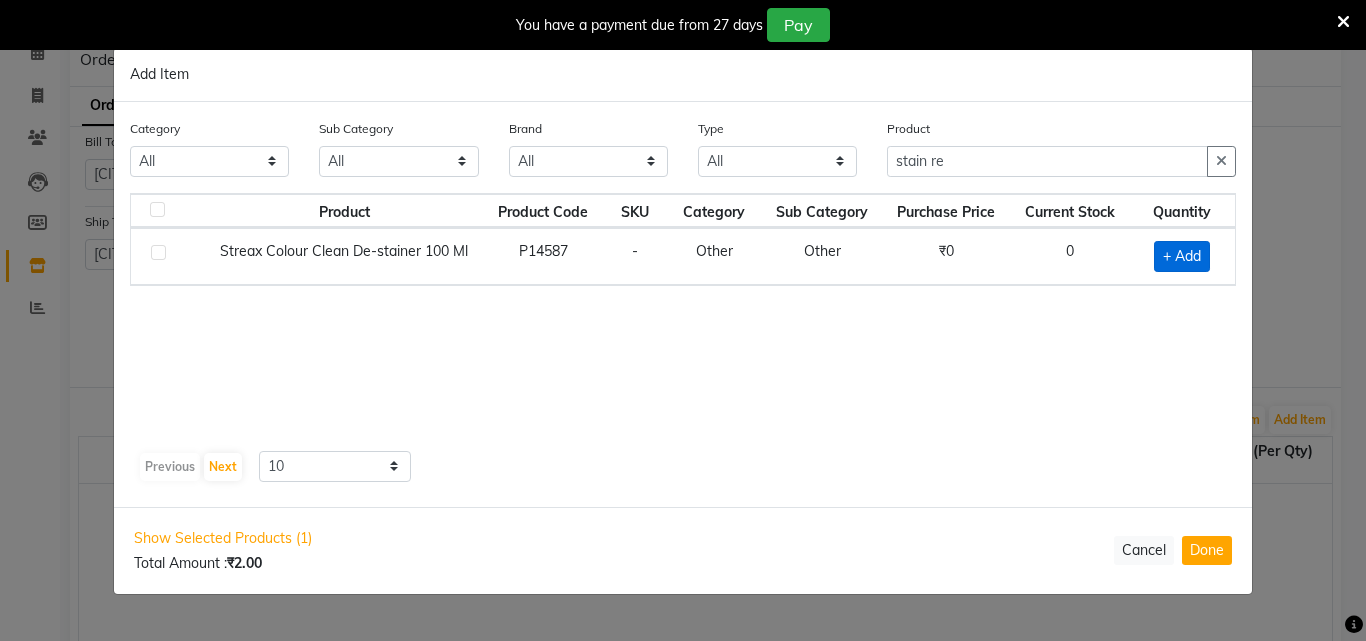 click on "+ Add" 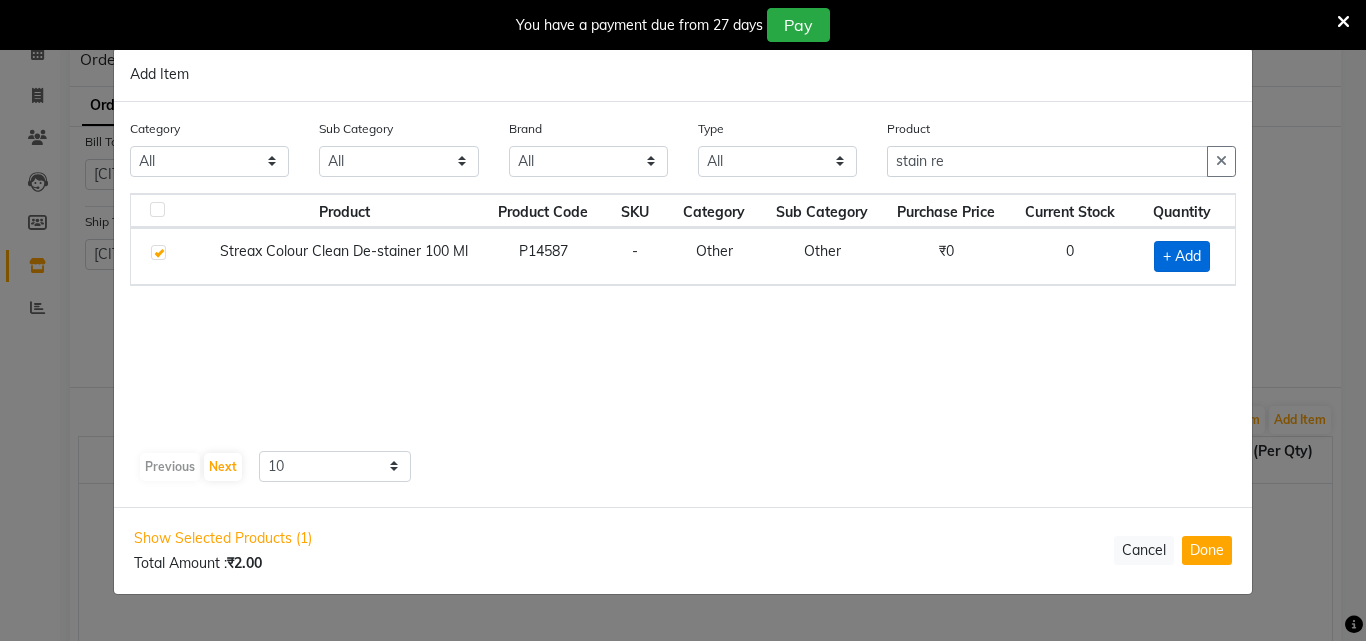 checkbox on "true" 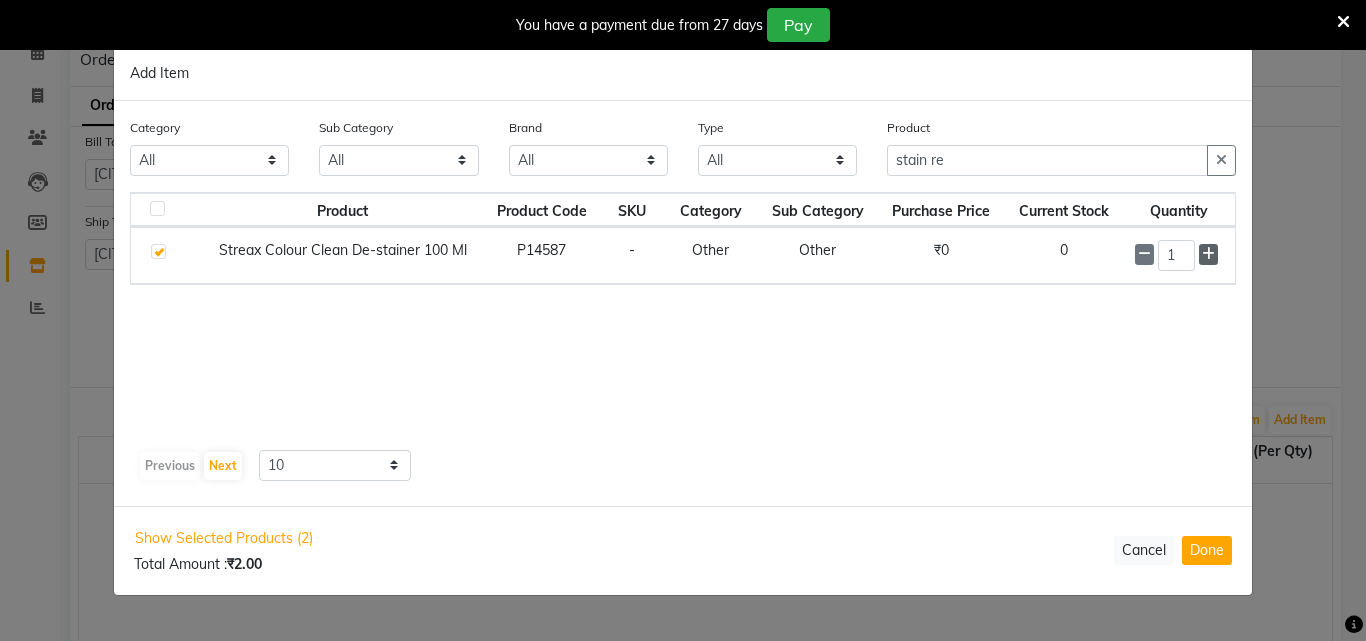 click 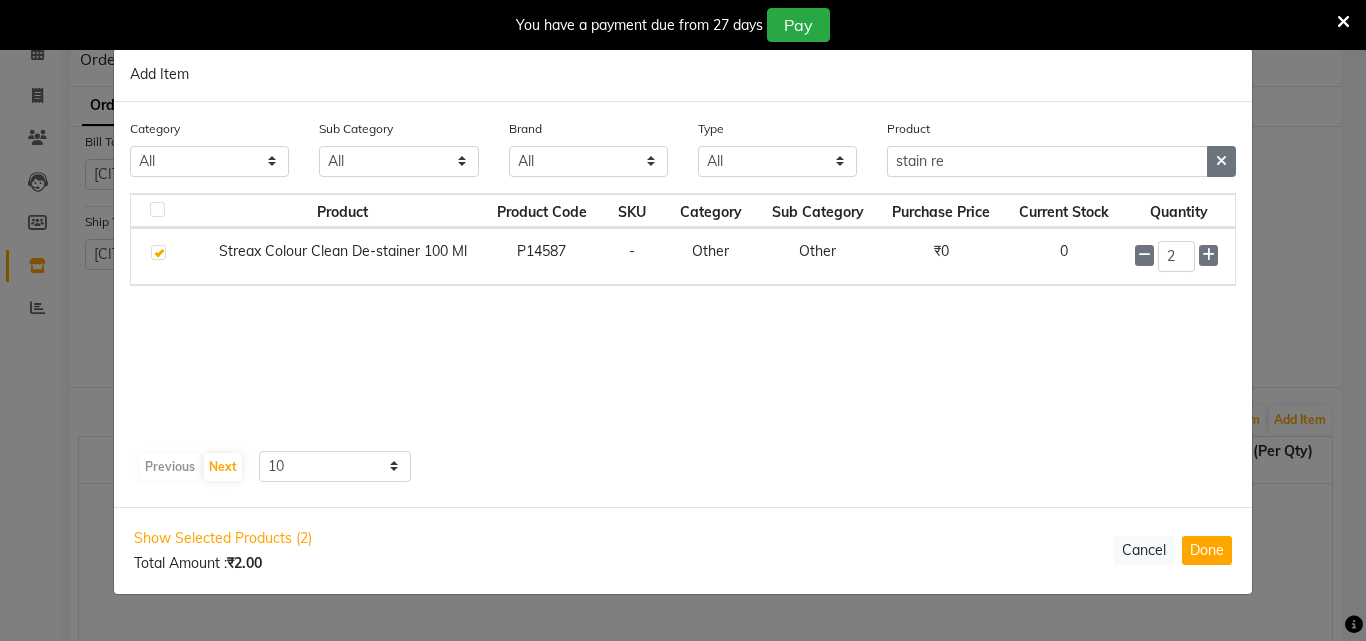 click 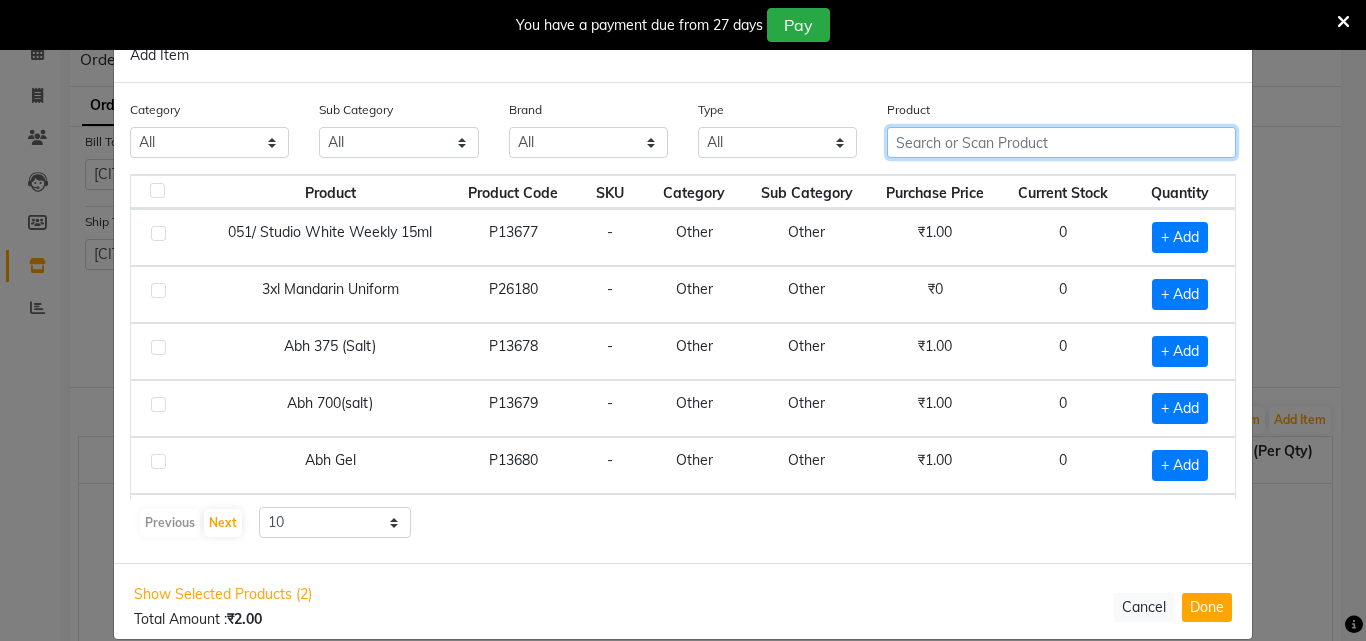 click 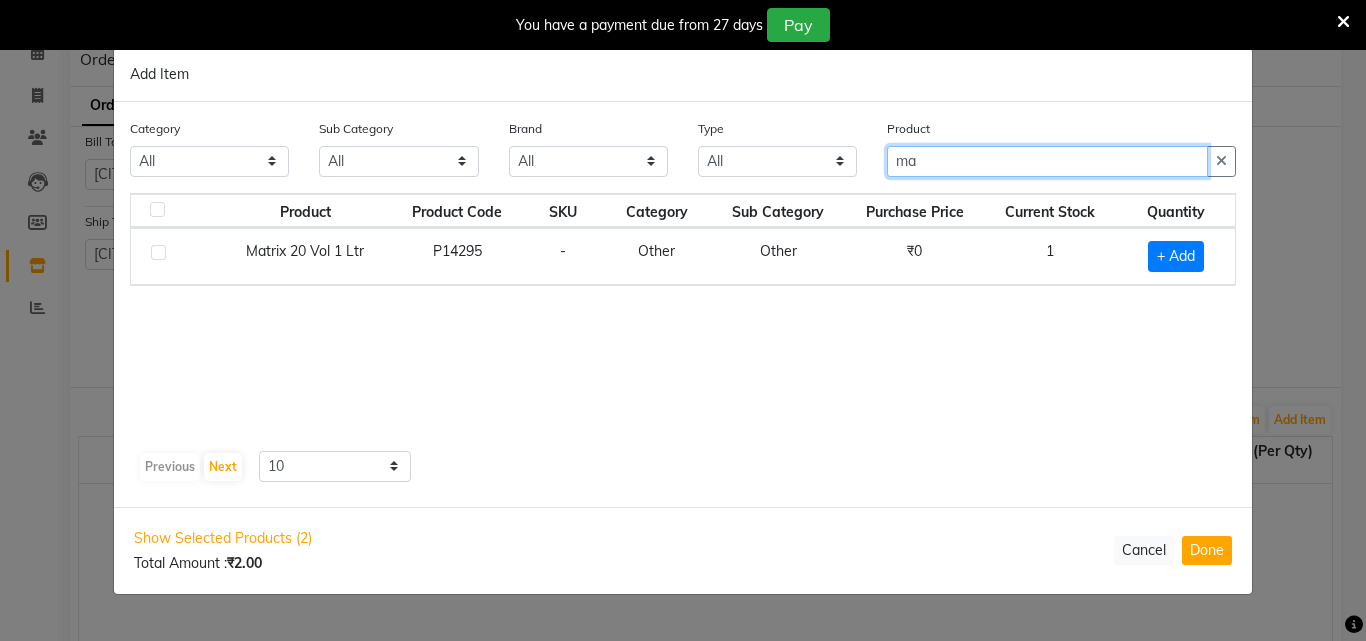 type on "m" 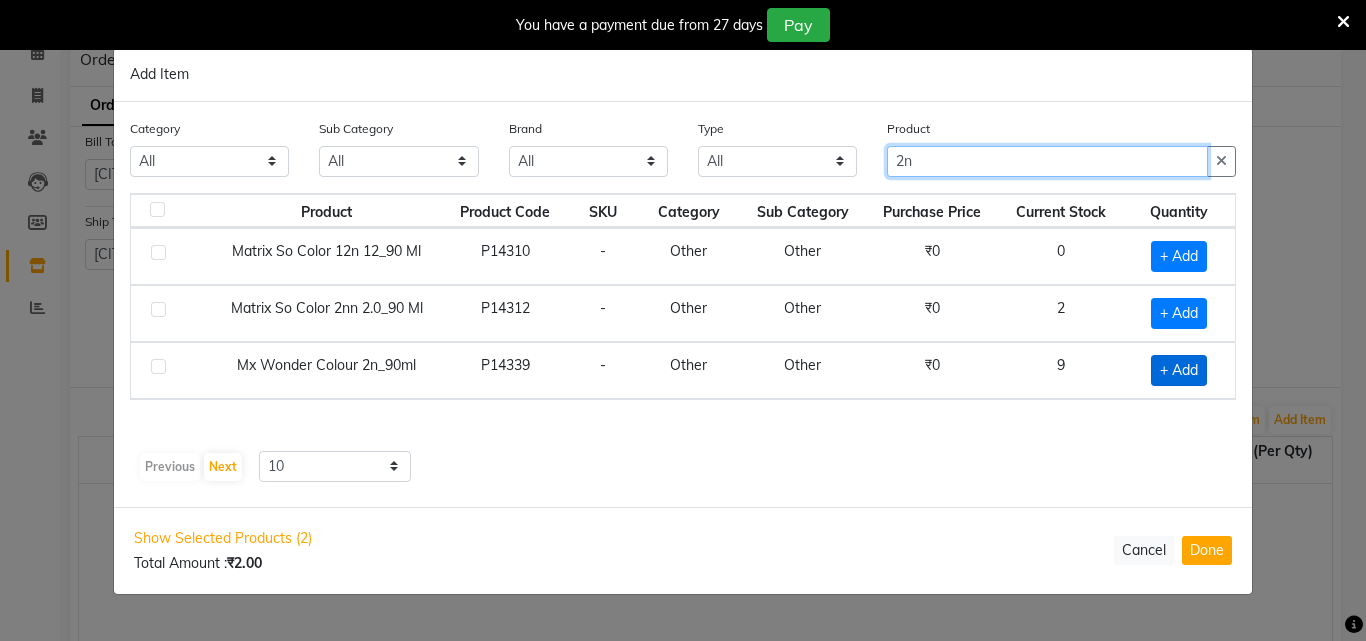 type on "2n" 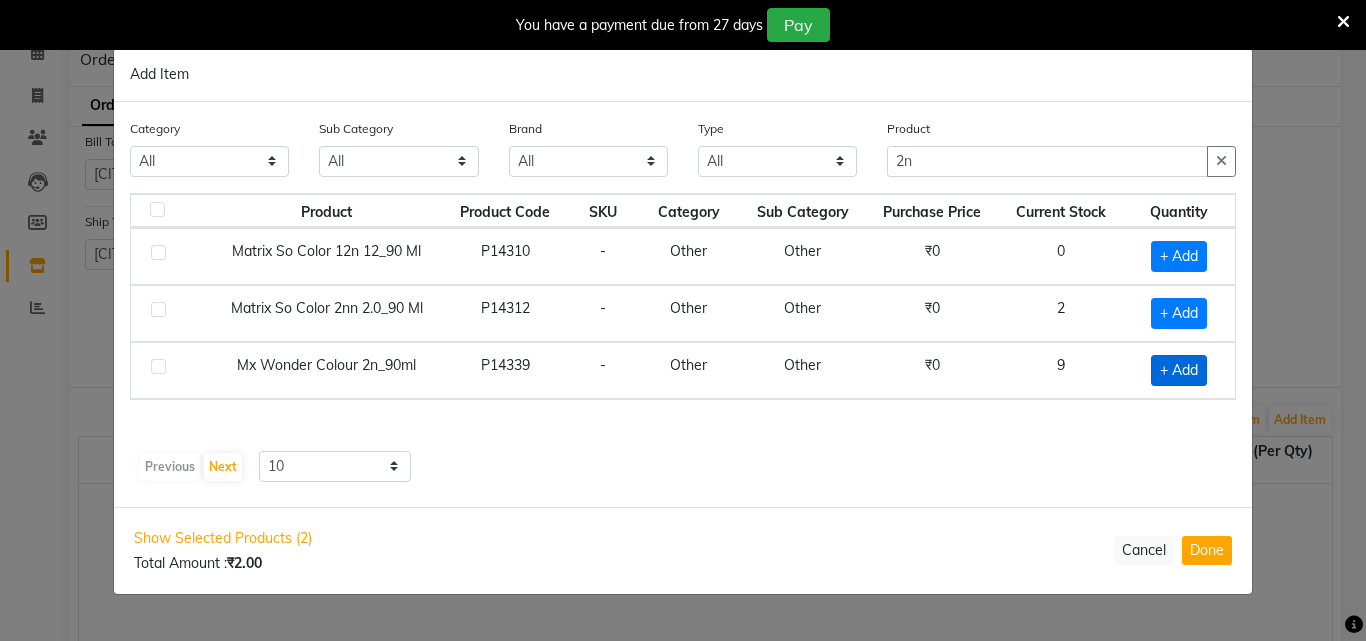 click on "+ Add" 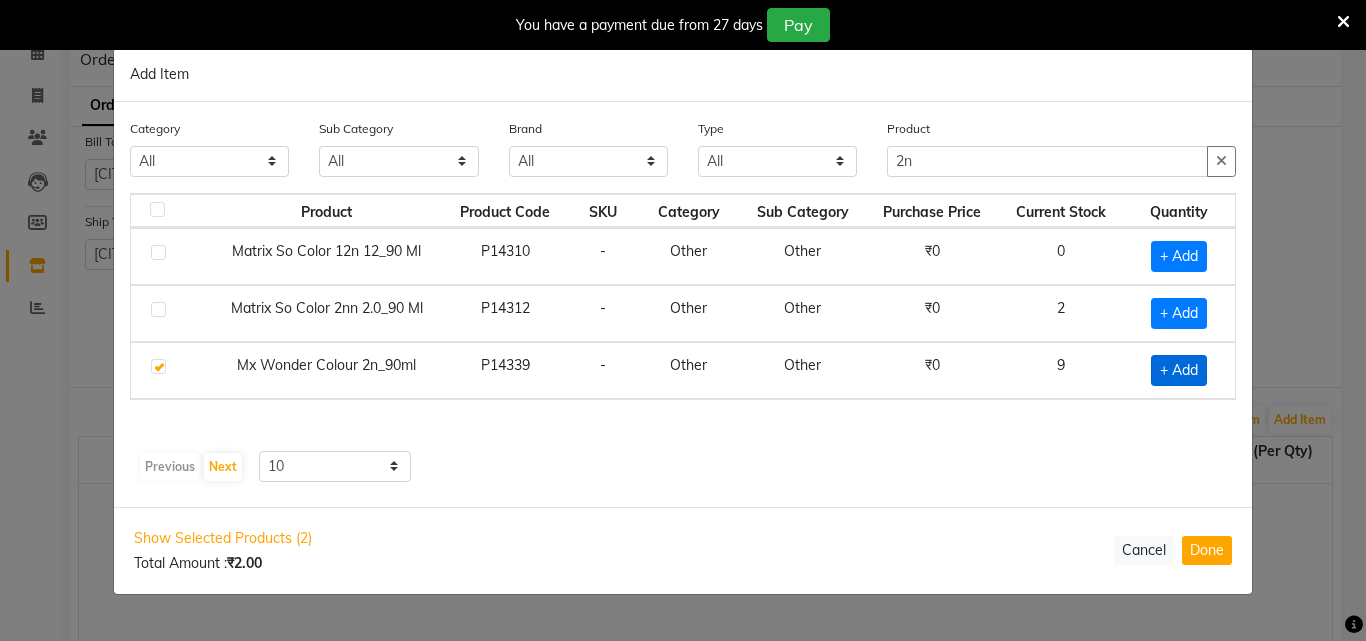 checkbox on "true" 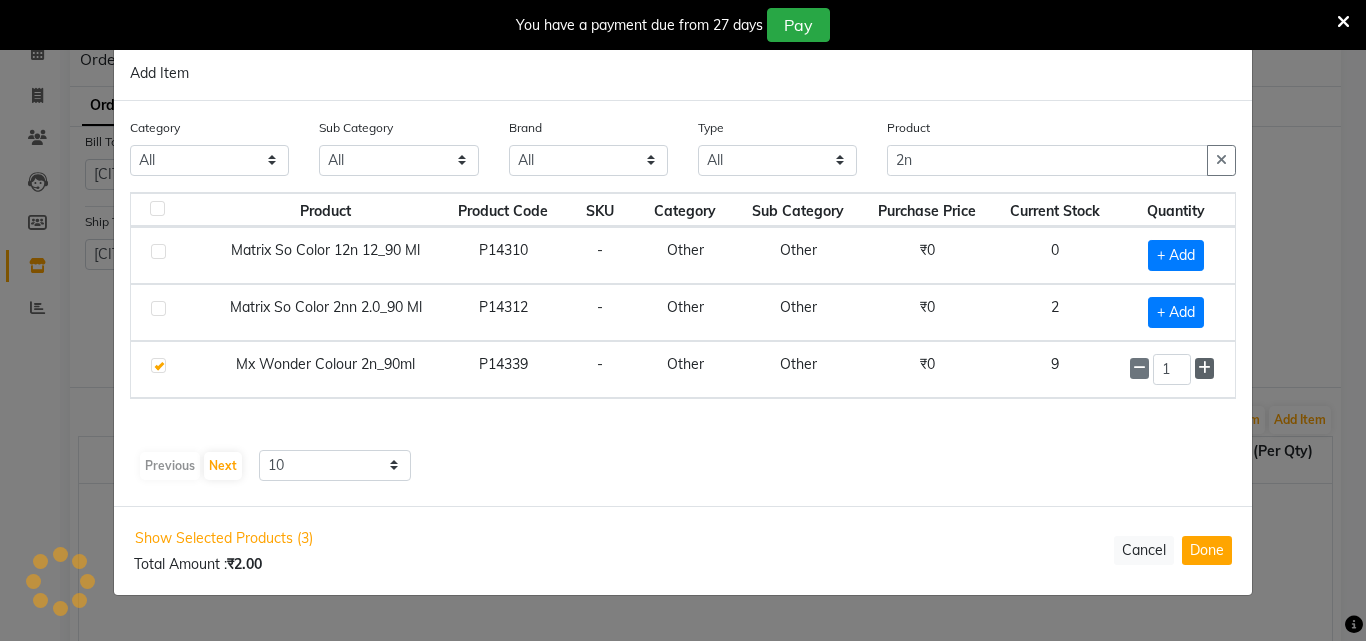 click 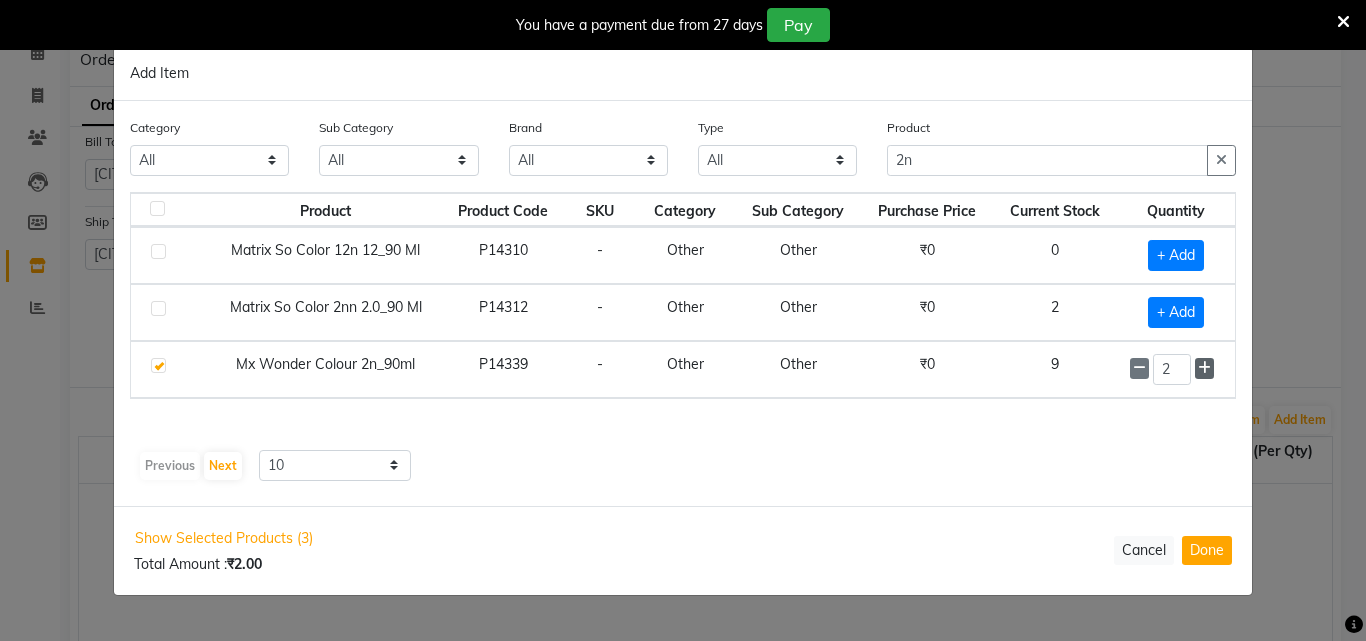 click 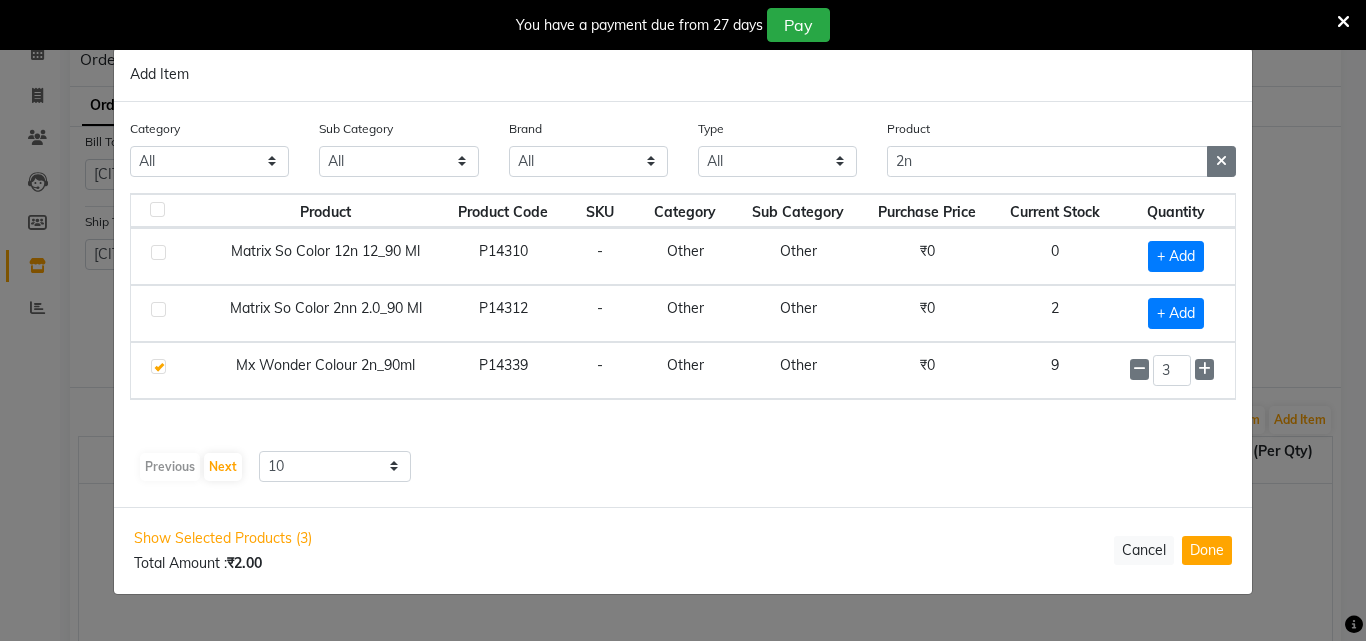 click 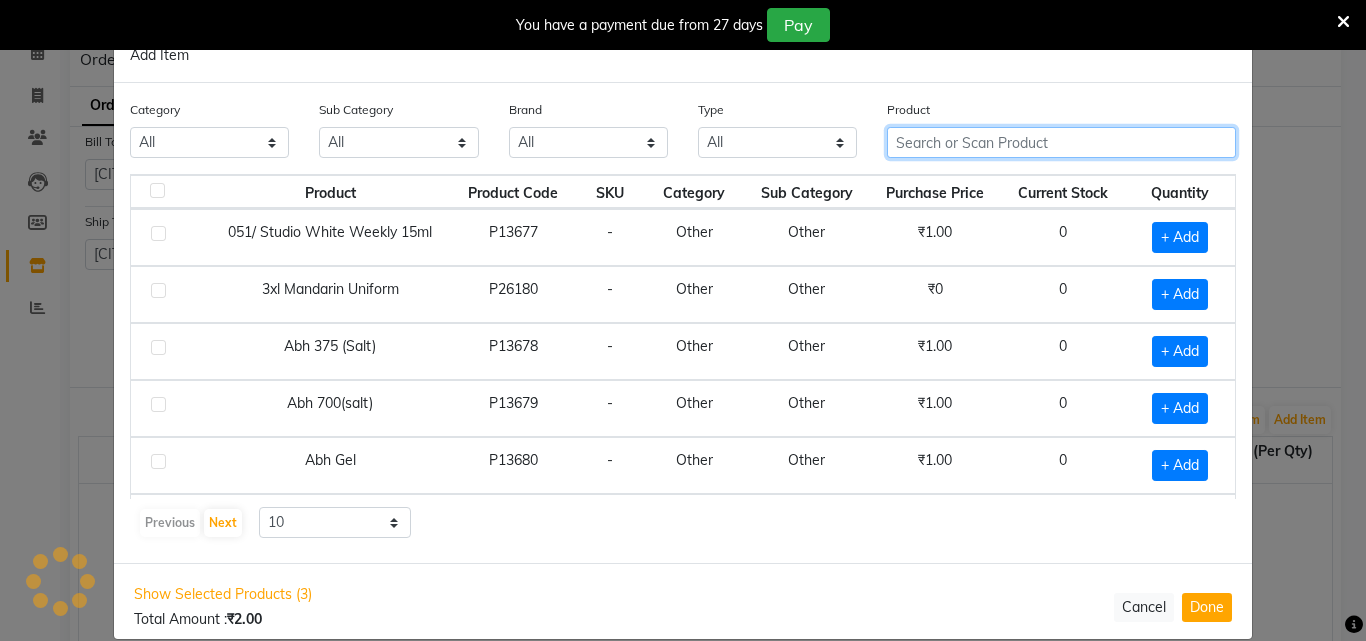click 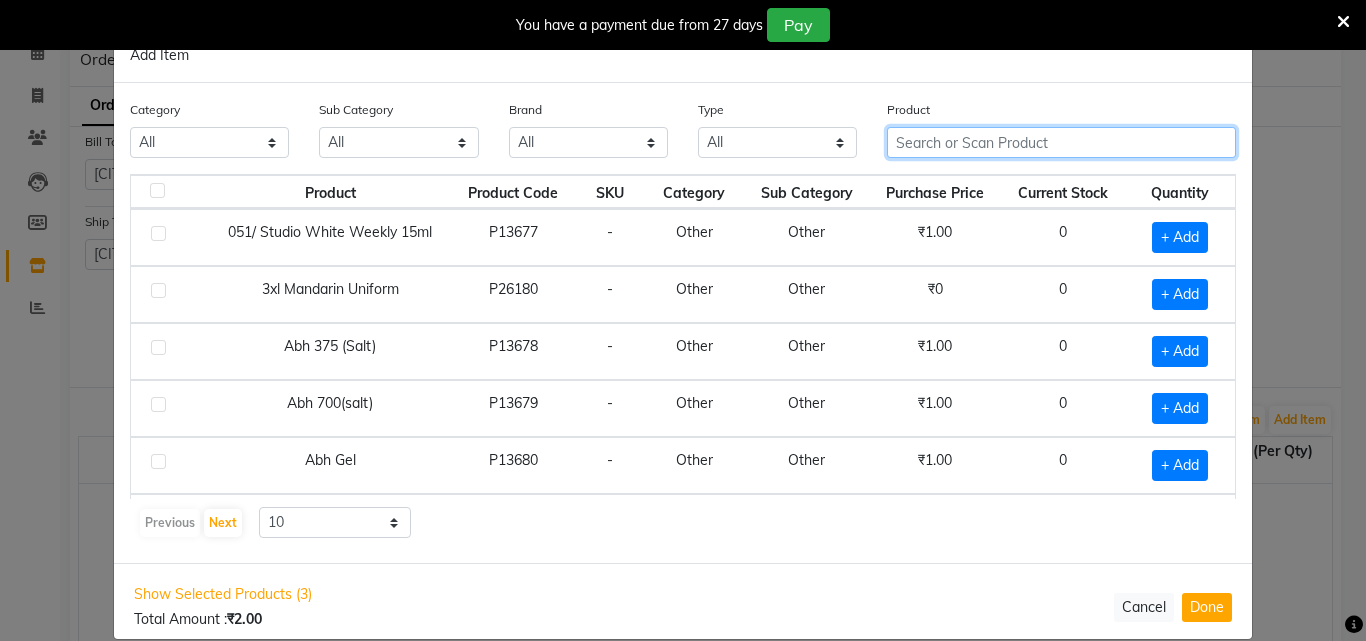 click 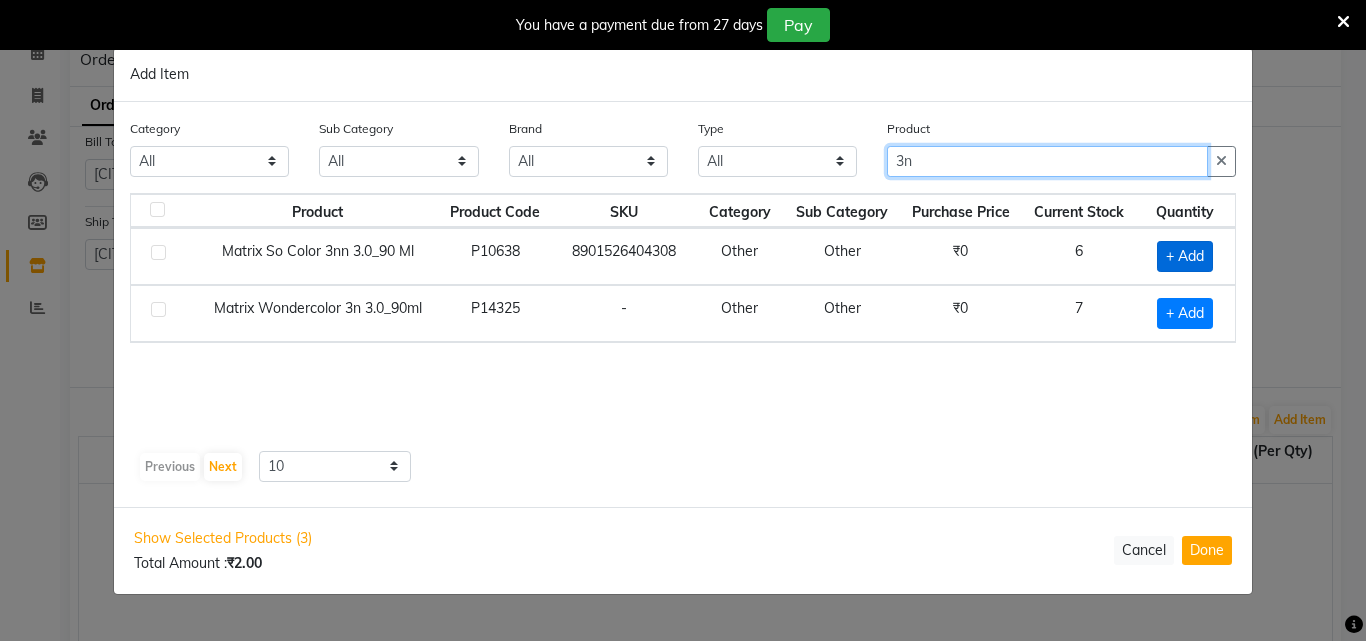 type on "3n" 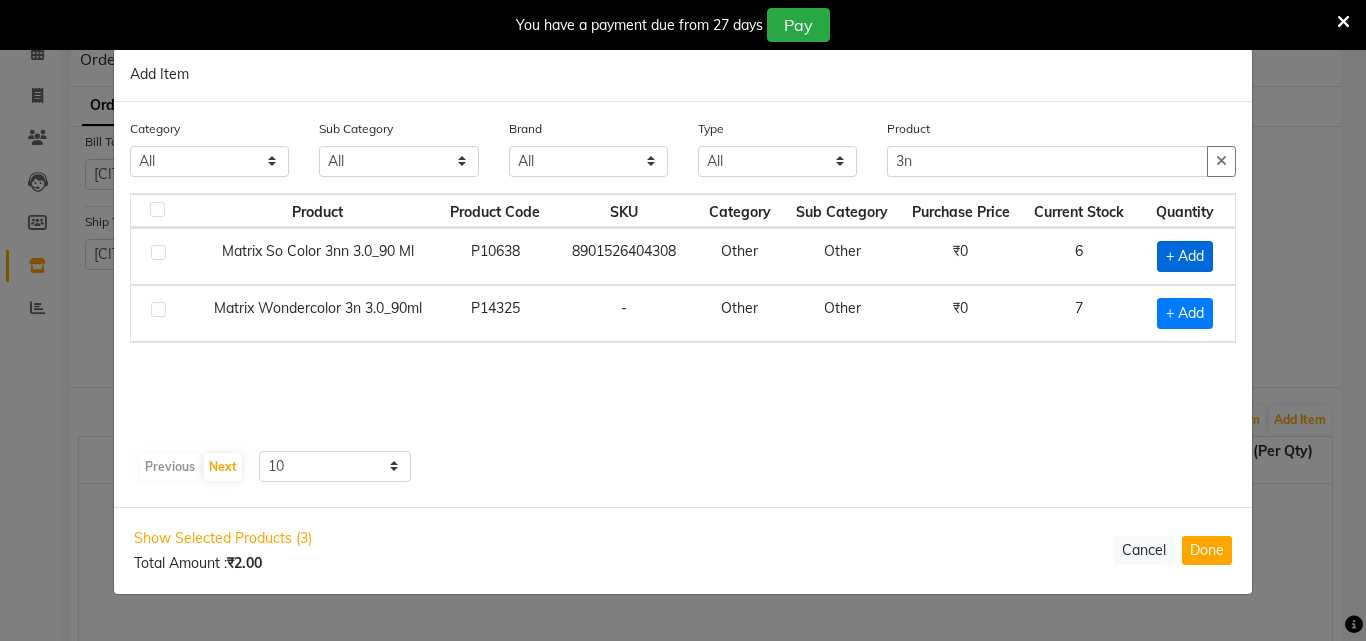 click on "+ Add" 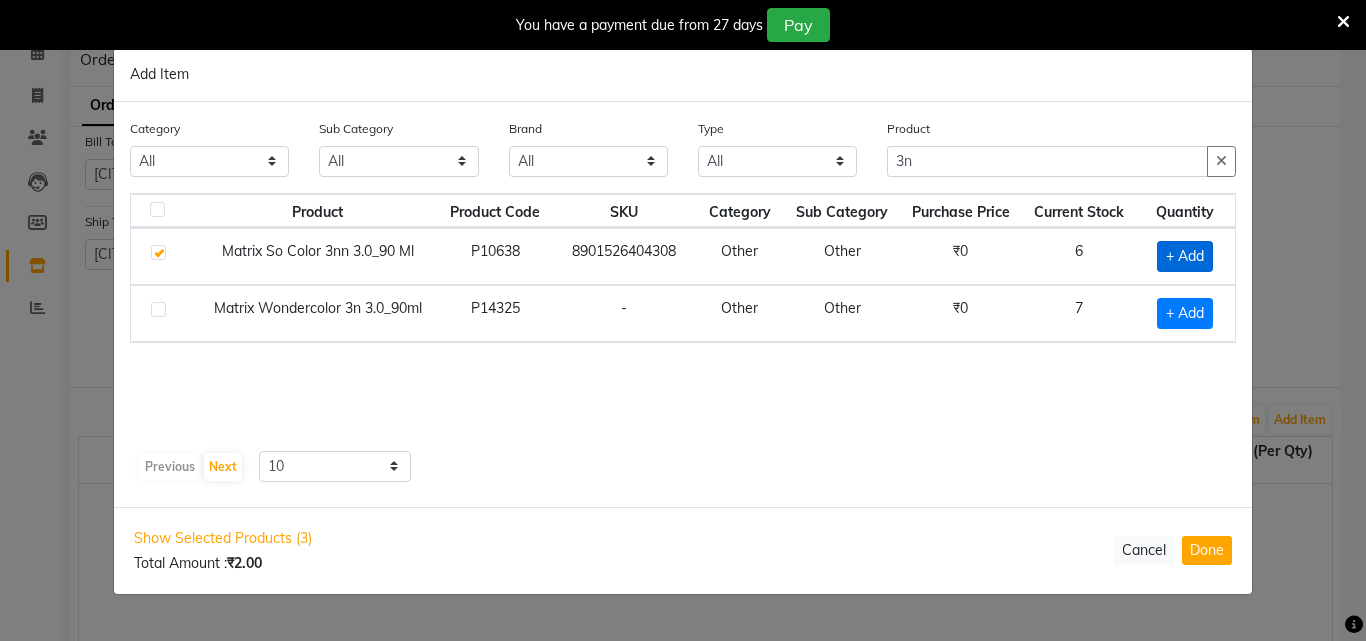 checkbox on "true" 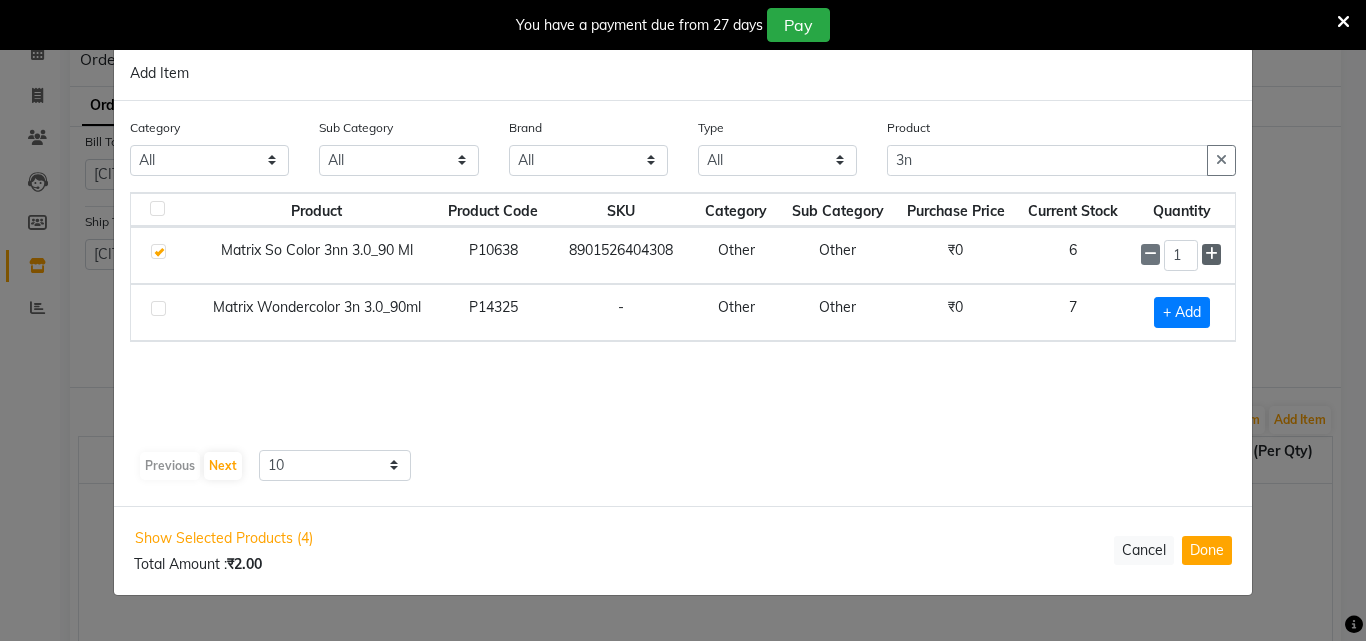 click 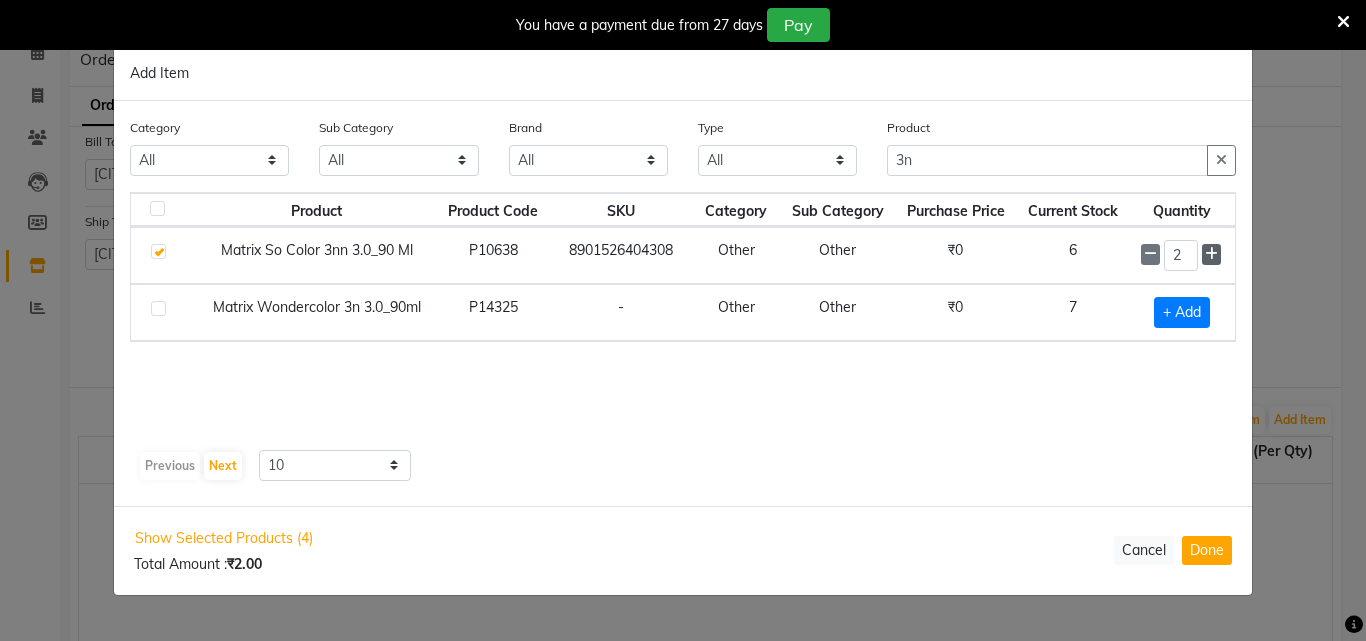 click 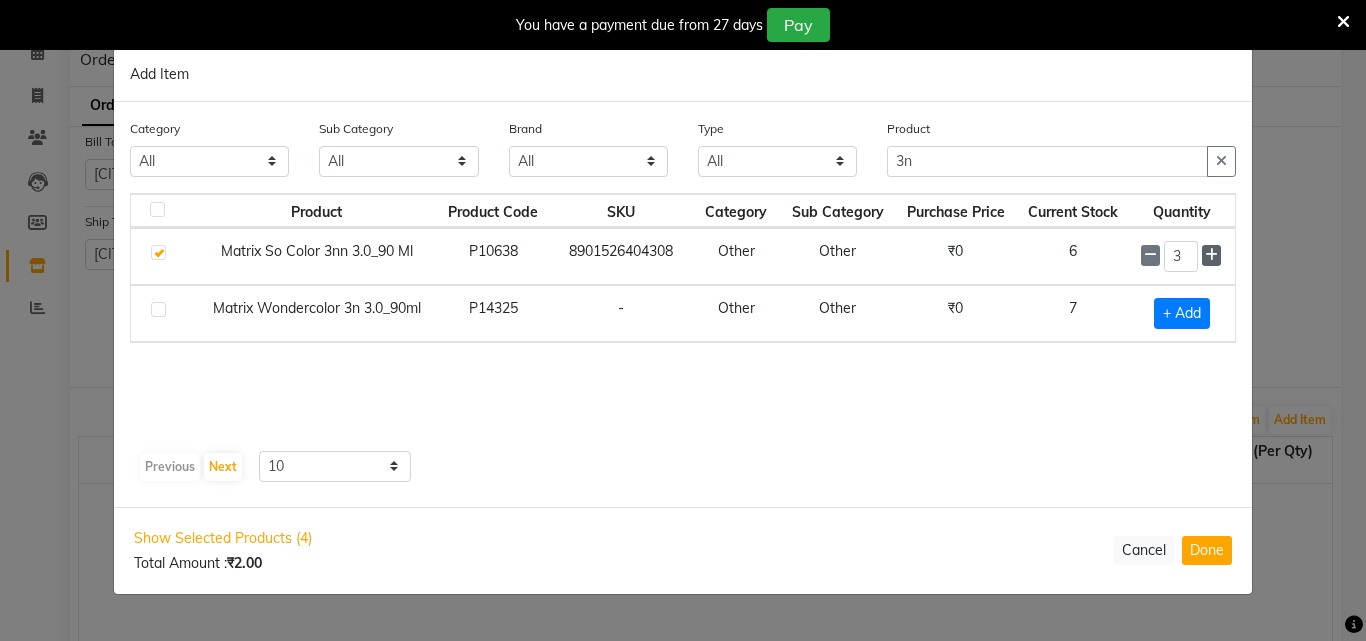 click 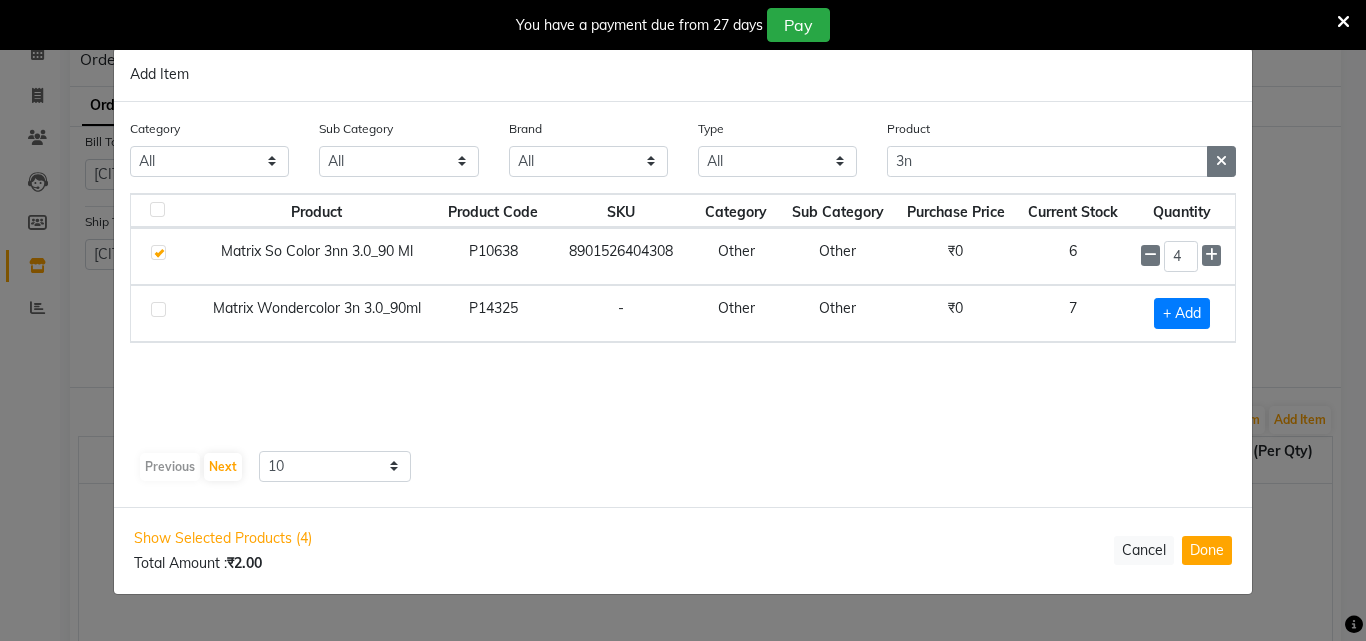 click 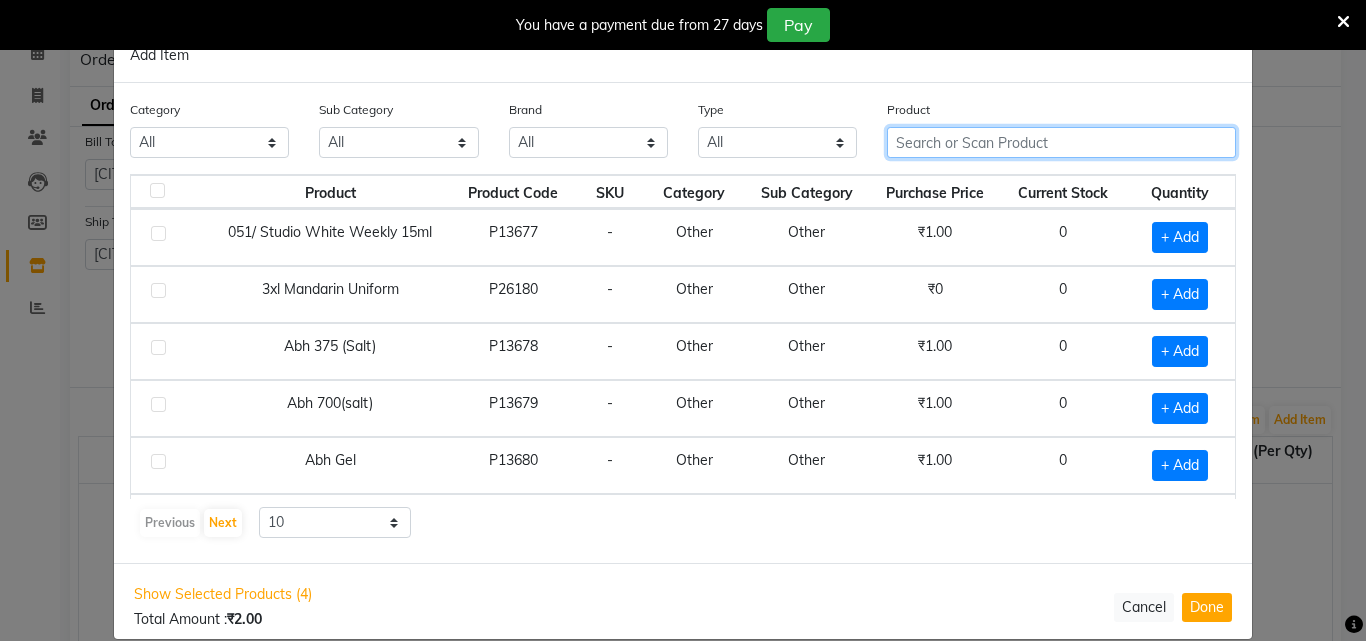 click 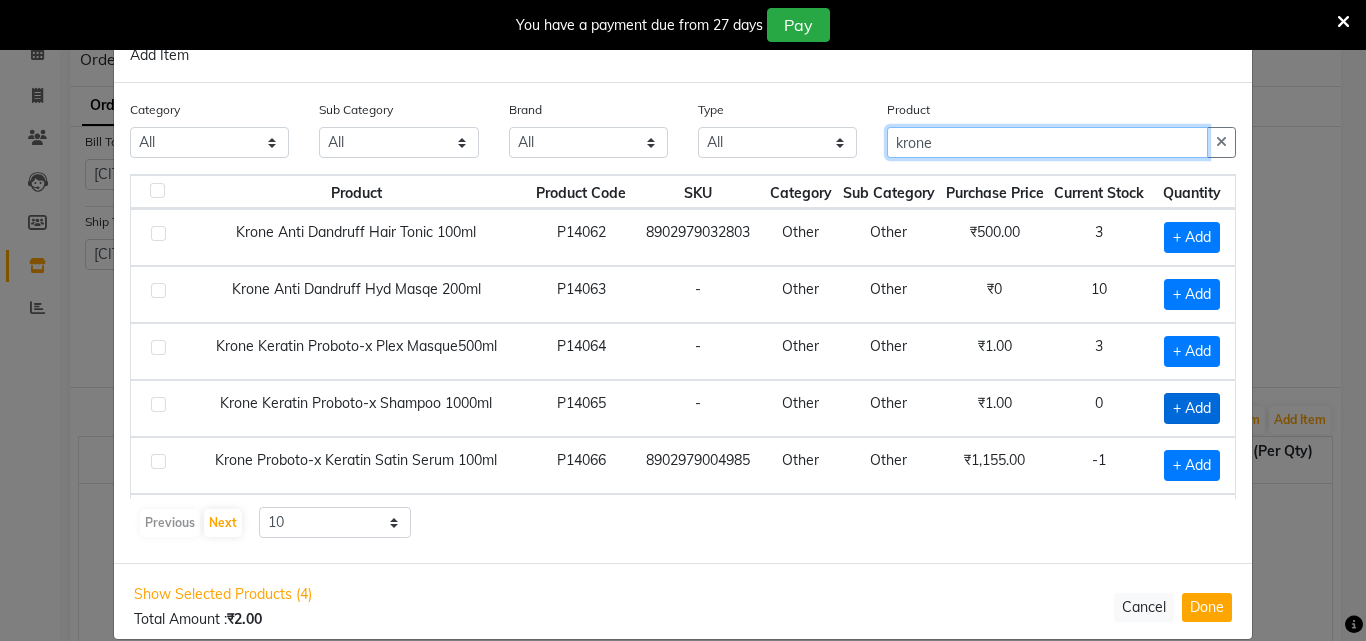 type on "krone" 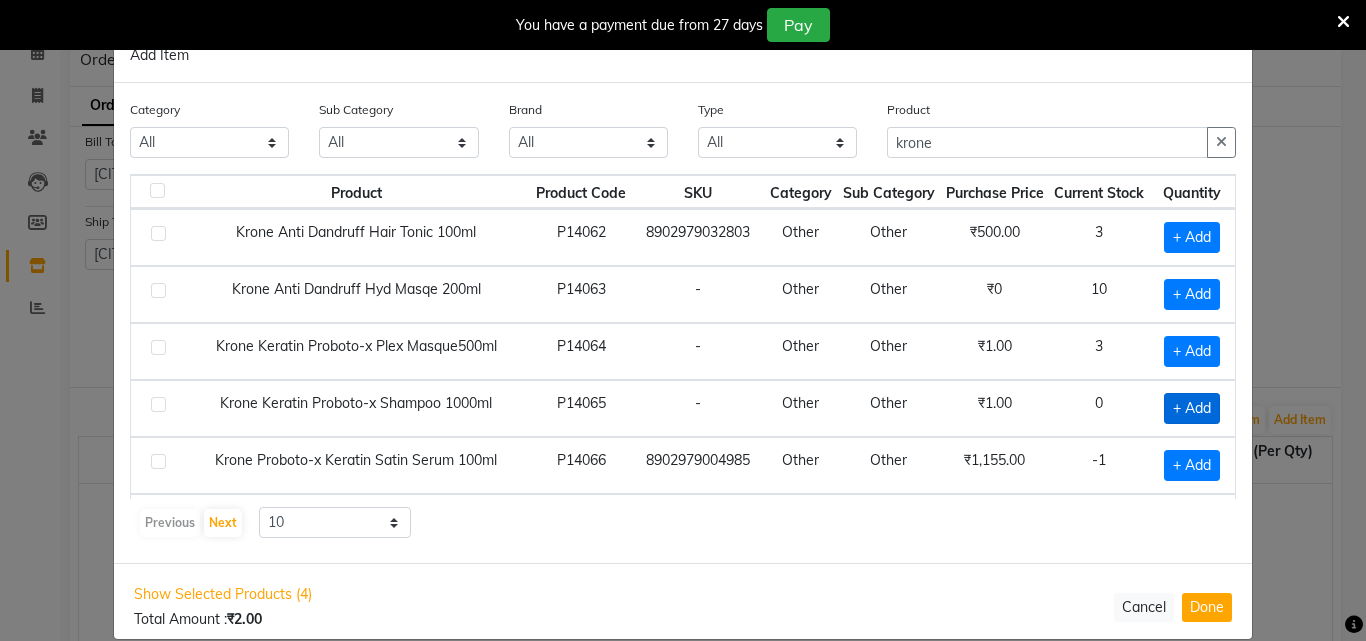 click on "+ Add" 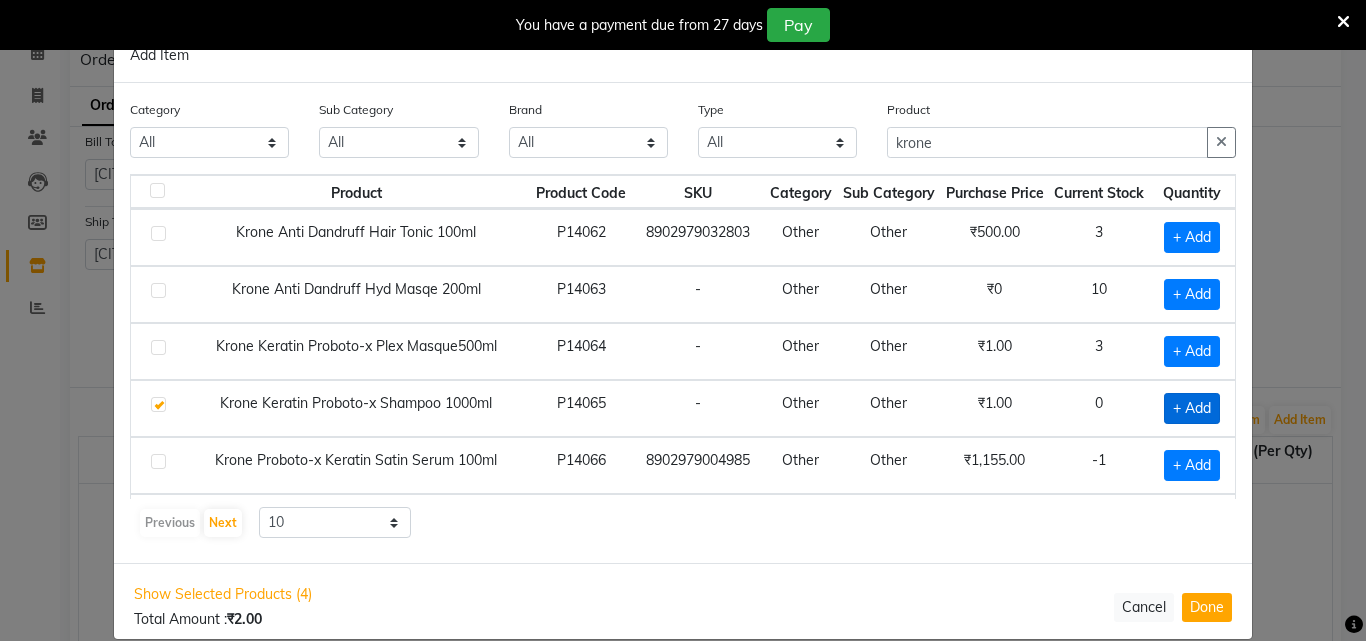 checkbox on "true" 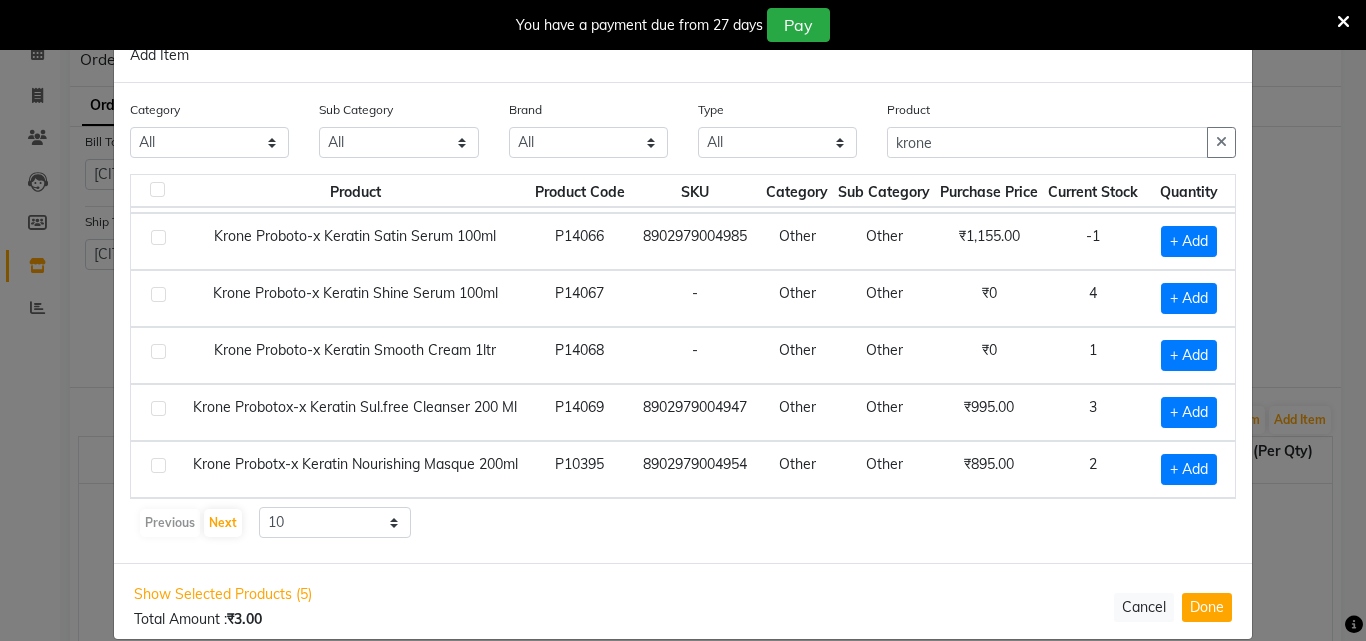 scroll, scrollTop: 0, scrollLeft: 0, axis: both 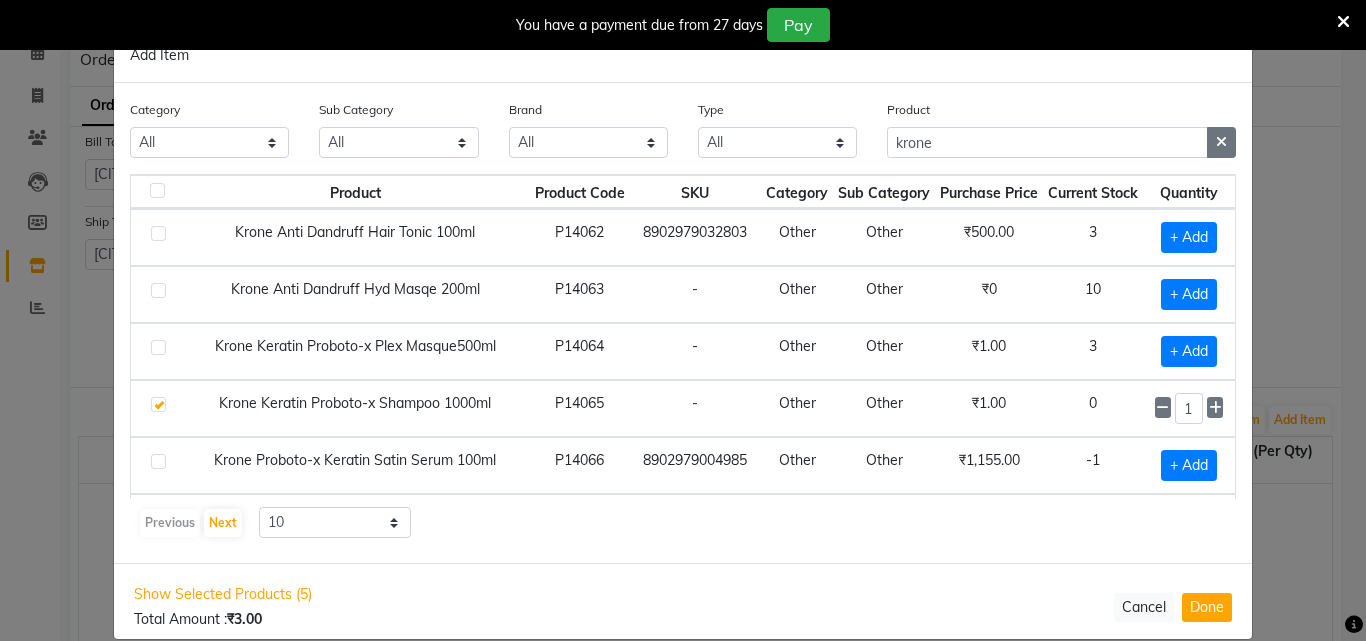 click 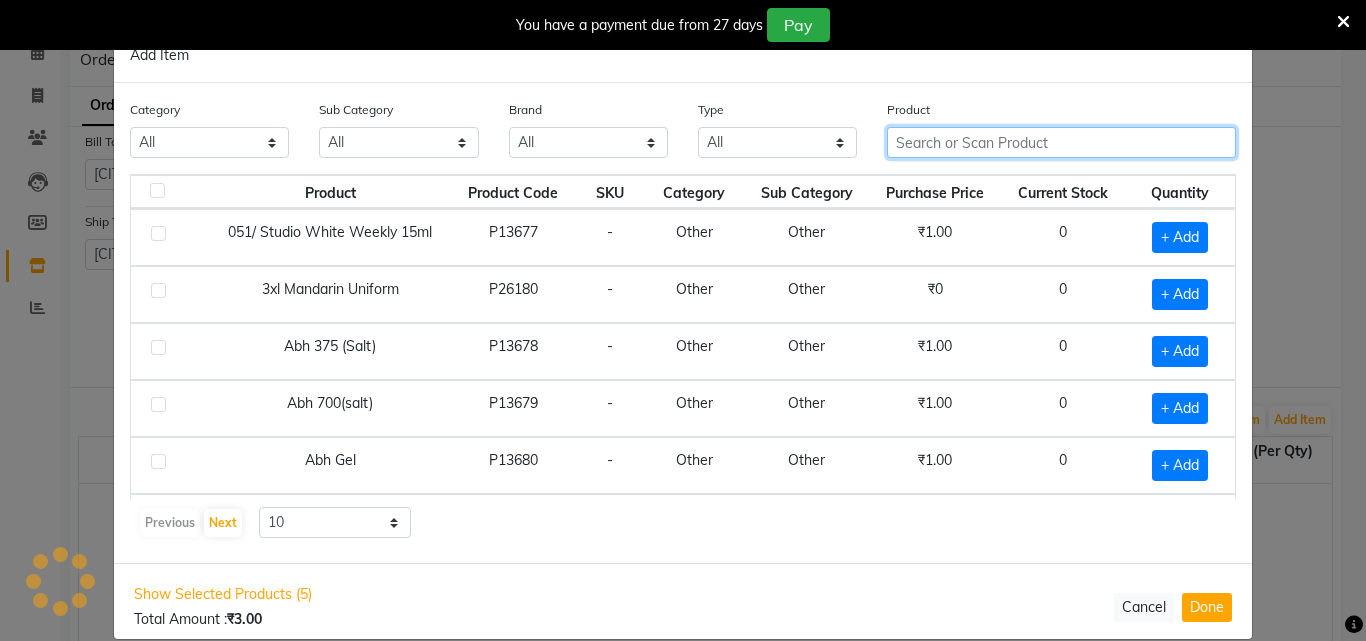 click 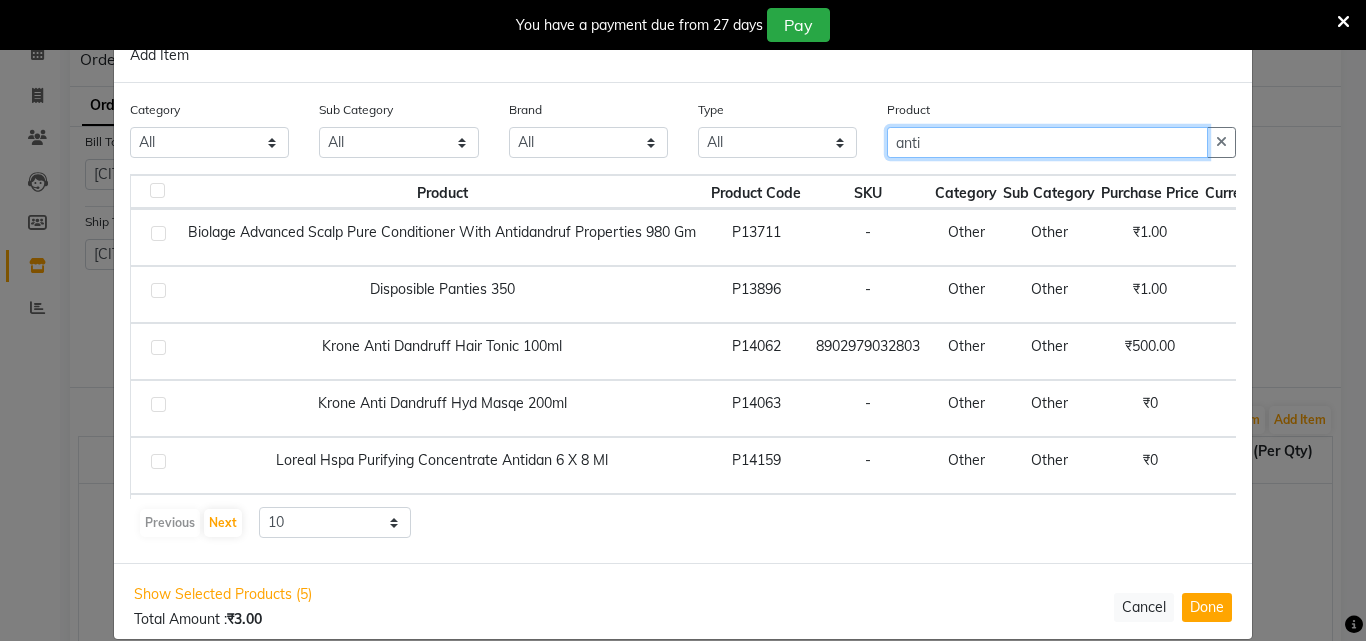 scroll, scrollTop: 100, scrollLeft: 0, axis: vertical 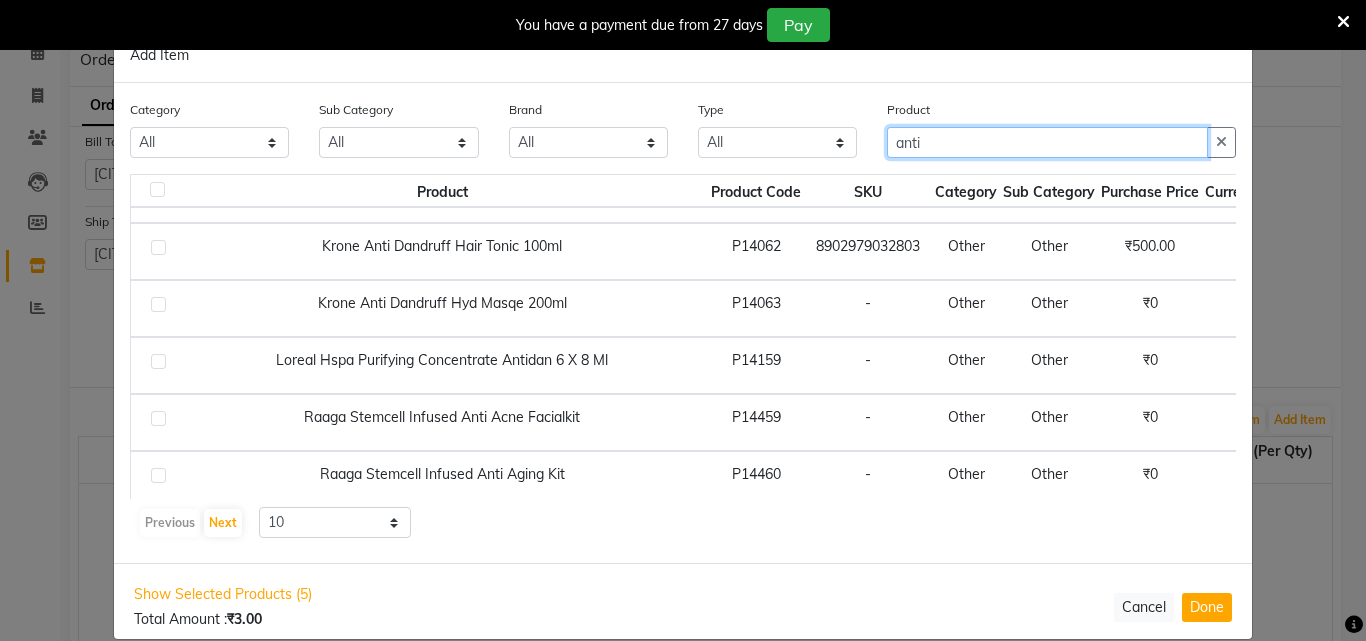 type on "anti" 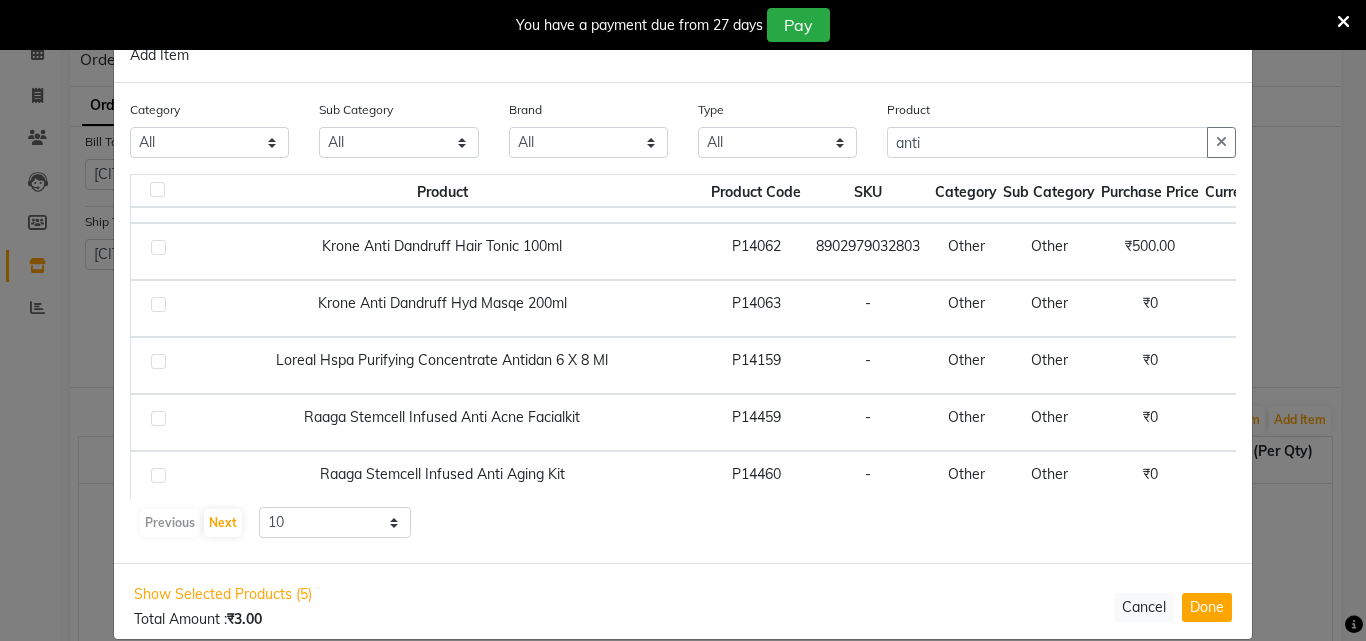 click on "₹0" 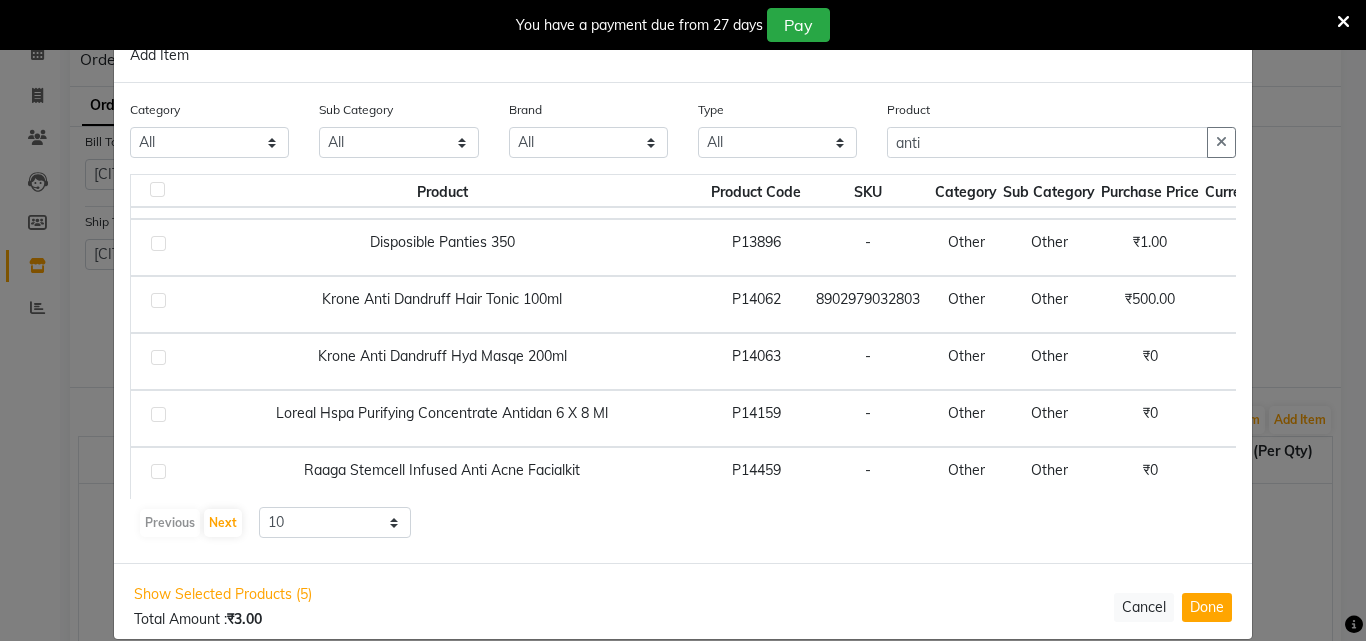 scroll, scrollTop: 0, scrollLeft: 0, axis: both 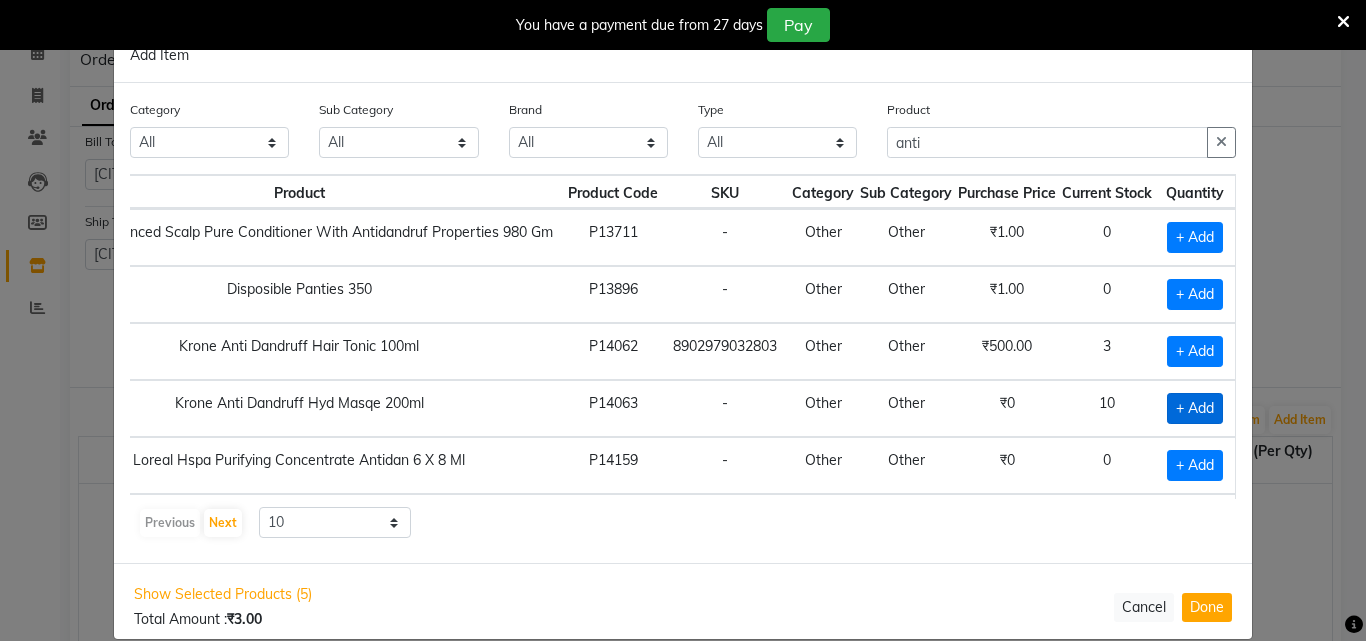 click on "+ Add" 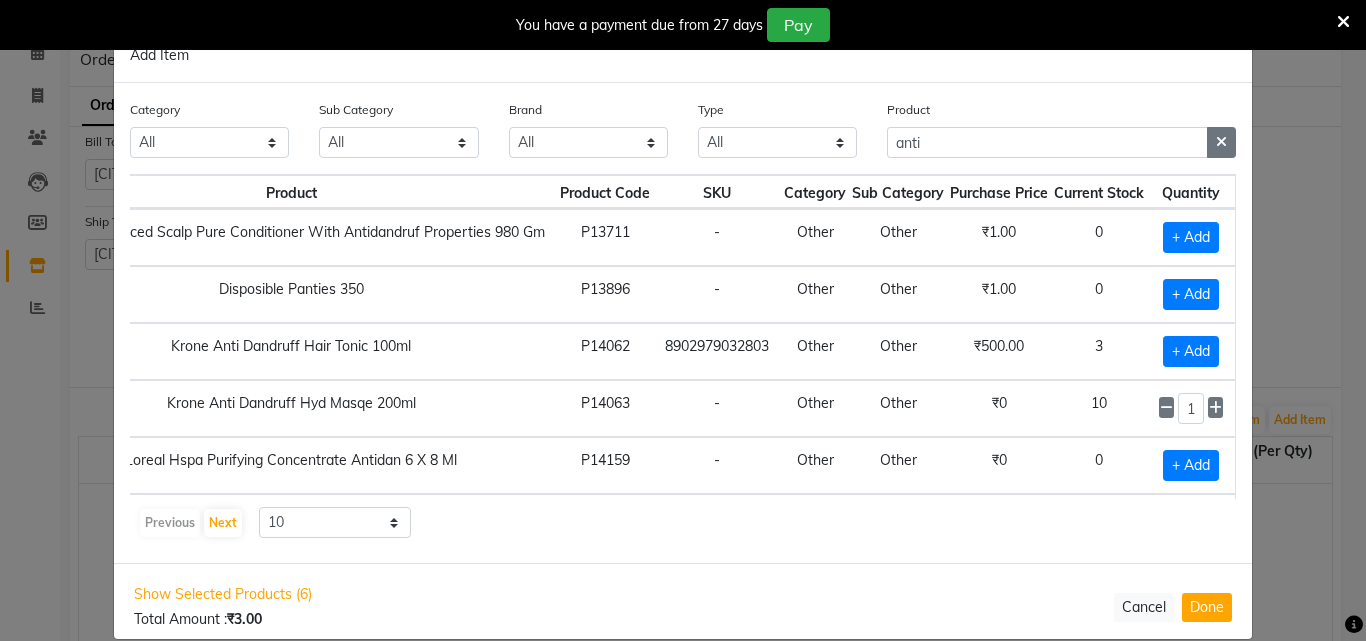 click 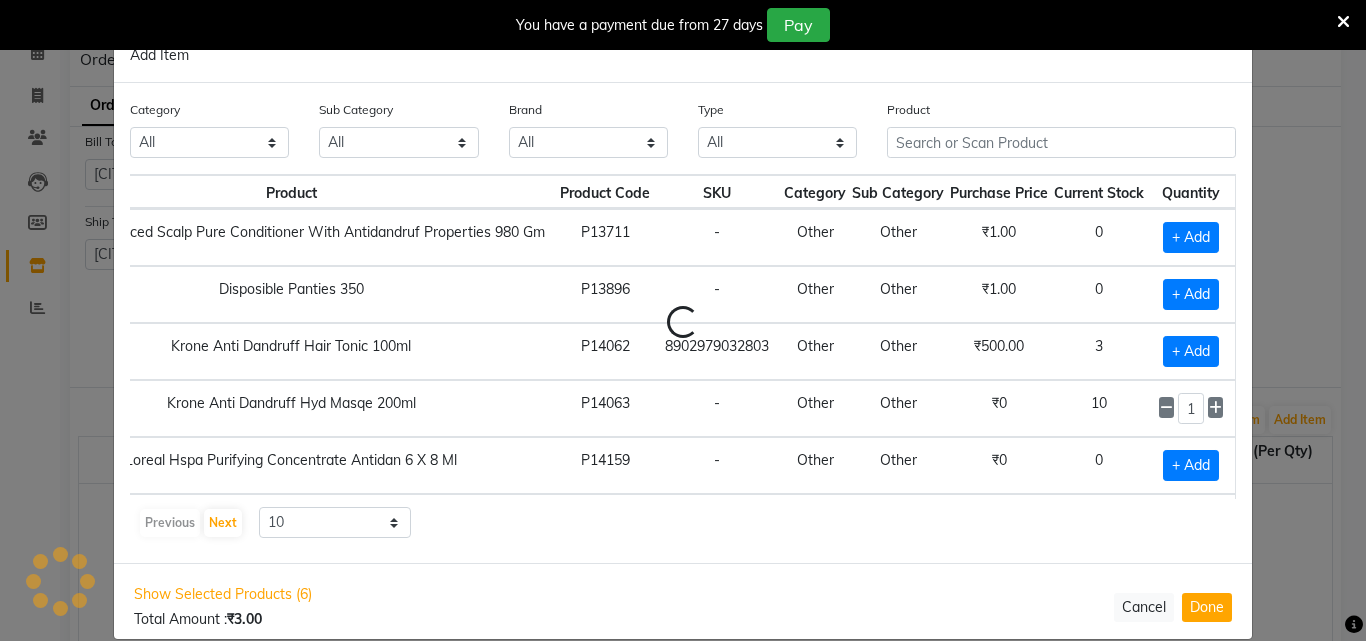 drag, startPoint x: 1080, startPoint y: 158, endPoint x: 1061, endPoint y: 153, distance: 19.646883 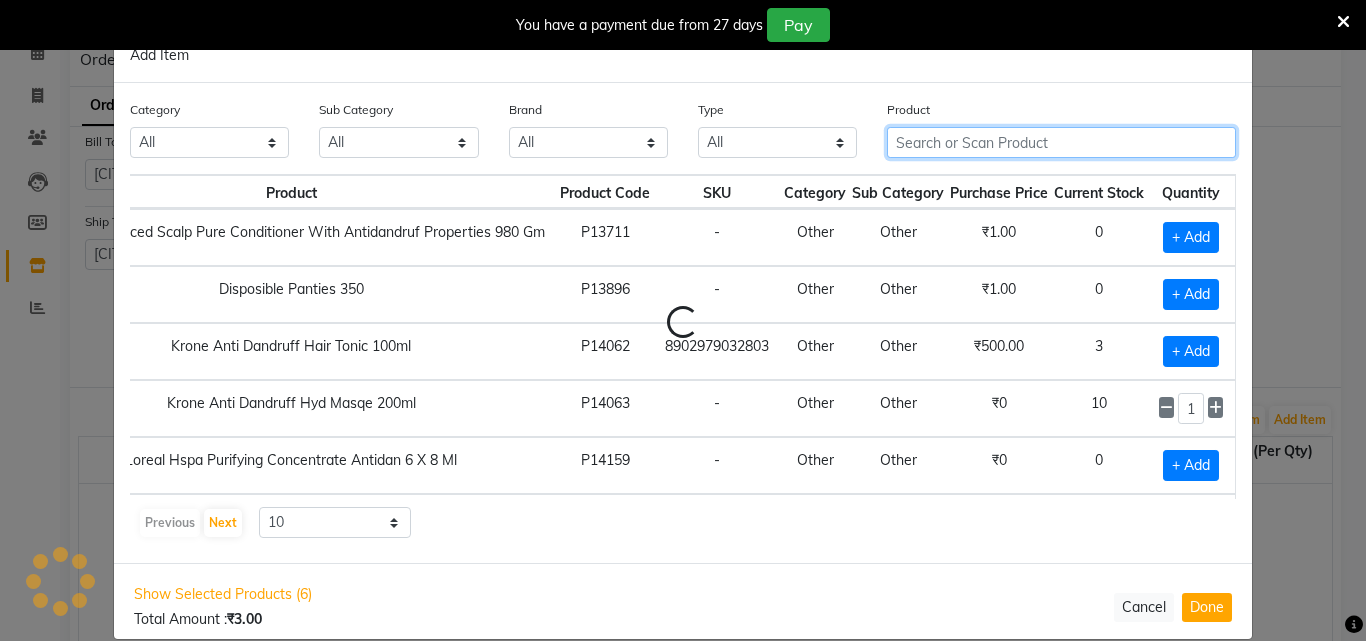 click 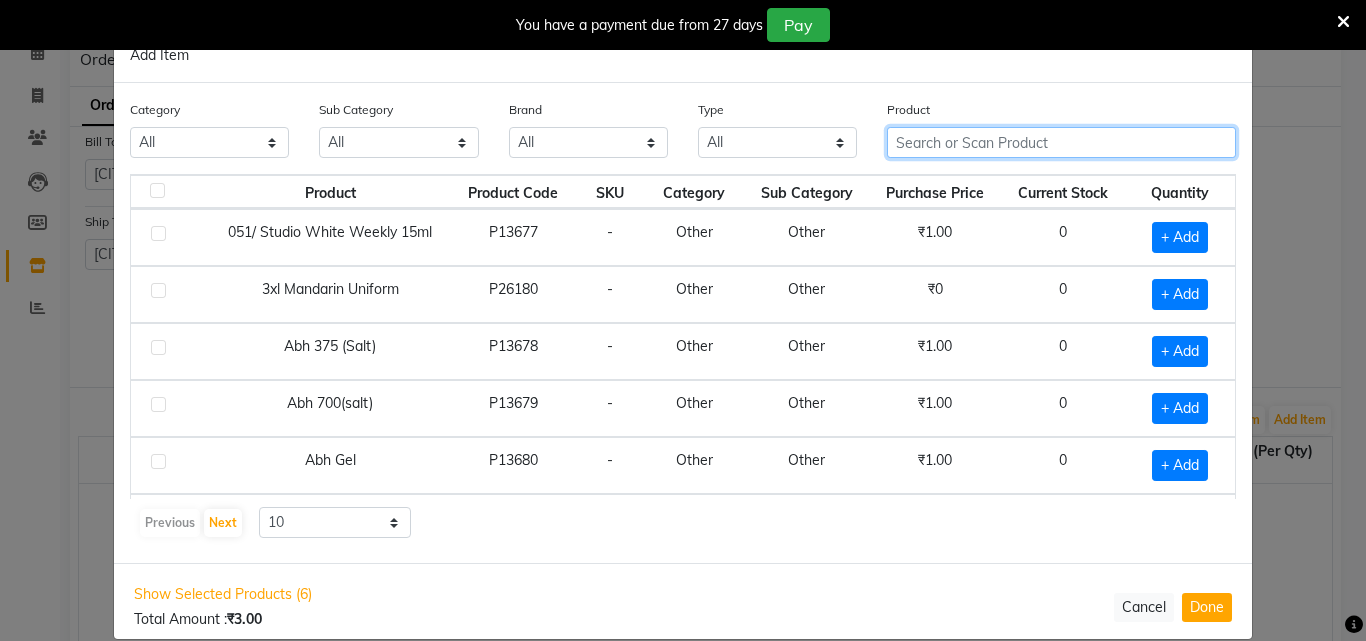 scroll, scrollTop: 0, scrollLeft: 0, axis: both 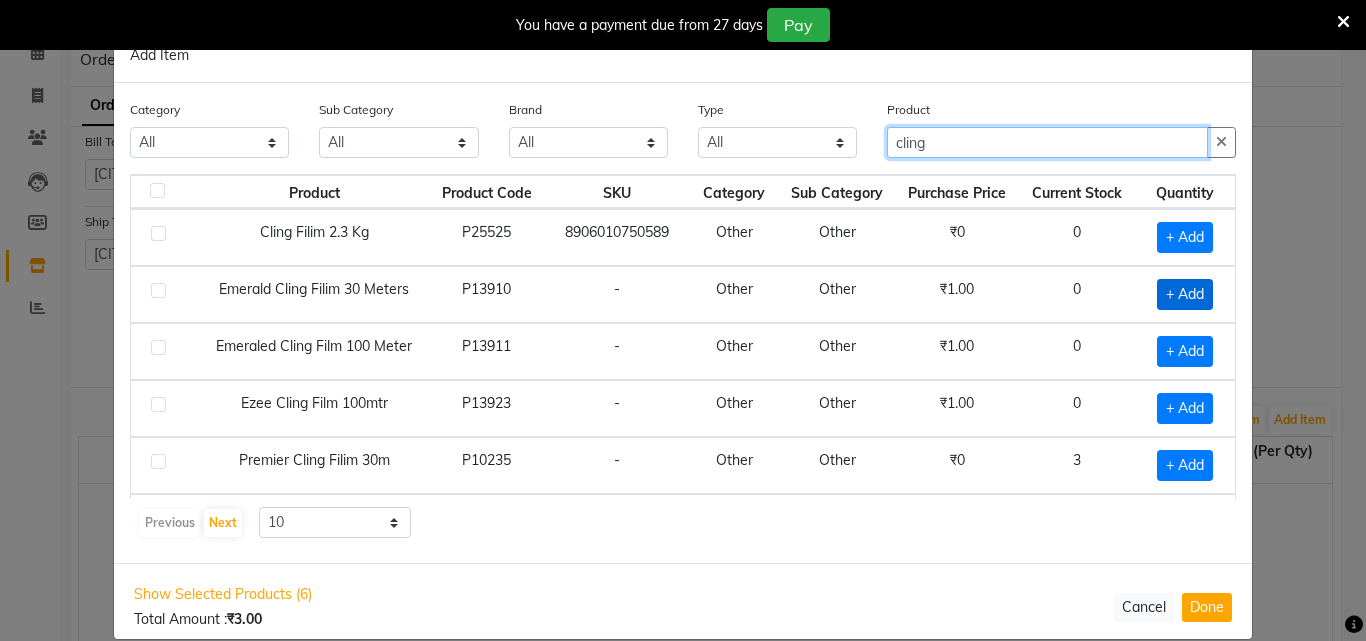 type on "cling" 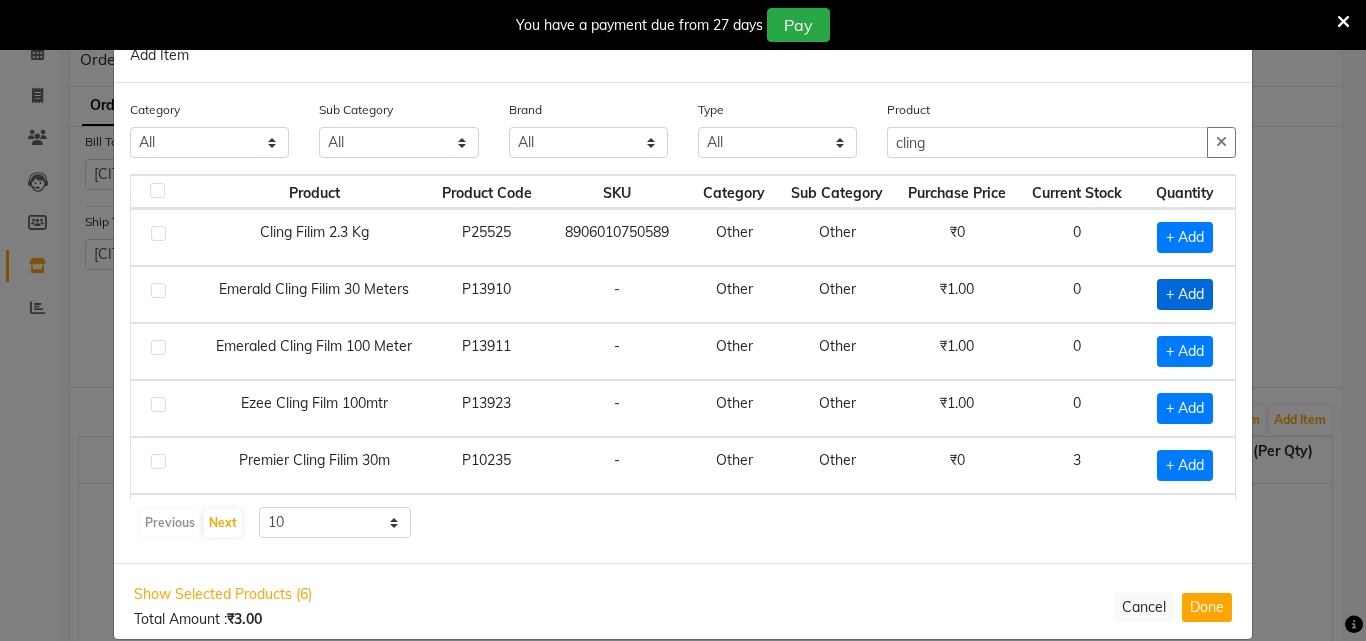 click on "+ Add" 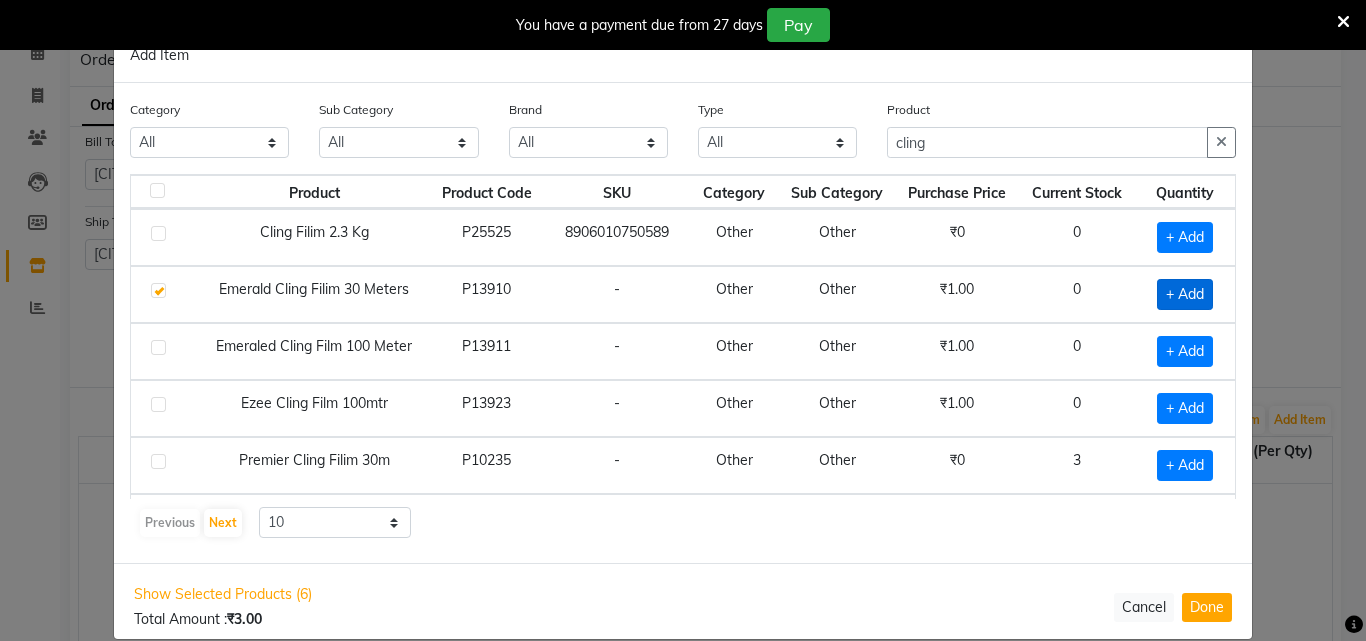 checkbox on "true" 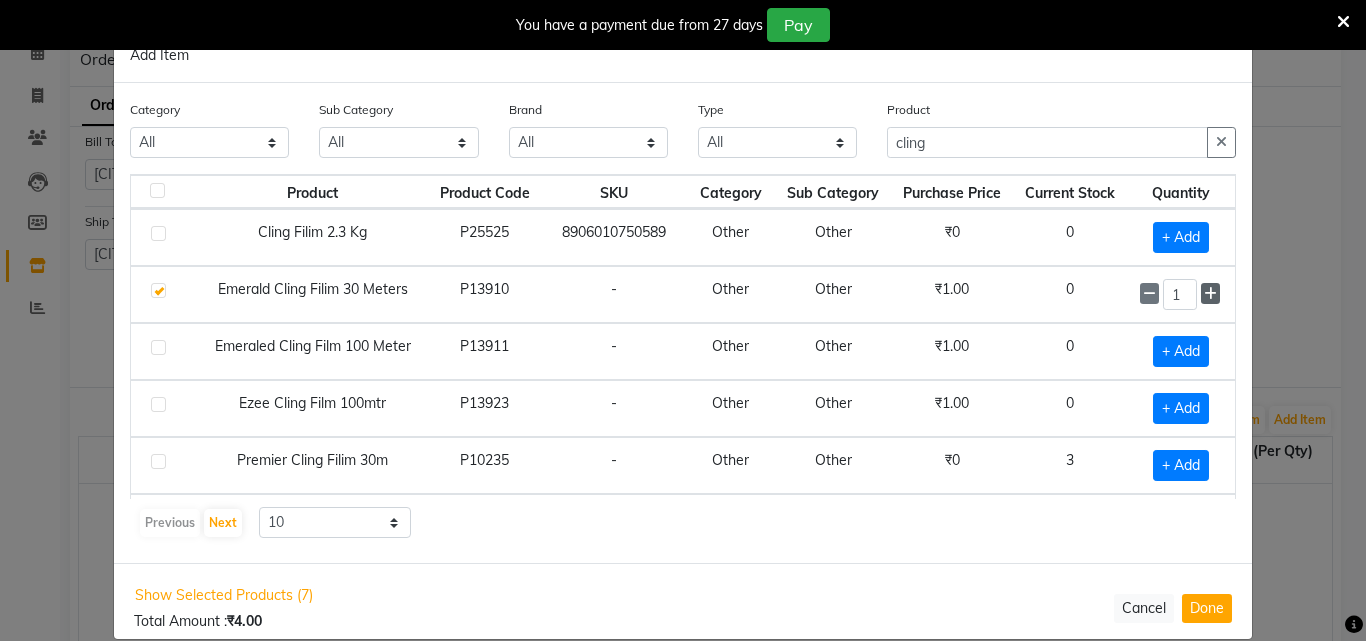 click 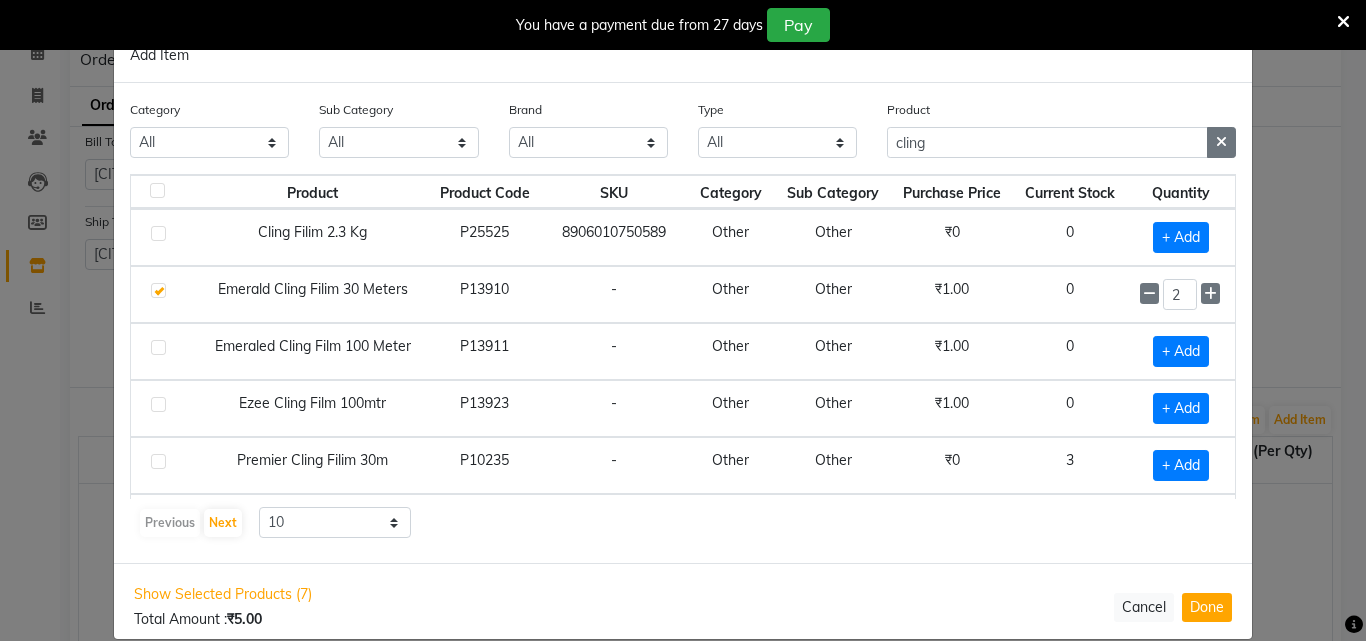 click 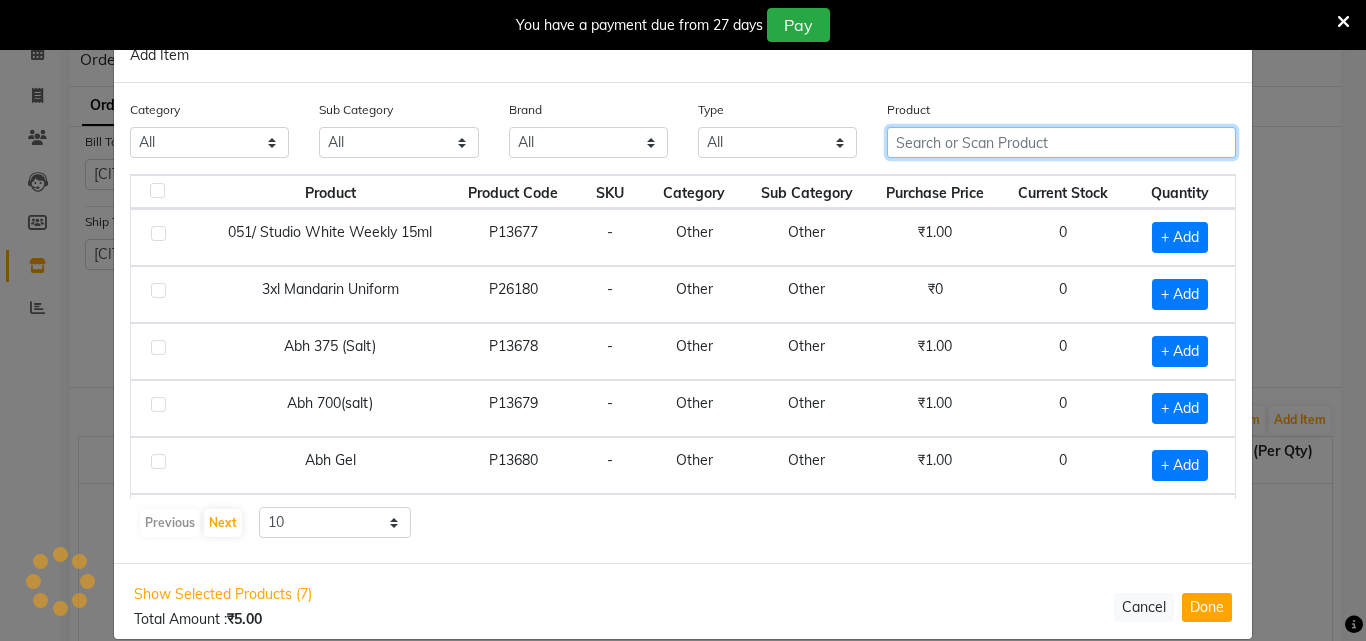 click 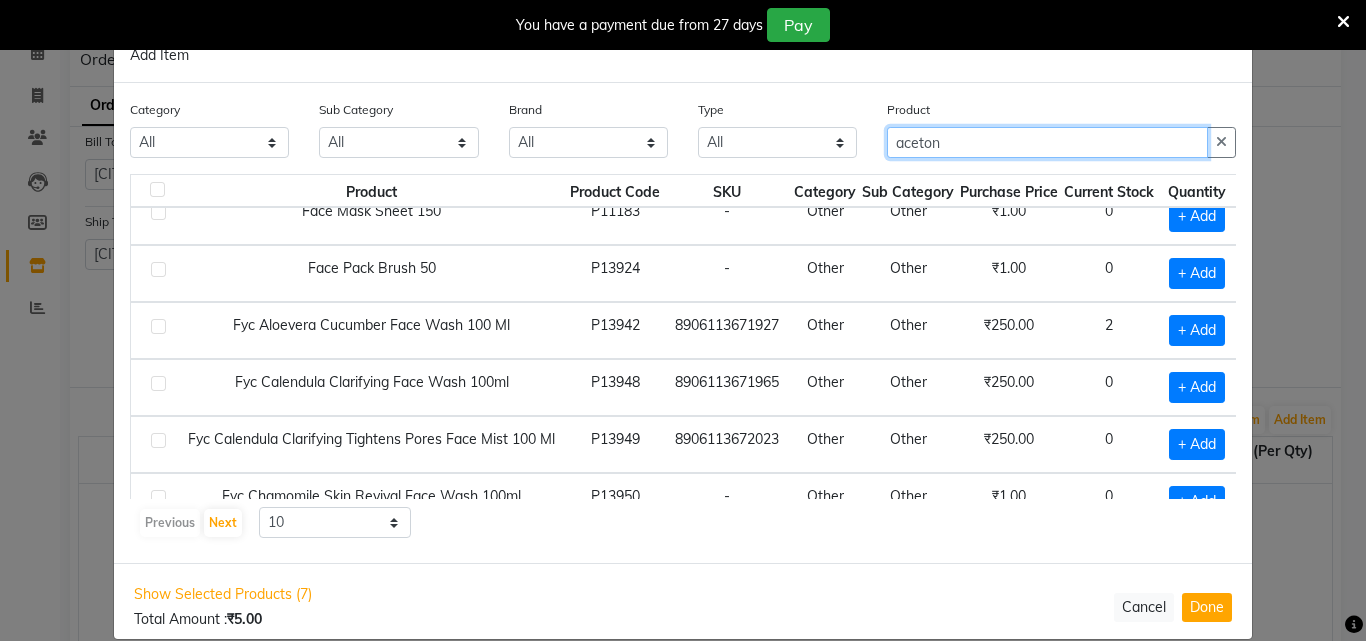 scroll, scrollTop: 296, scrollLeft: 0, axis: vertical 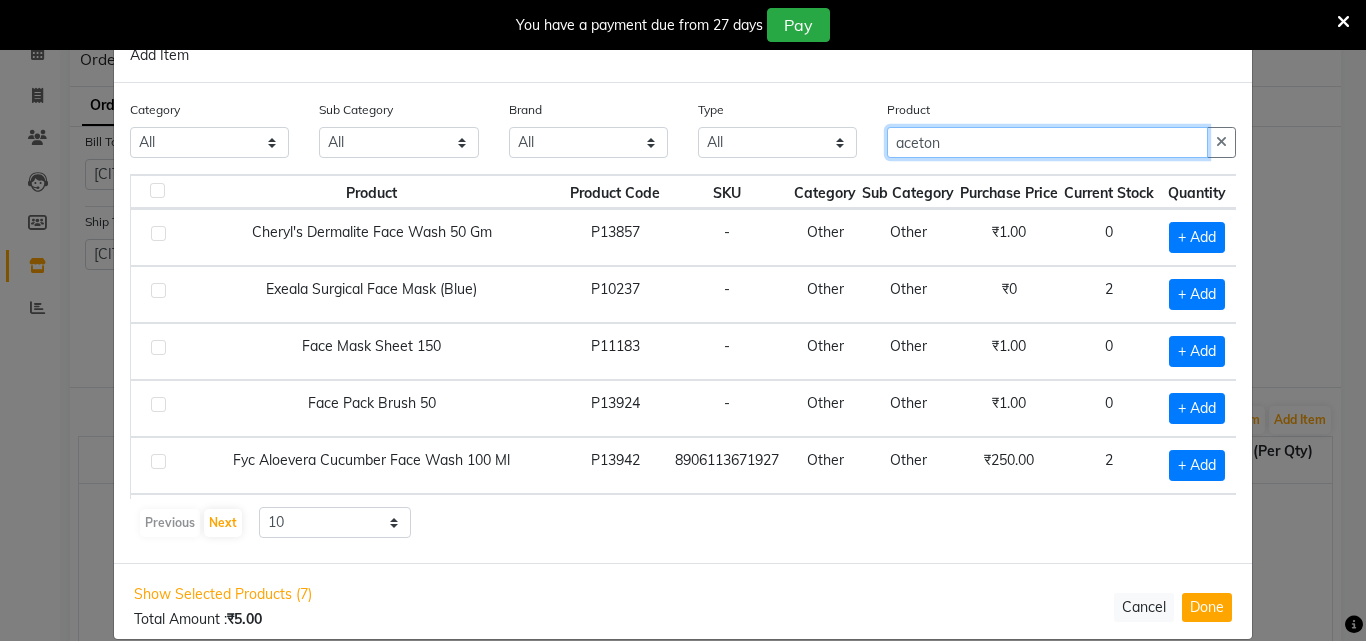 type on "aceton" 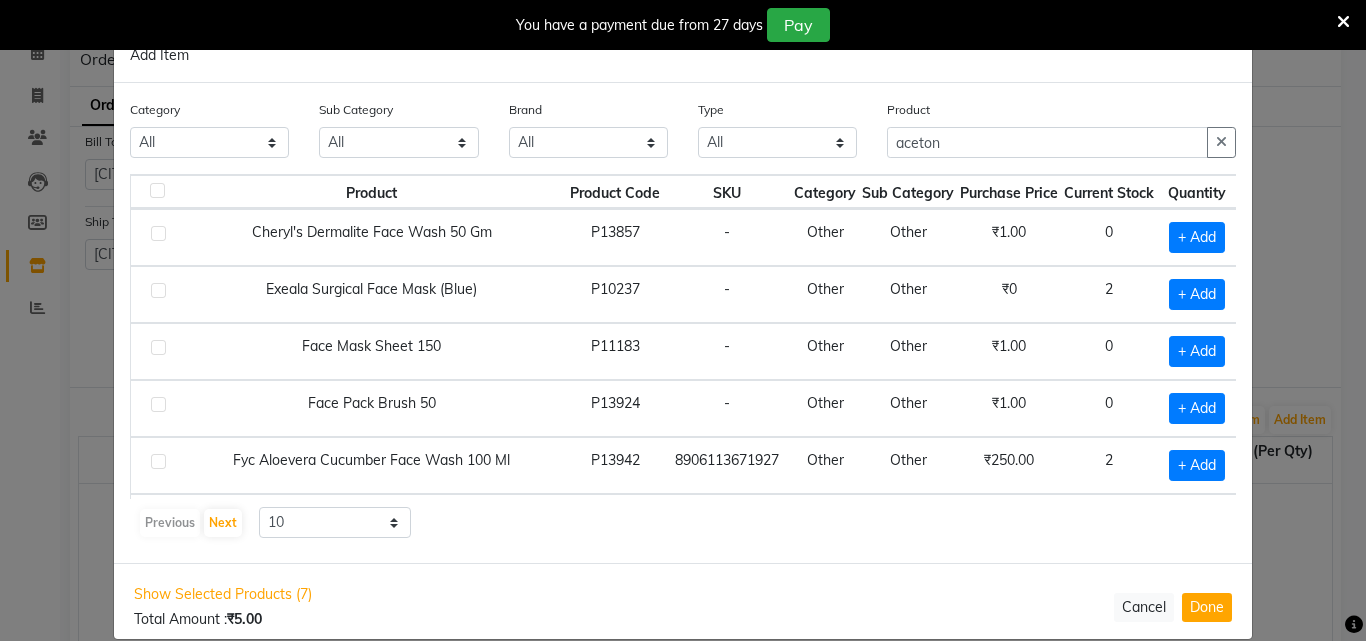 click on "Product aceton" 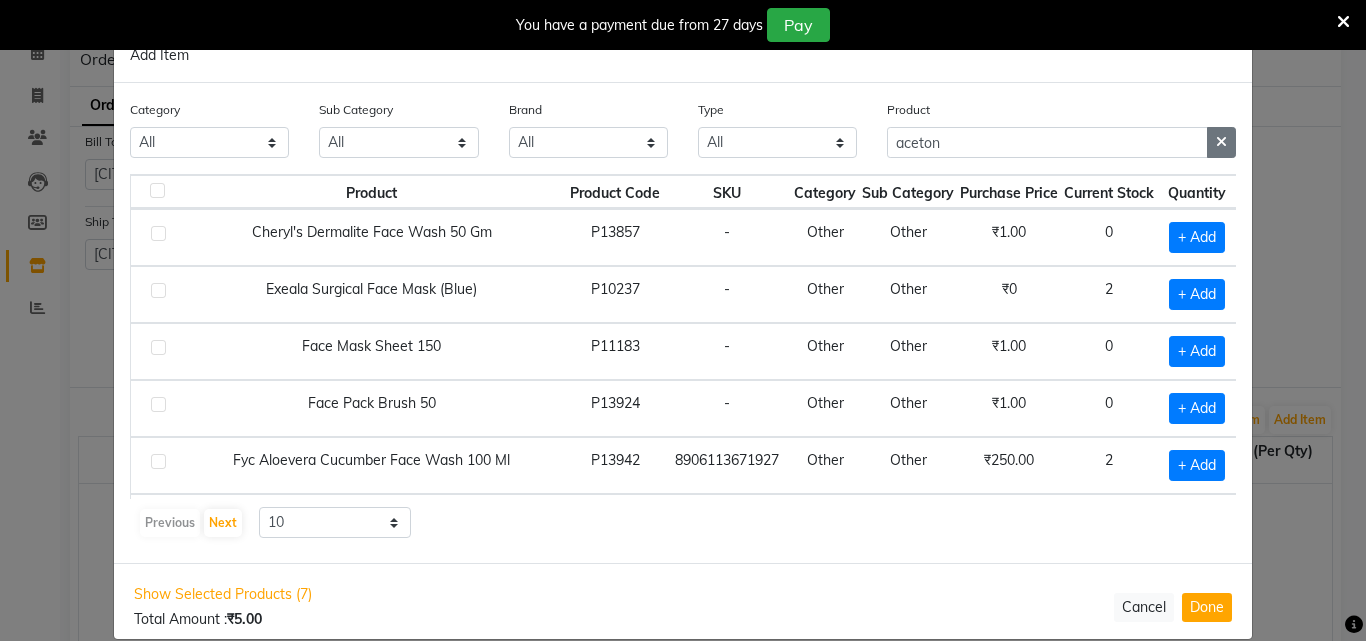 click 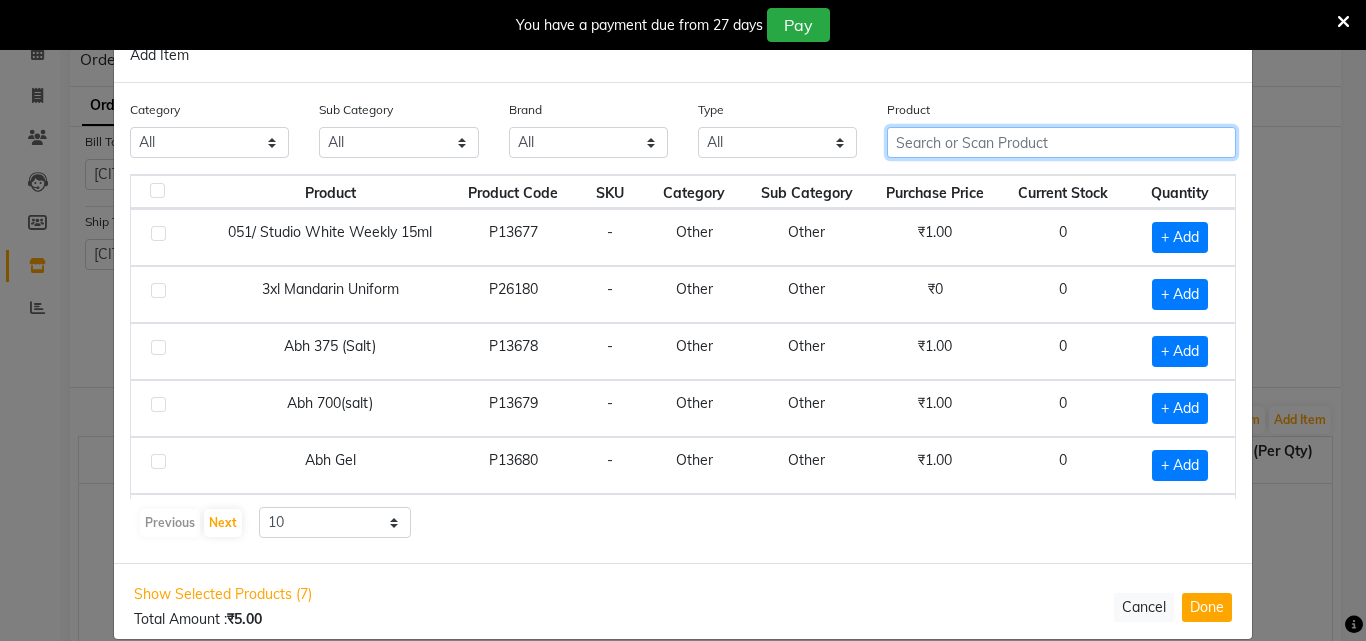 click 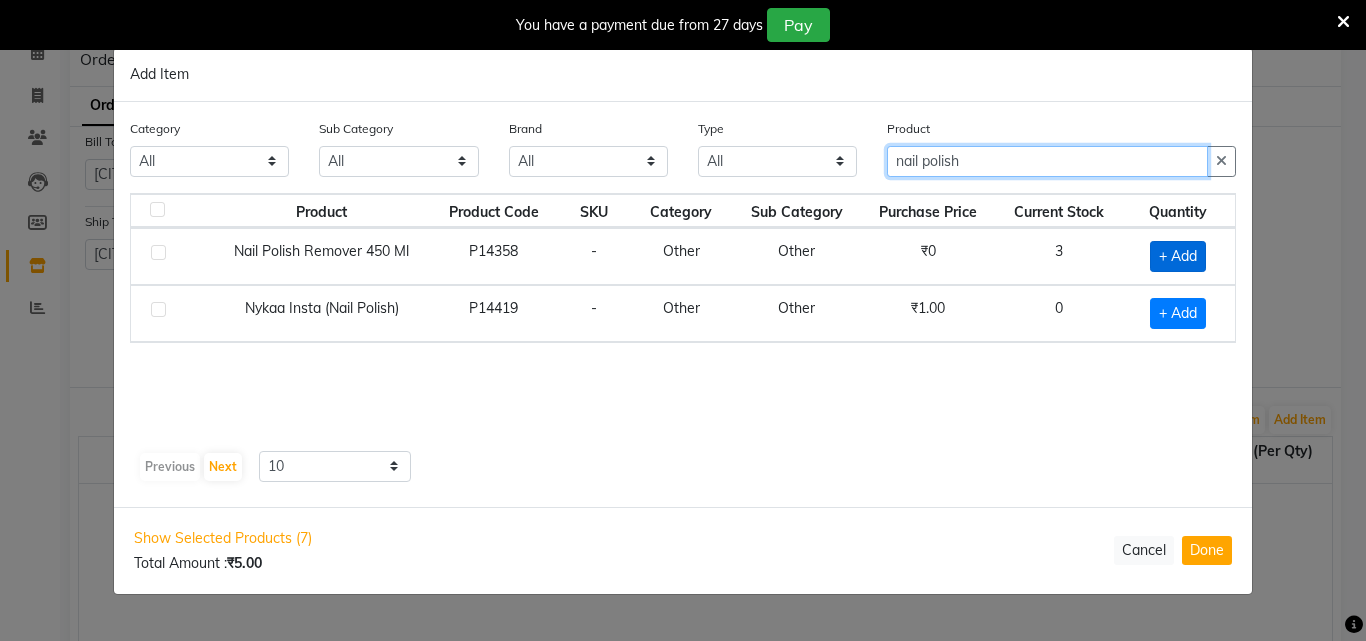 type on "nail polish" 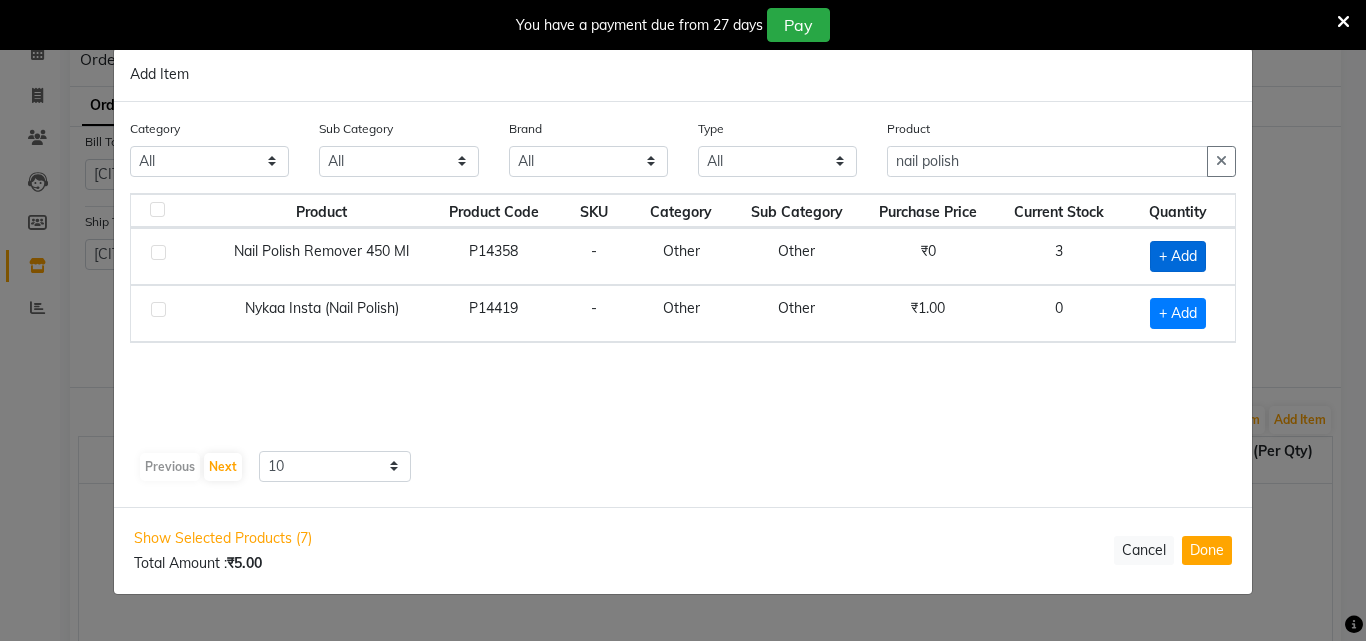 click on "+ Add" 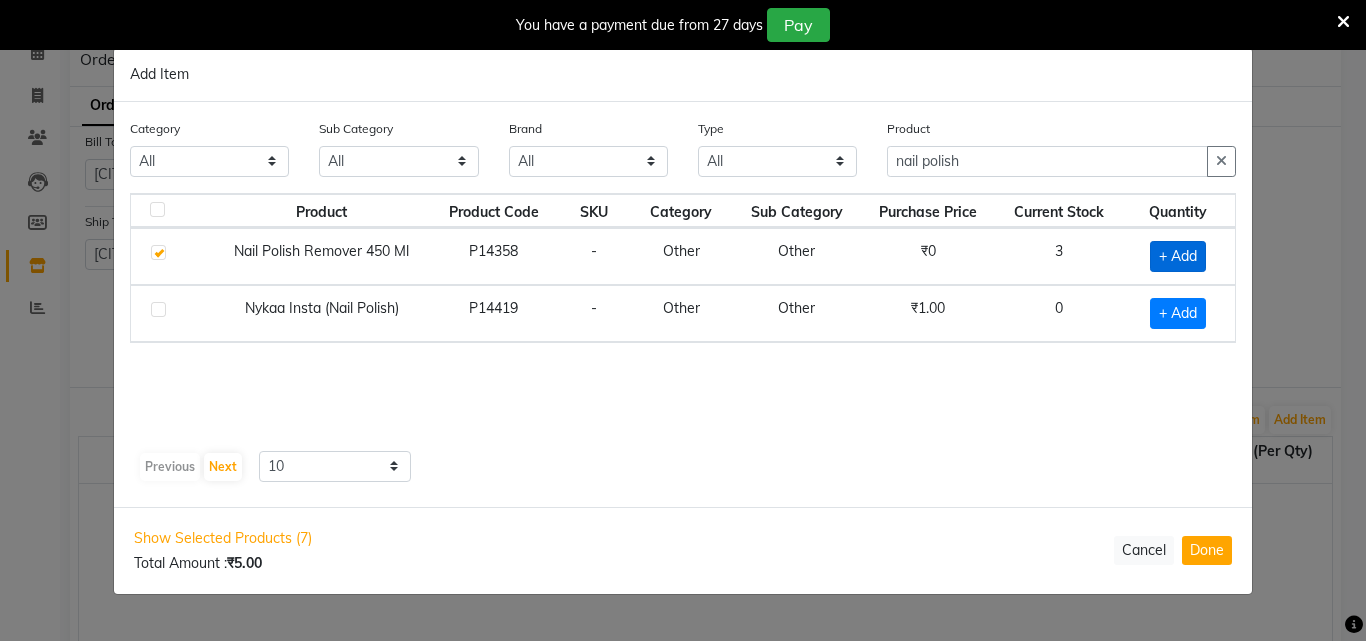 checkbox on "true" 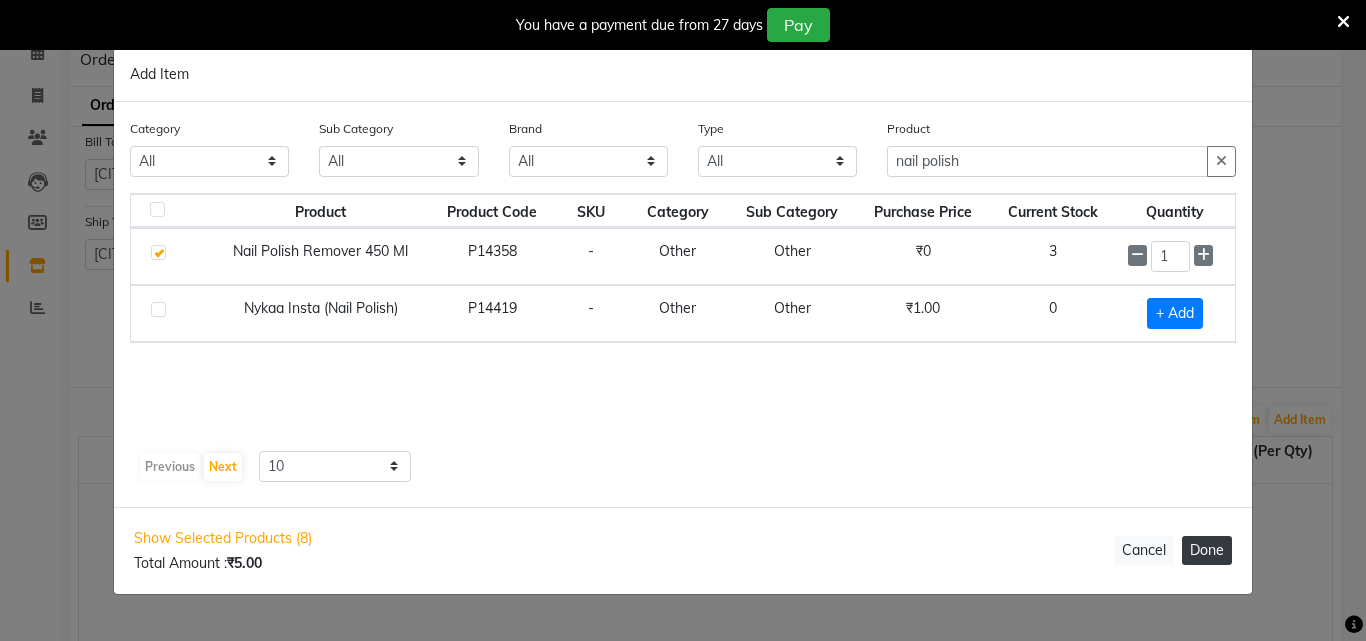 click on "Done" 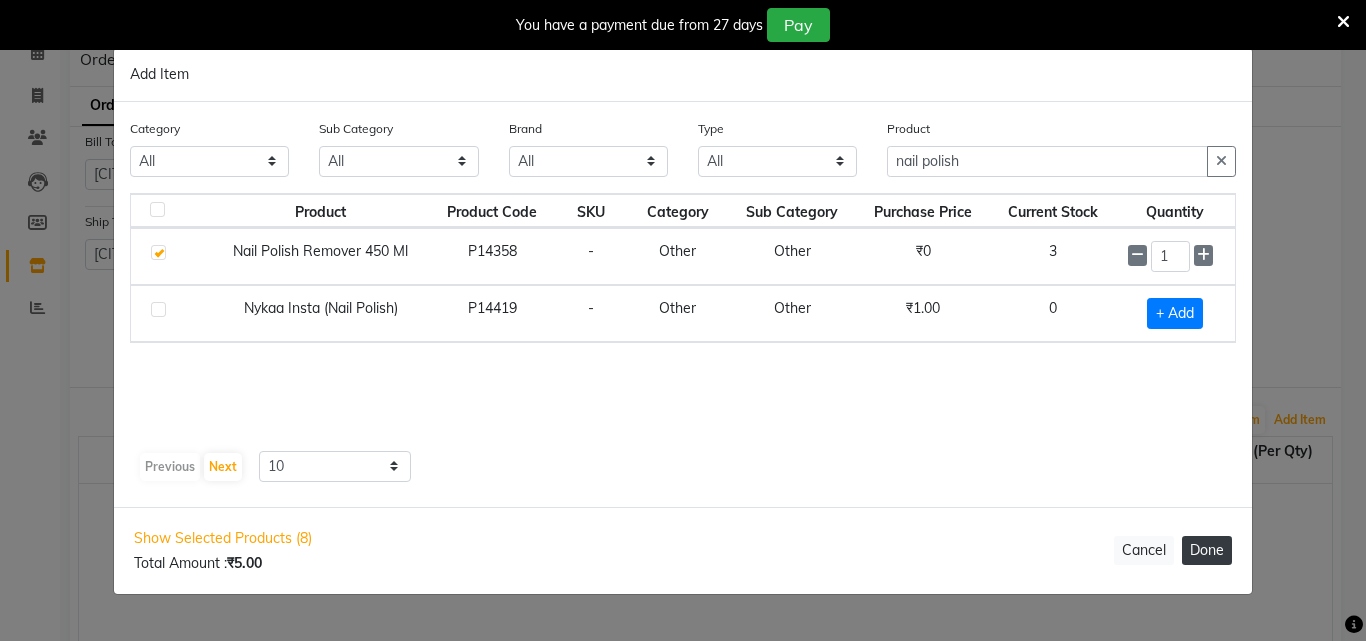 select on "1774" 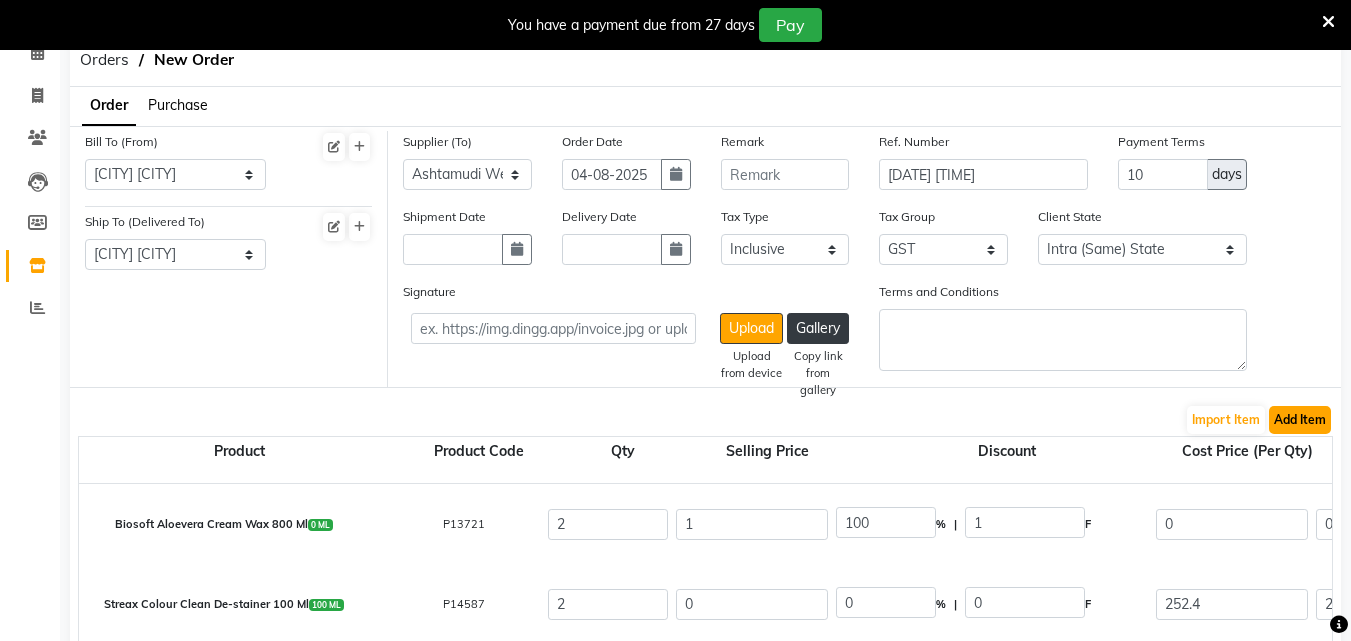 click on "Add Item" 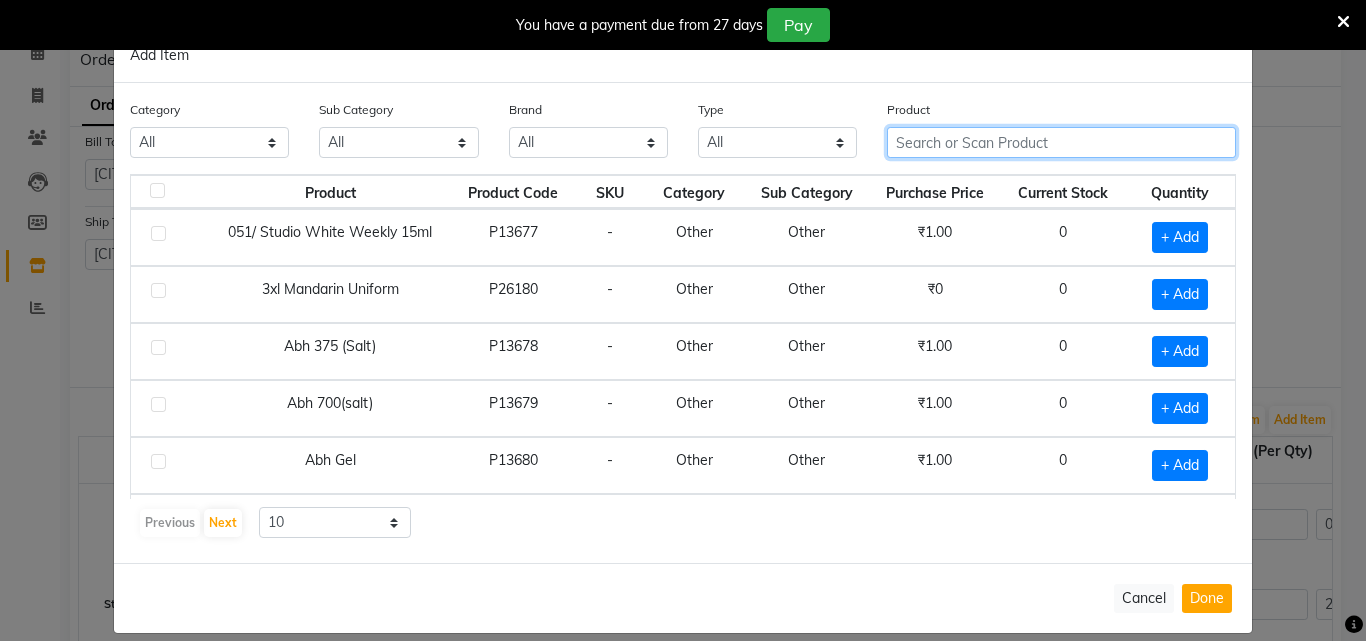 click 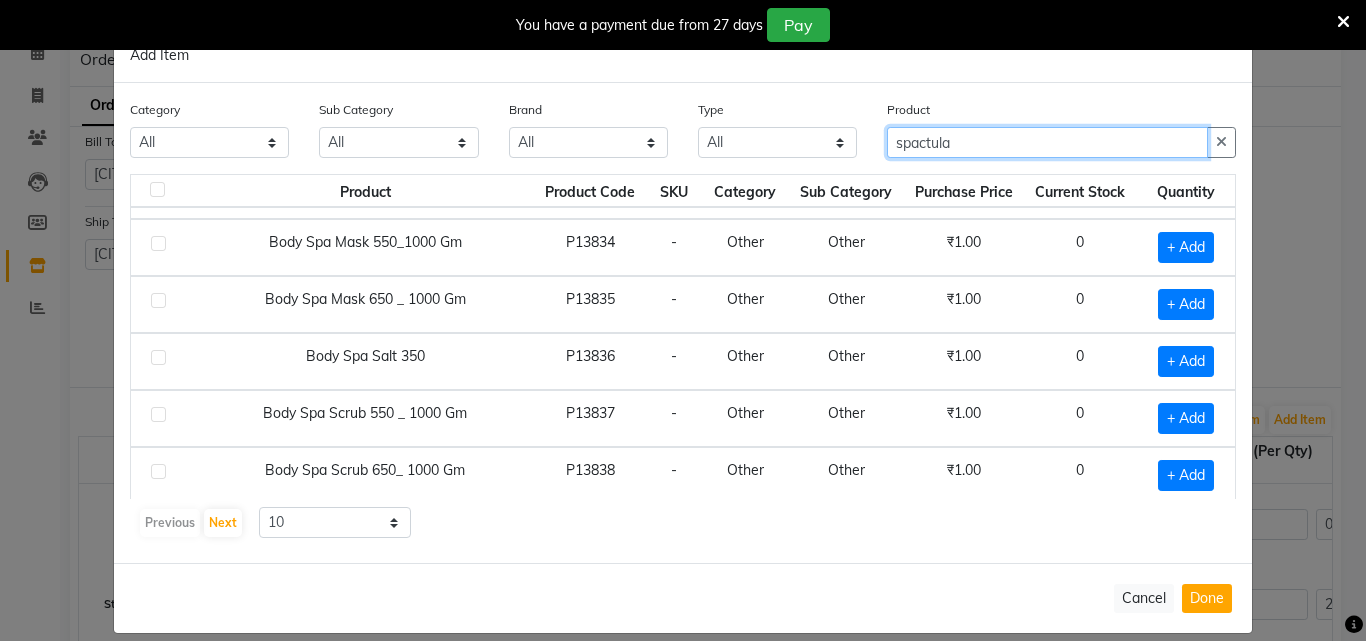 scroll, scrollTop: 281, scrollLeft: 0, axis: vertical 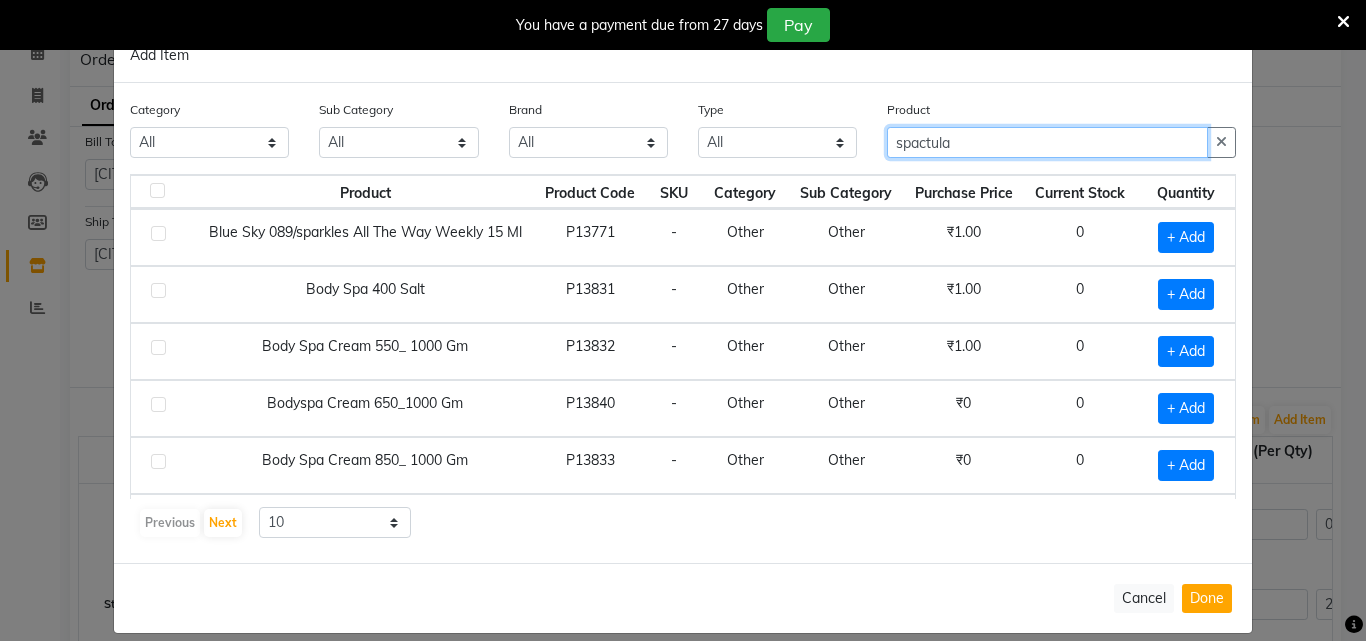 type on "spactula" 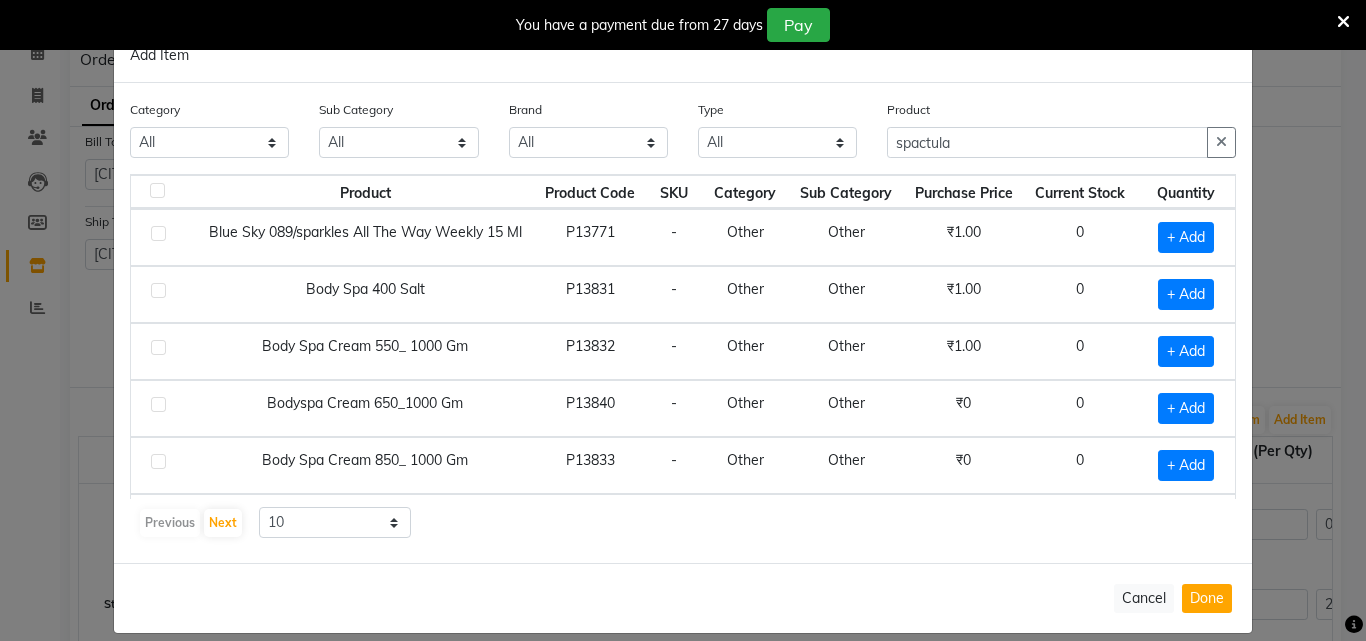 click 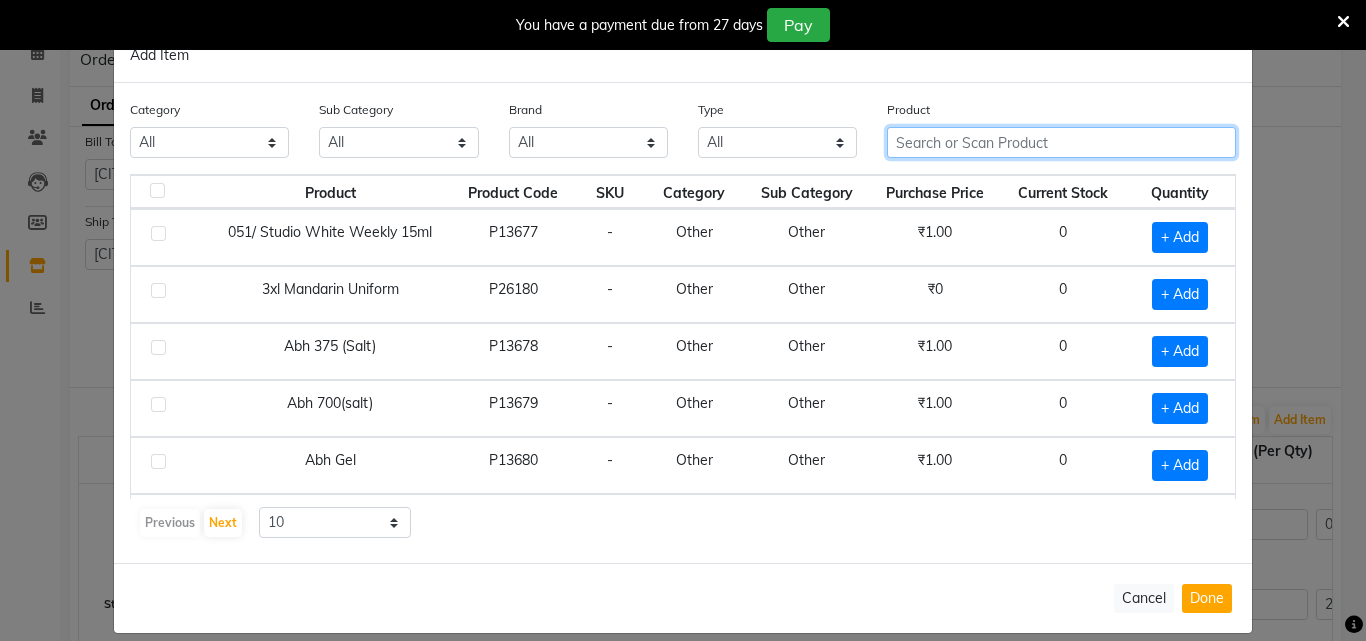 click 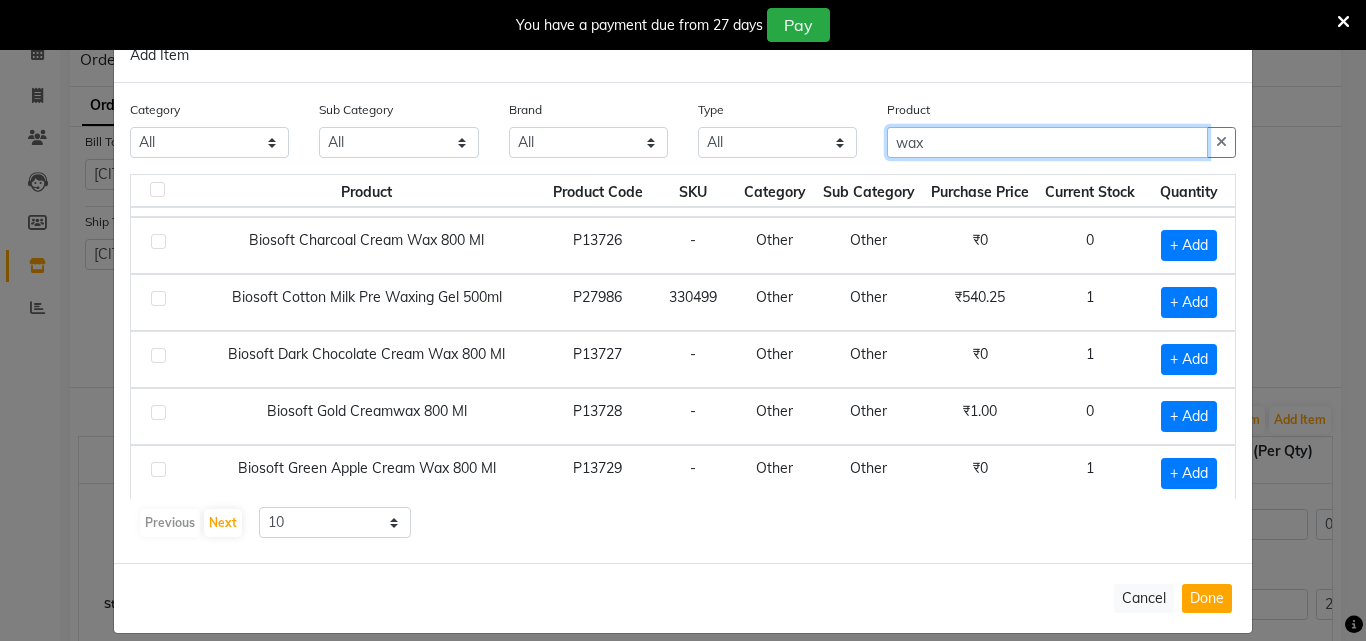 scroll, scrollTop: 281, scrollLeft: 0, axis: vertical 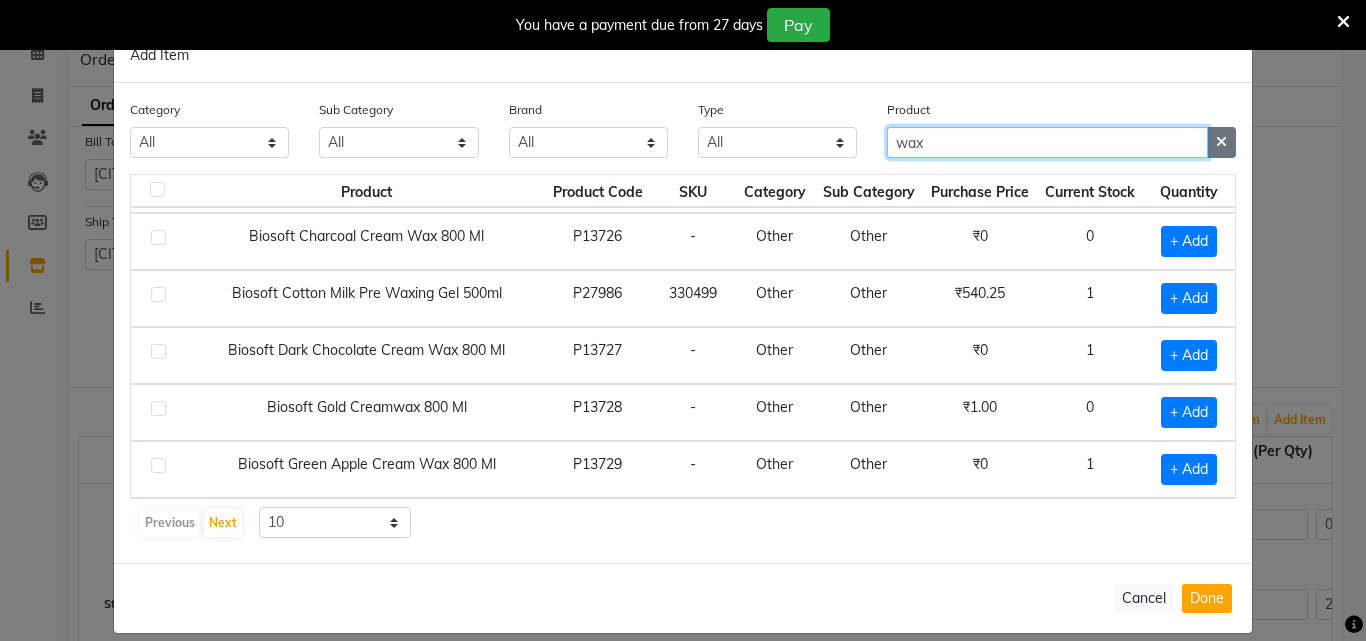 type on "wax" 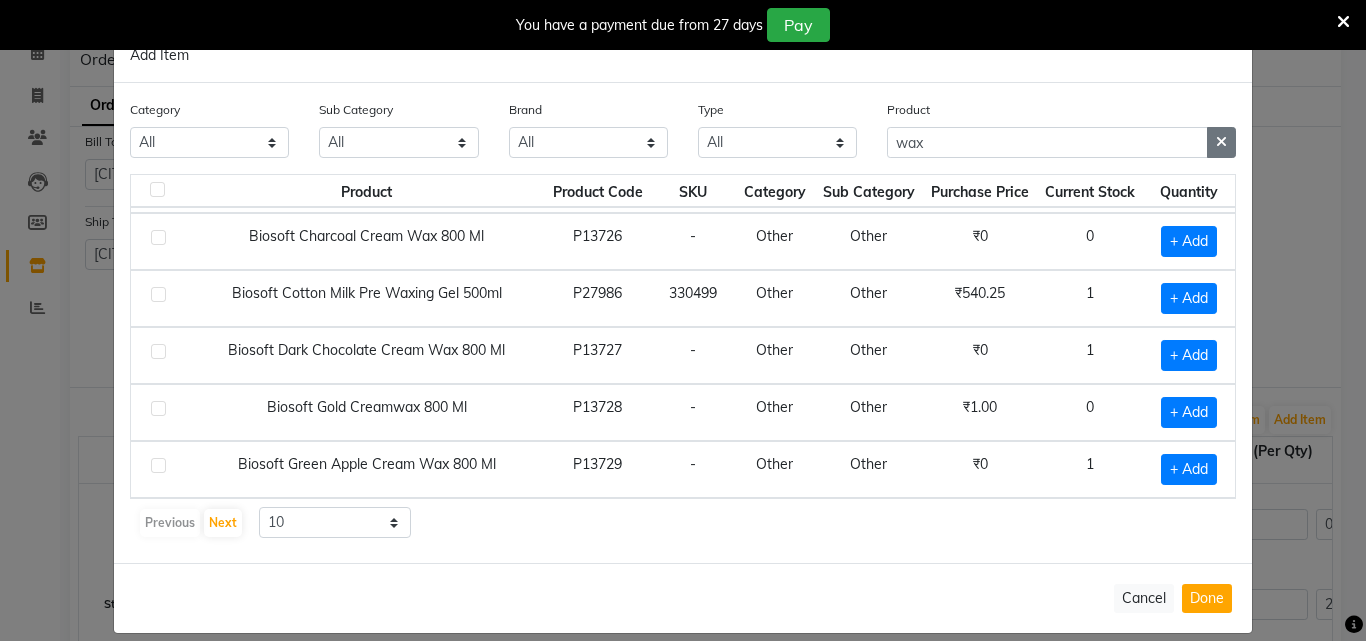 click 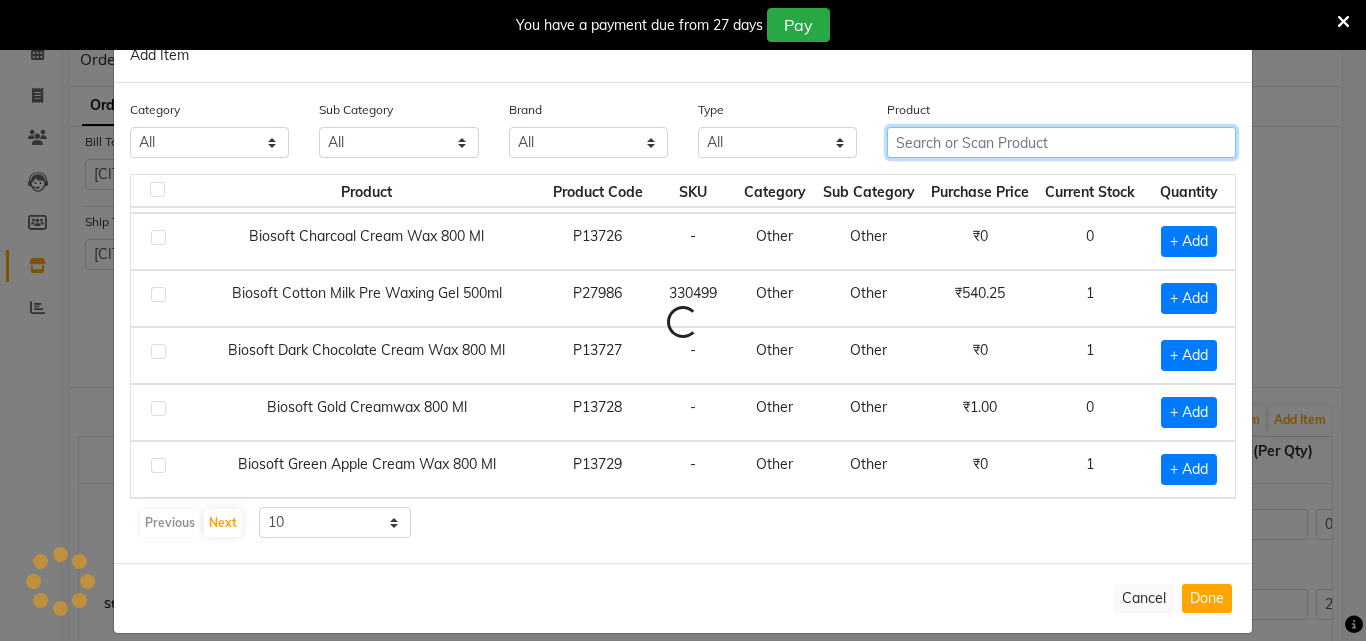 click 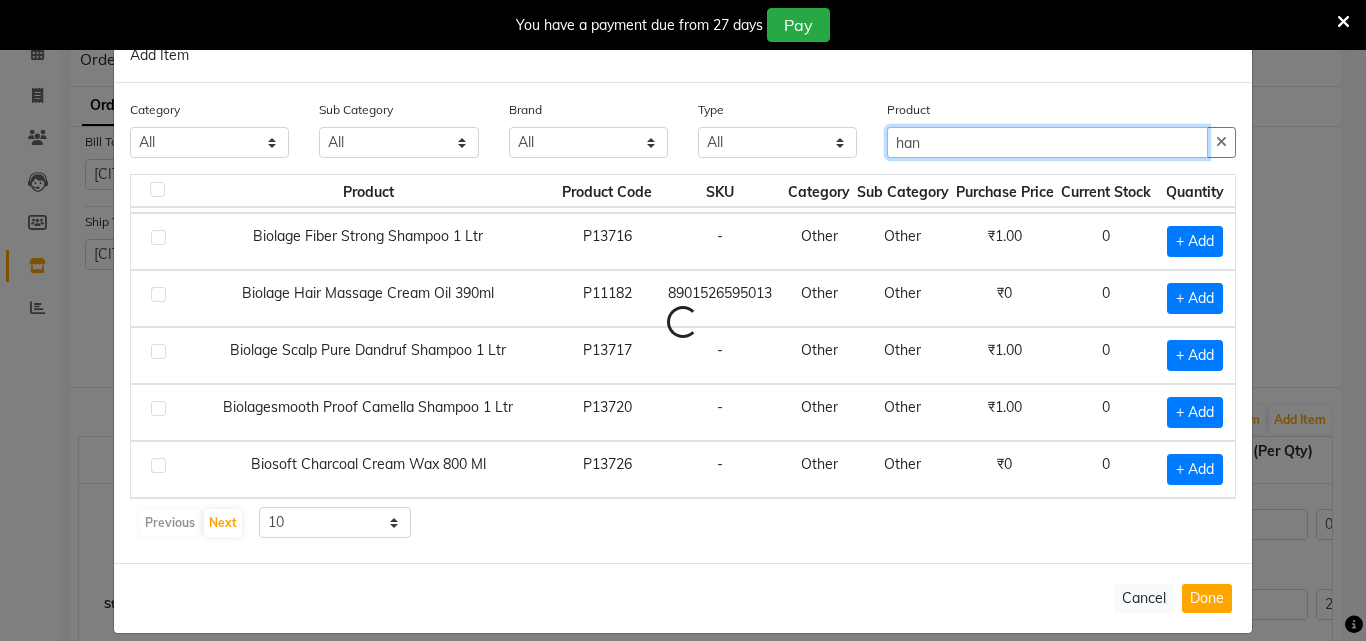 scroll, scrollTop: 224, scrollLeft: 0, axis: vertical 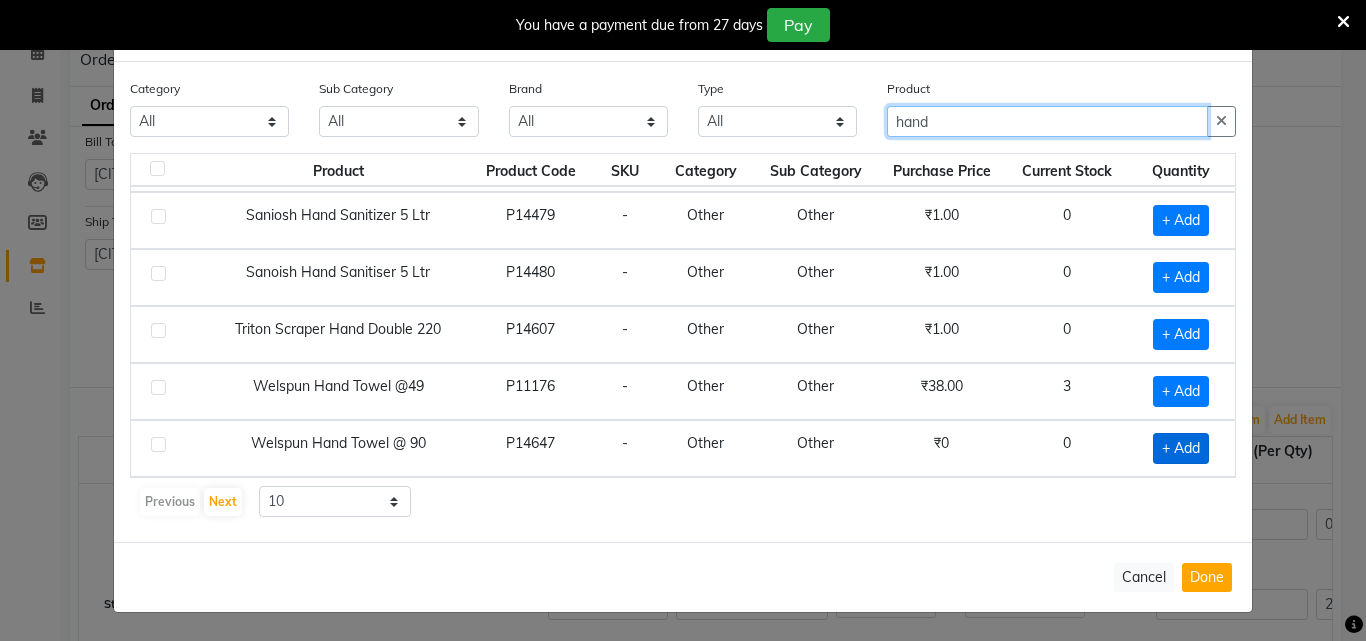 type on "hand" 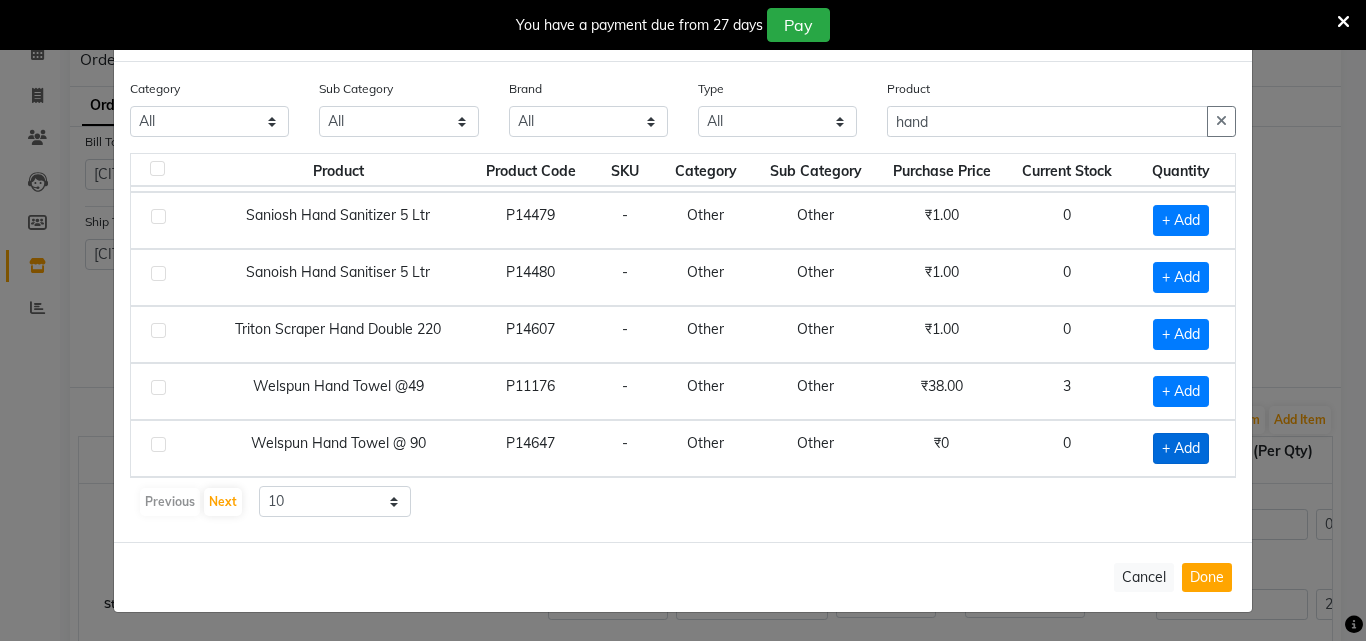 click on "+ Add" 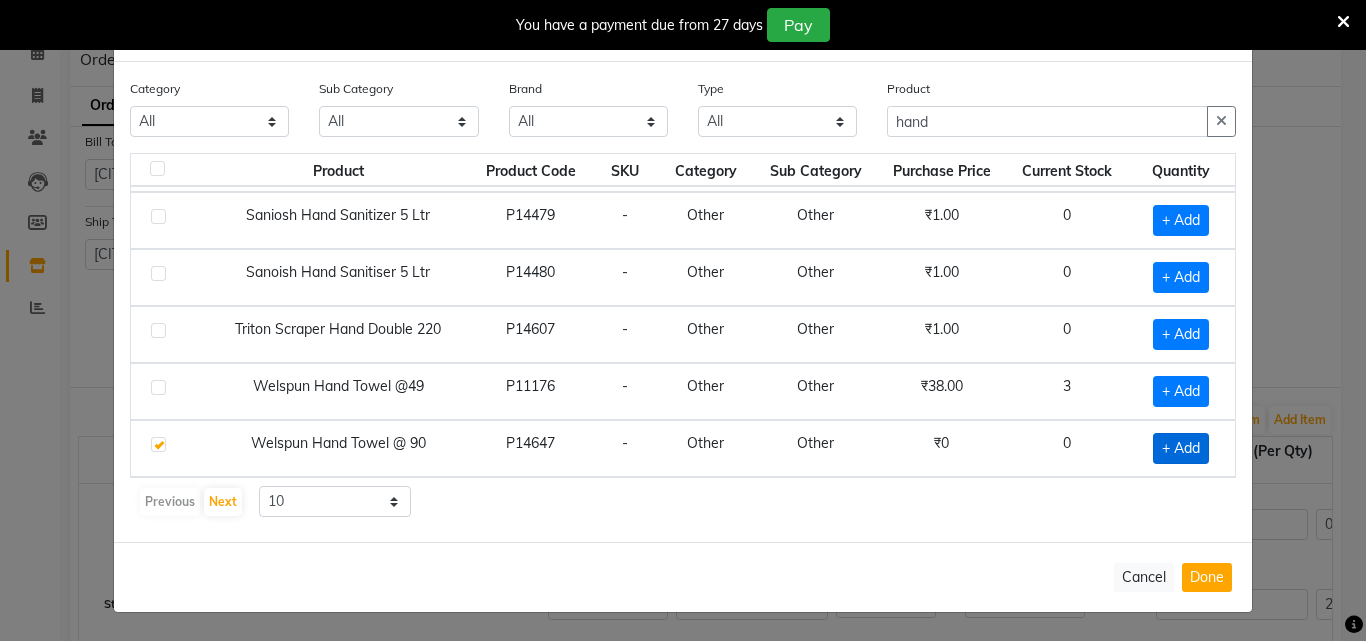 checkbox on "true" 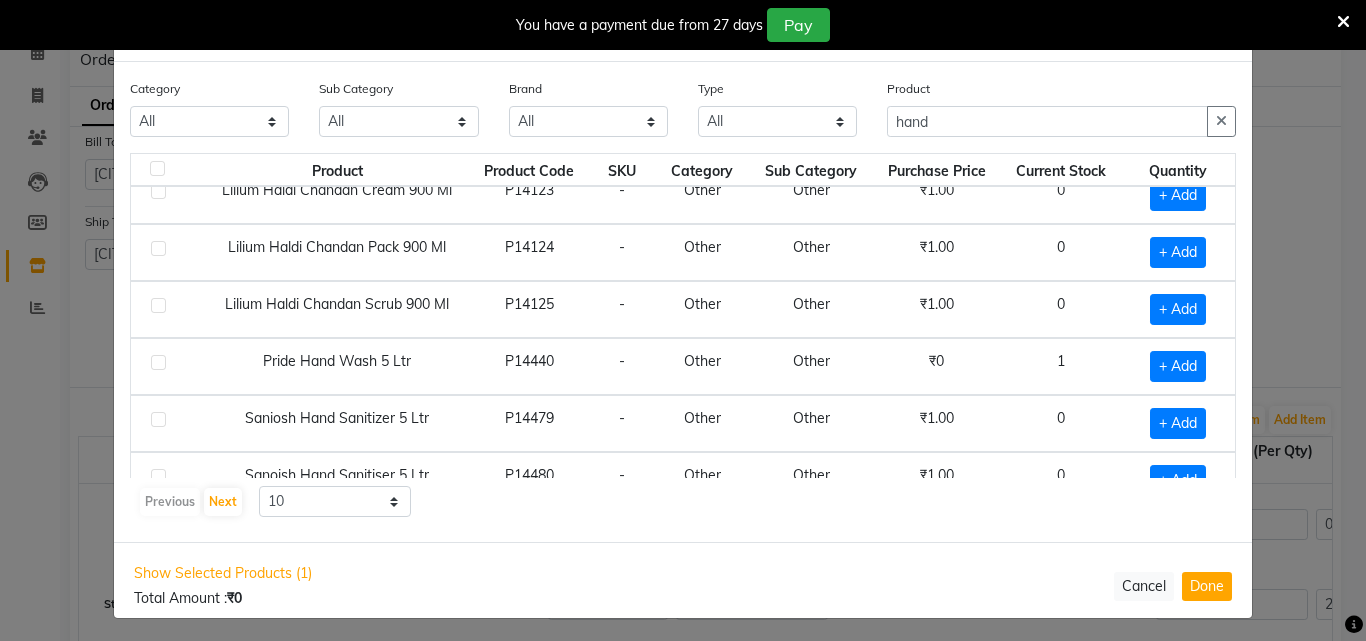 scroll, scrollTop: 0, scrollLeft: 0, axis: both 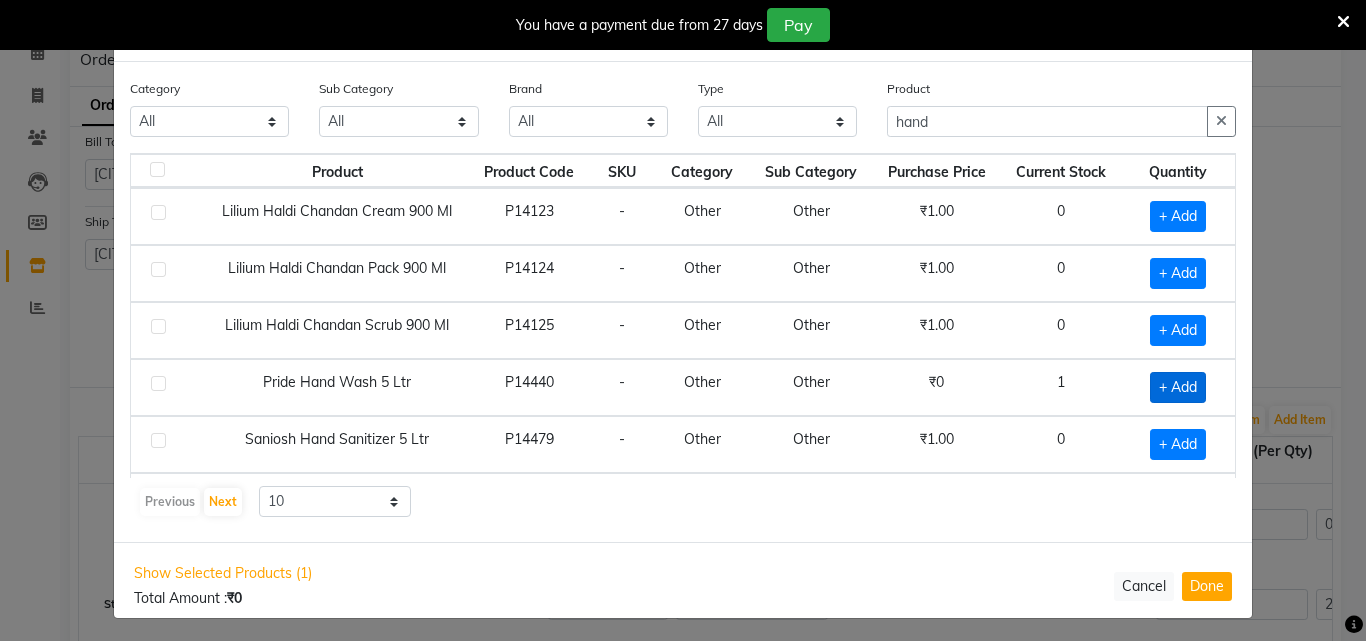 click on "+ Add" 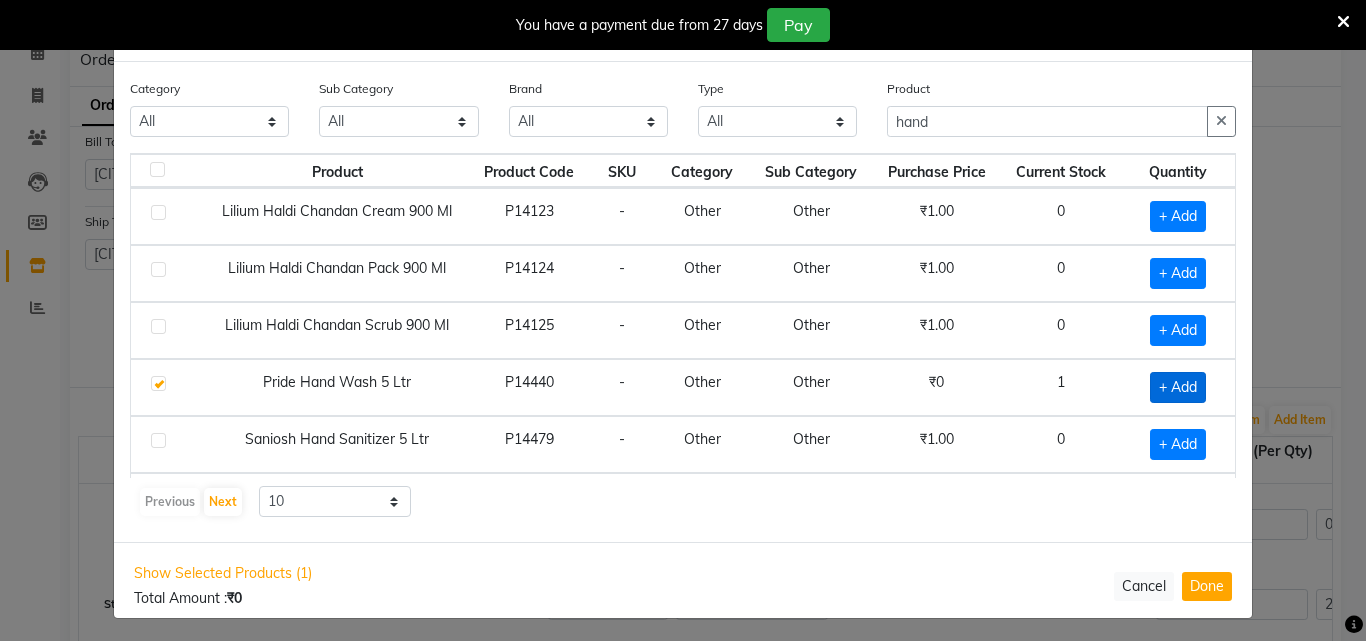 checkbox on "true" 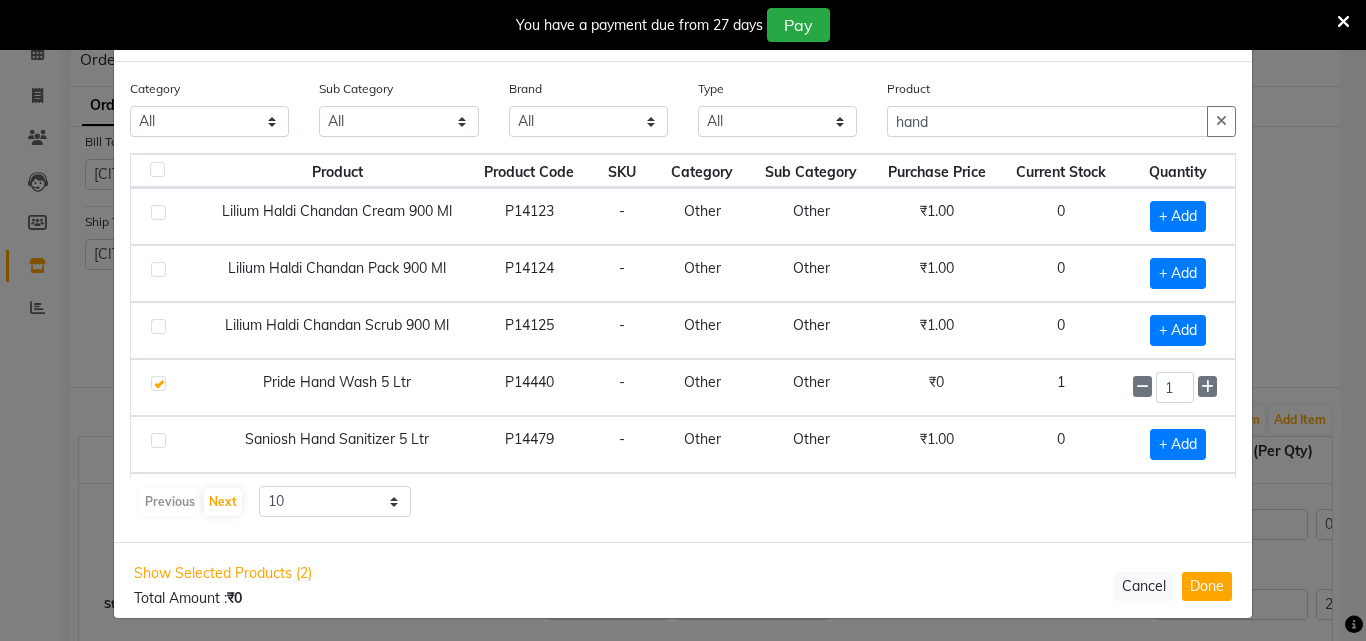 drag, startPoint x: 1205, startPoint y: 117, endPoint x: 1168, endPoint y: 124, distance: 37.65634 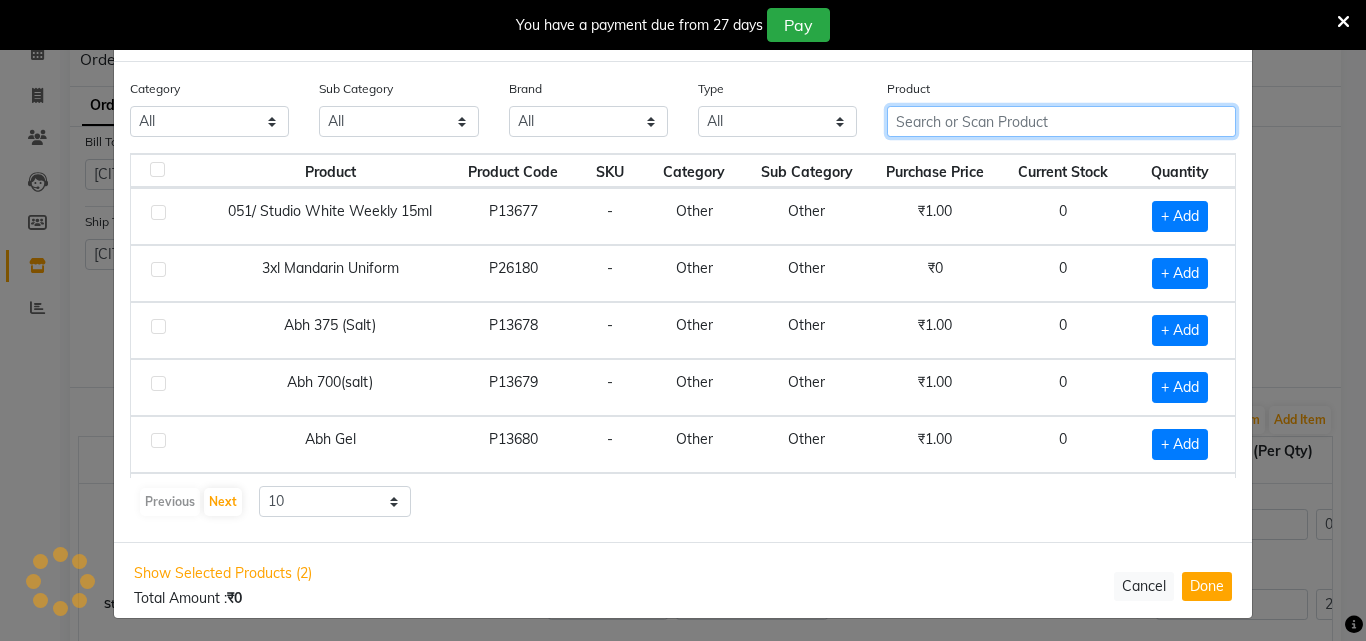 click 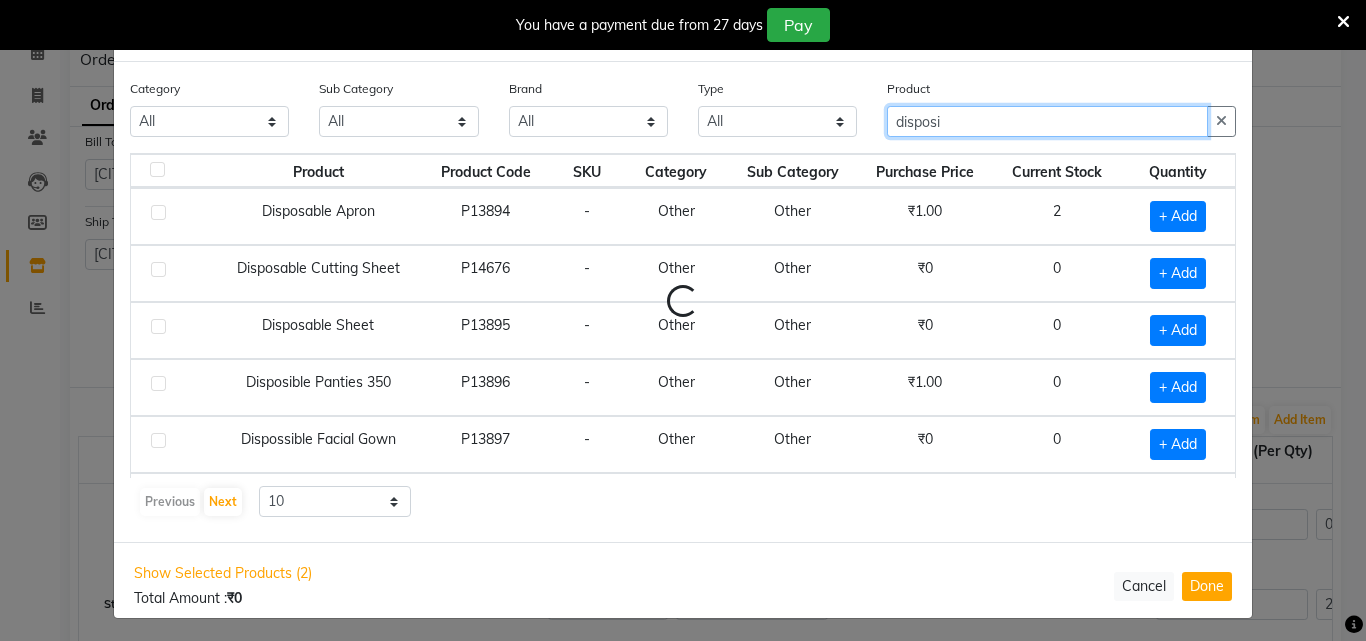scroll, scrollTop: 0, scrollLeft: 0, axis: both 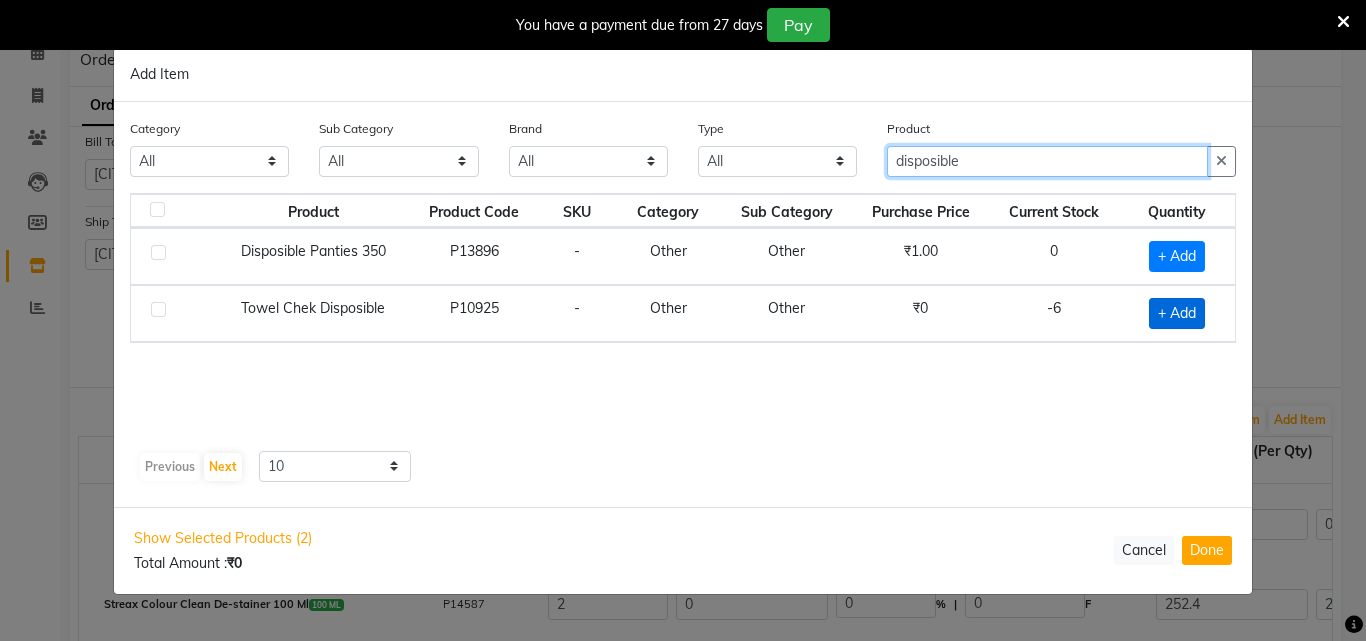 type on "disposible" 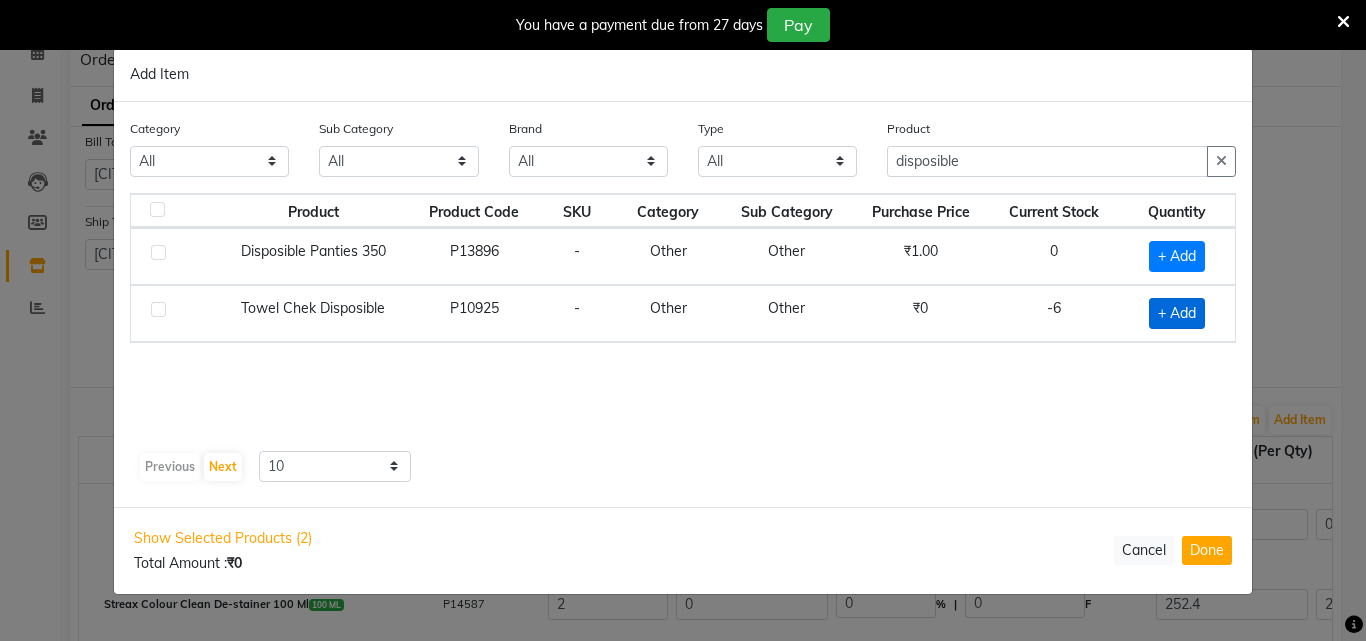 click on "+ Add" 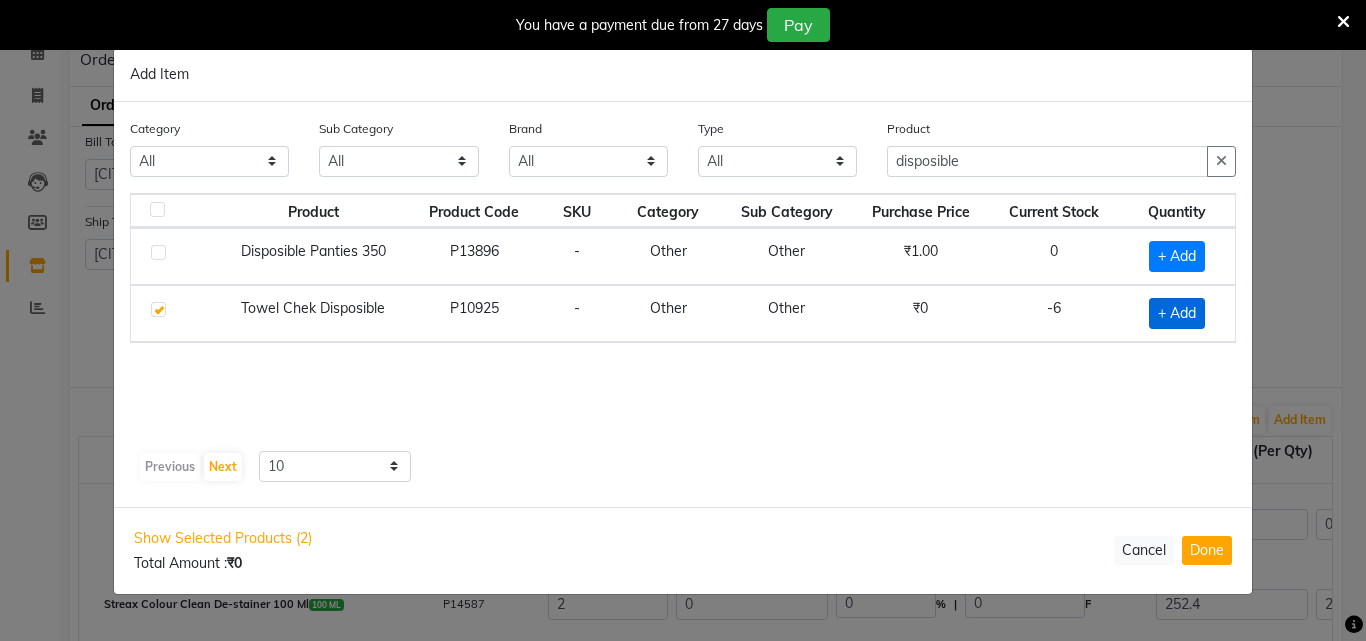 checkbox on "true" 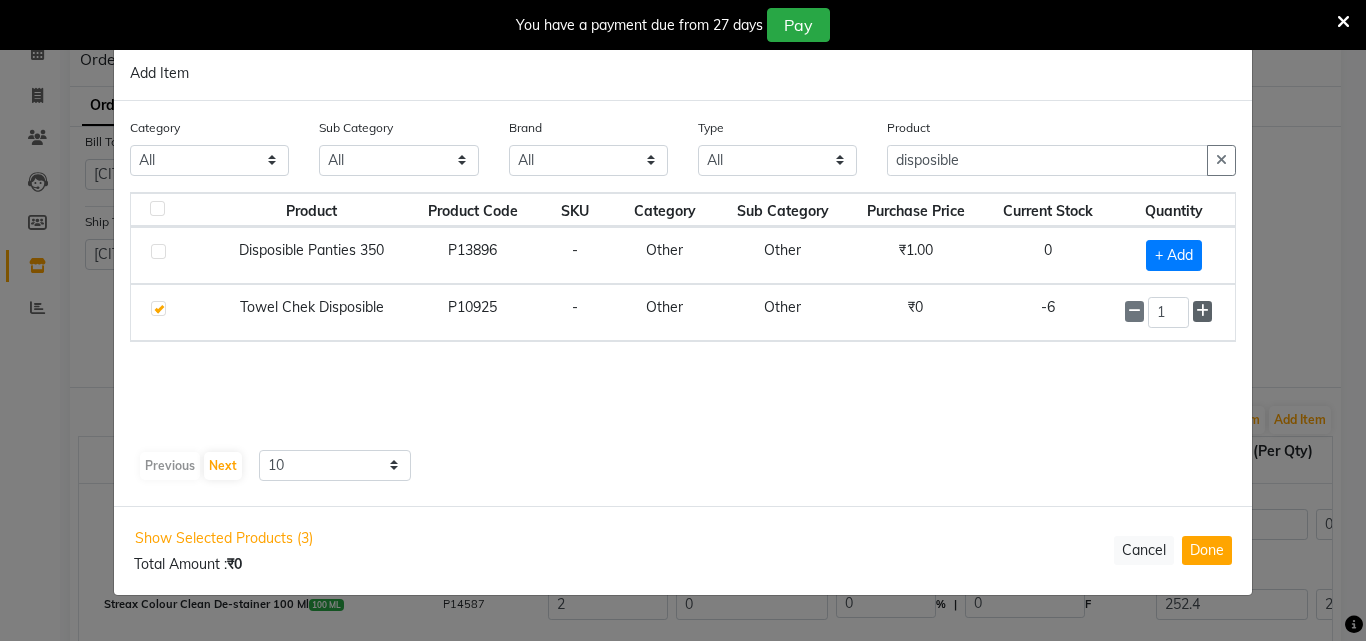 click 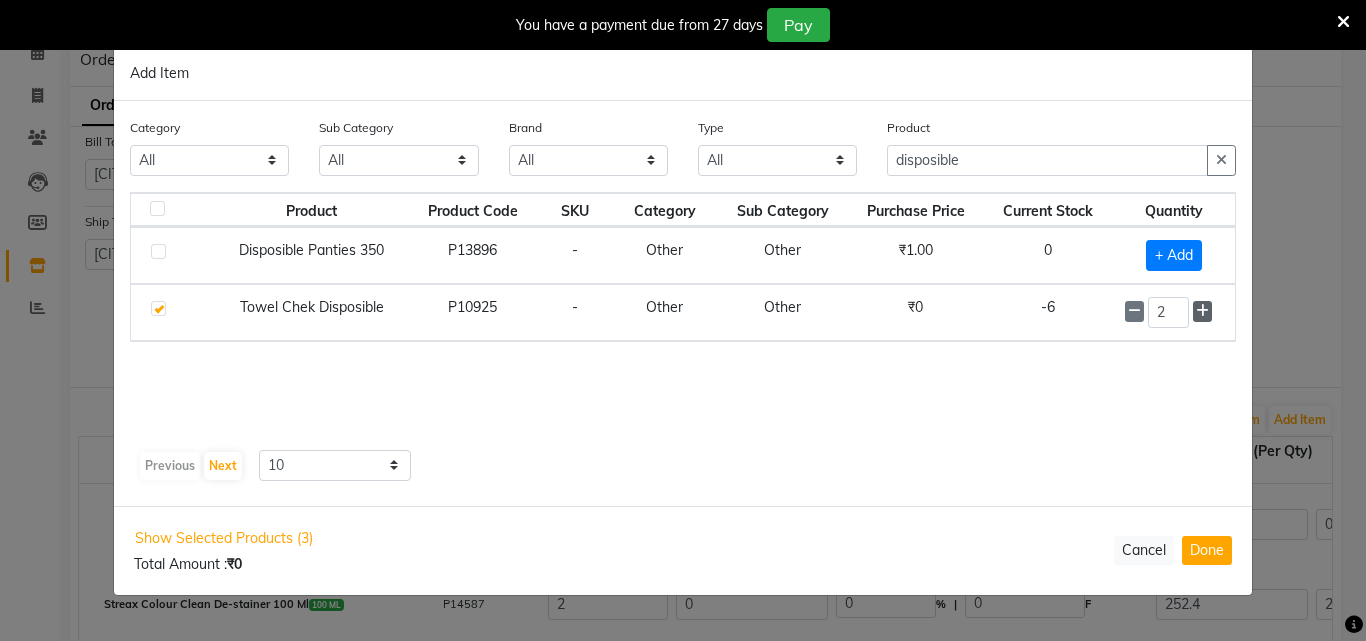 click 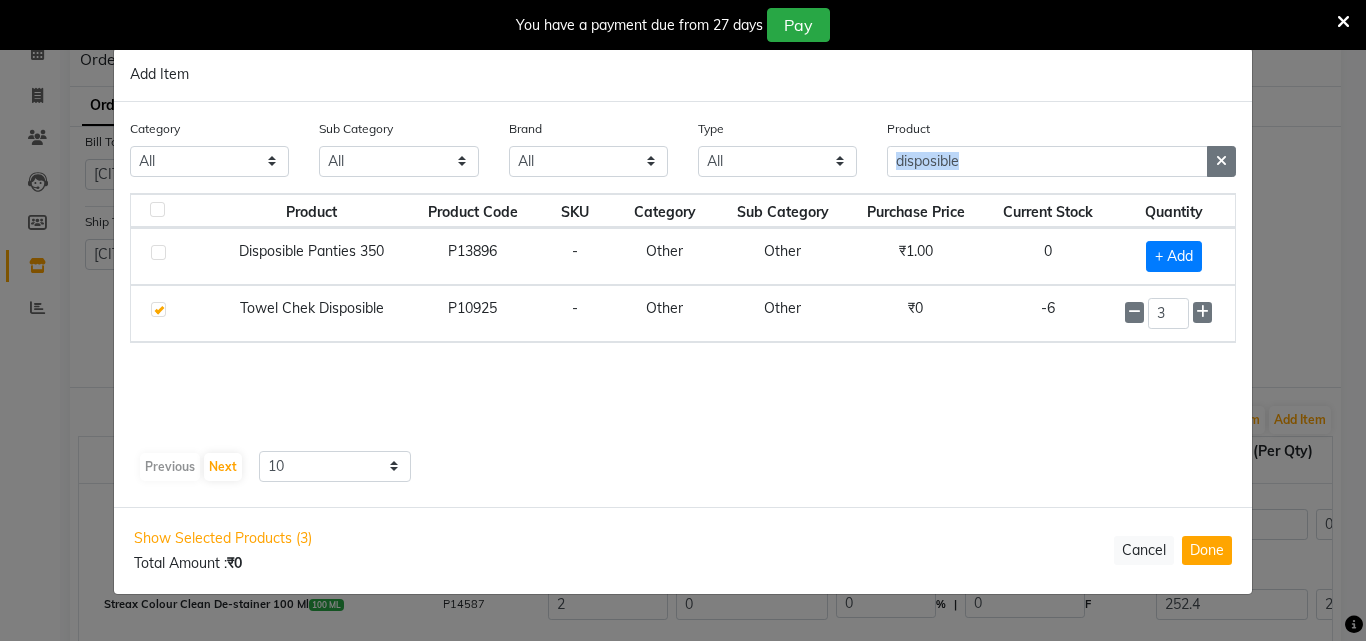 drag, startPoint x: 1224, startPoint y: 141, endPoint x: 1224, endPoint y: 159, distance: 18 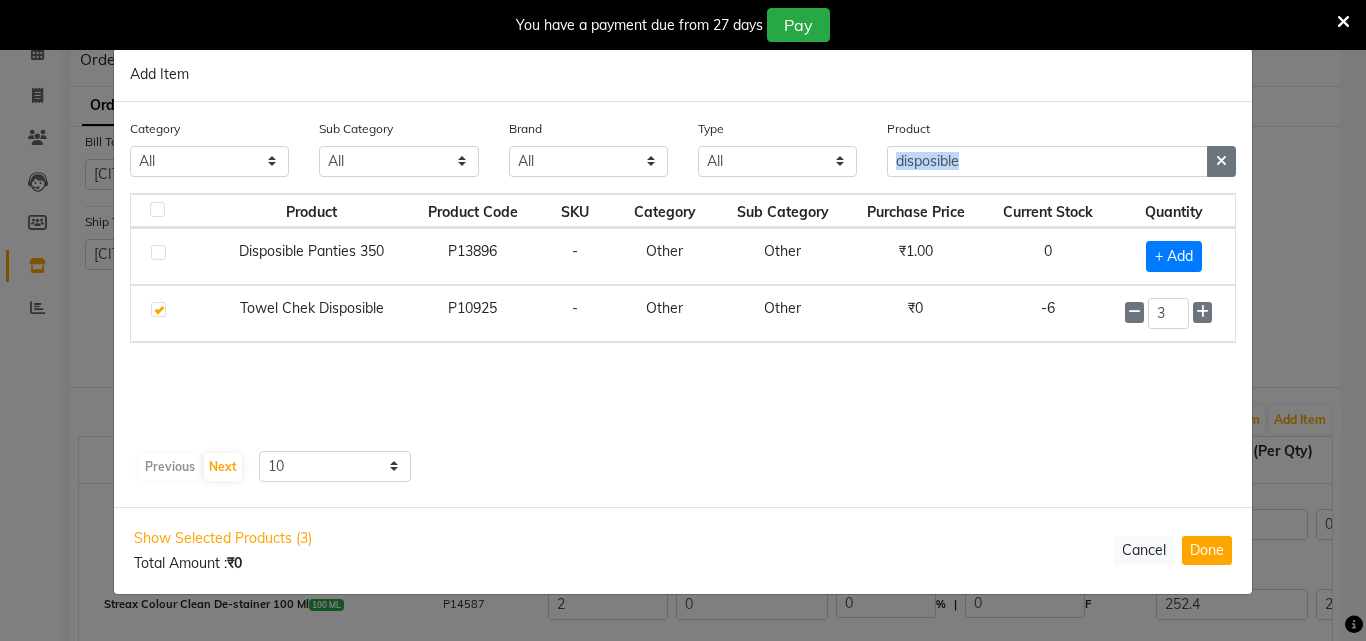 click 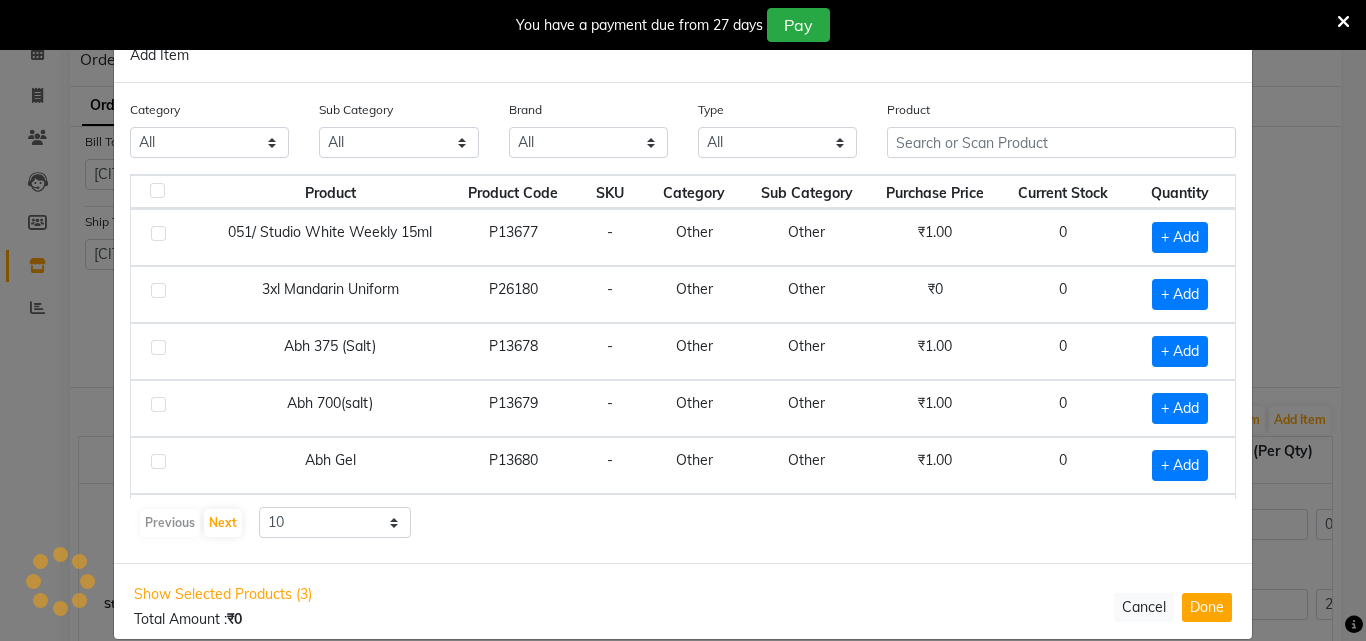 click on "Product" 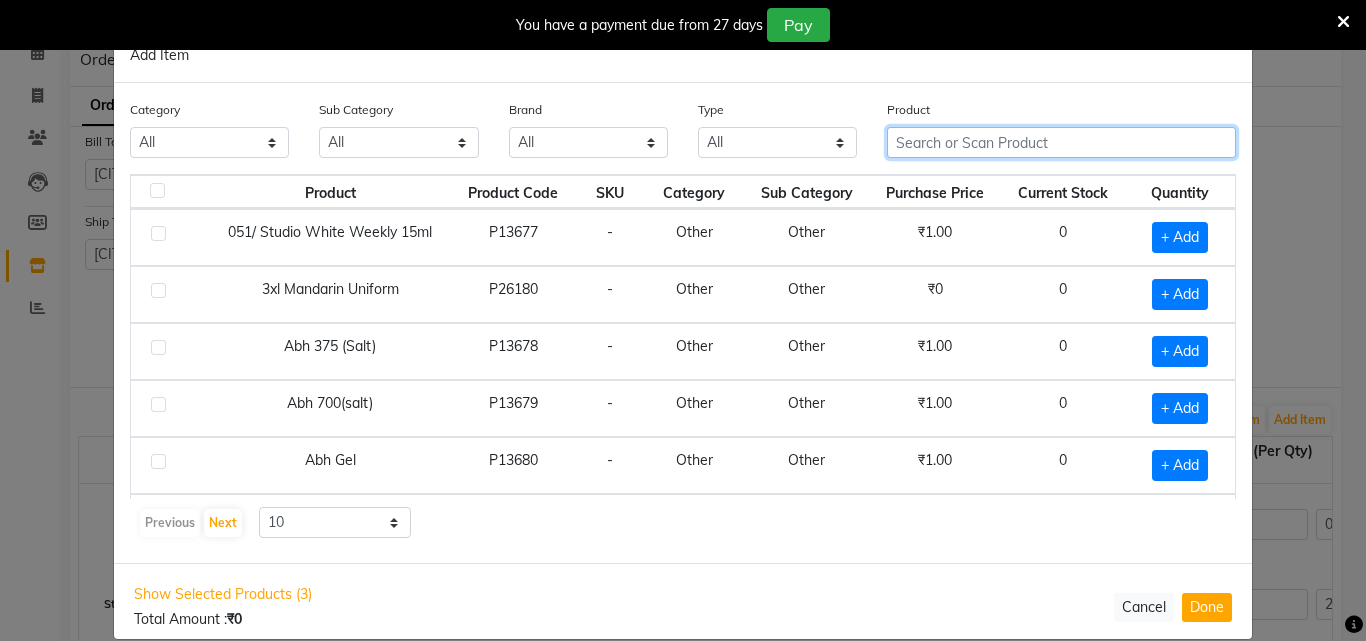 click 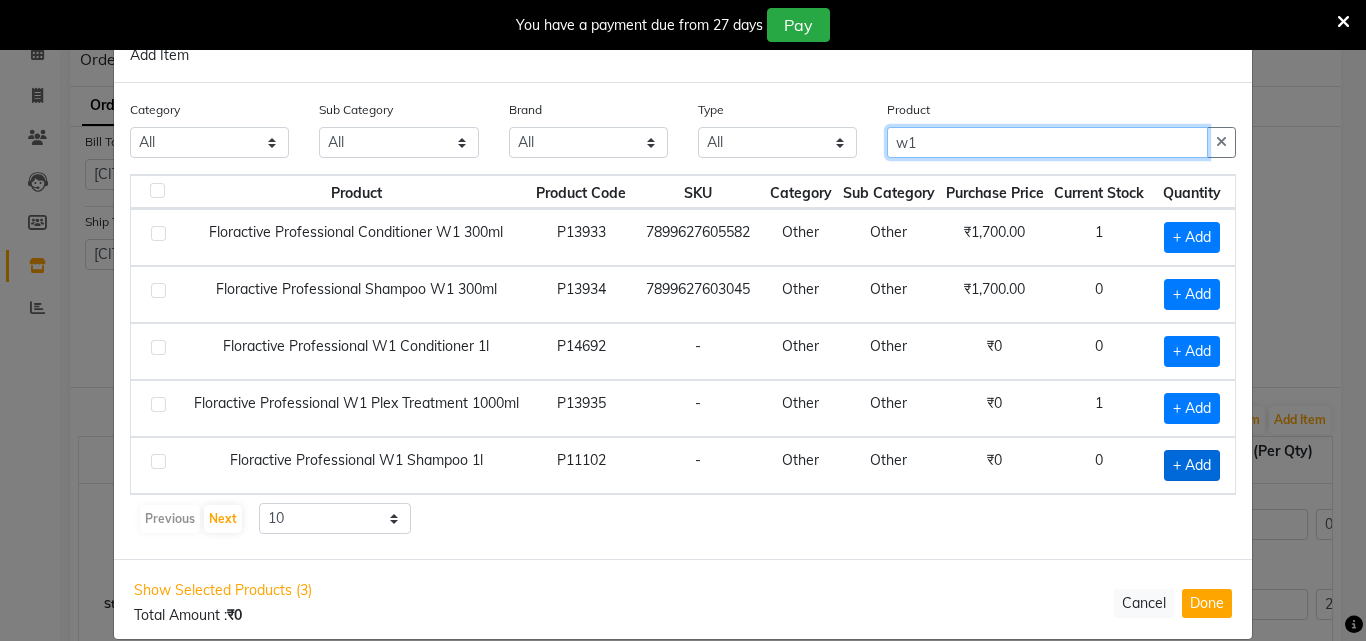type on "w1" 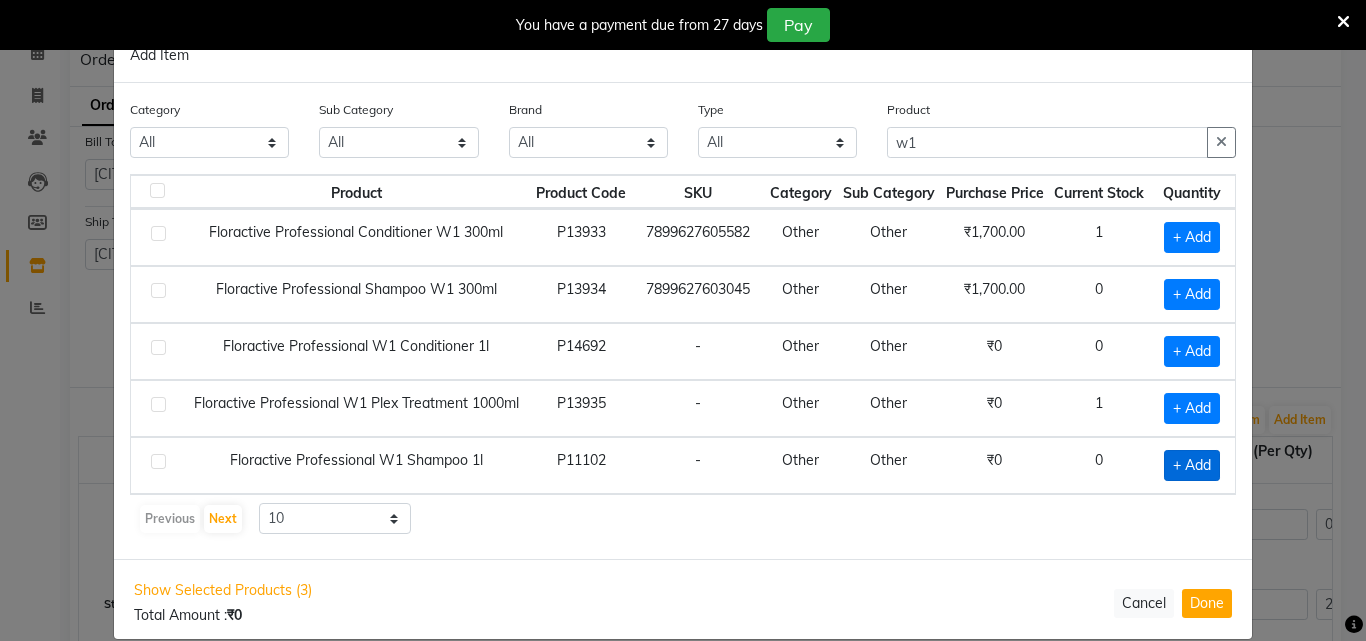 click on "+ Add" 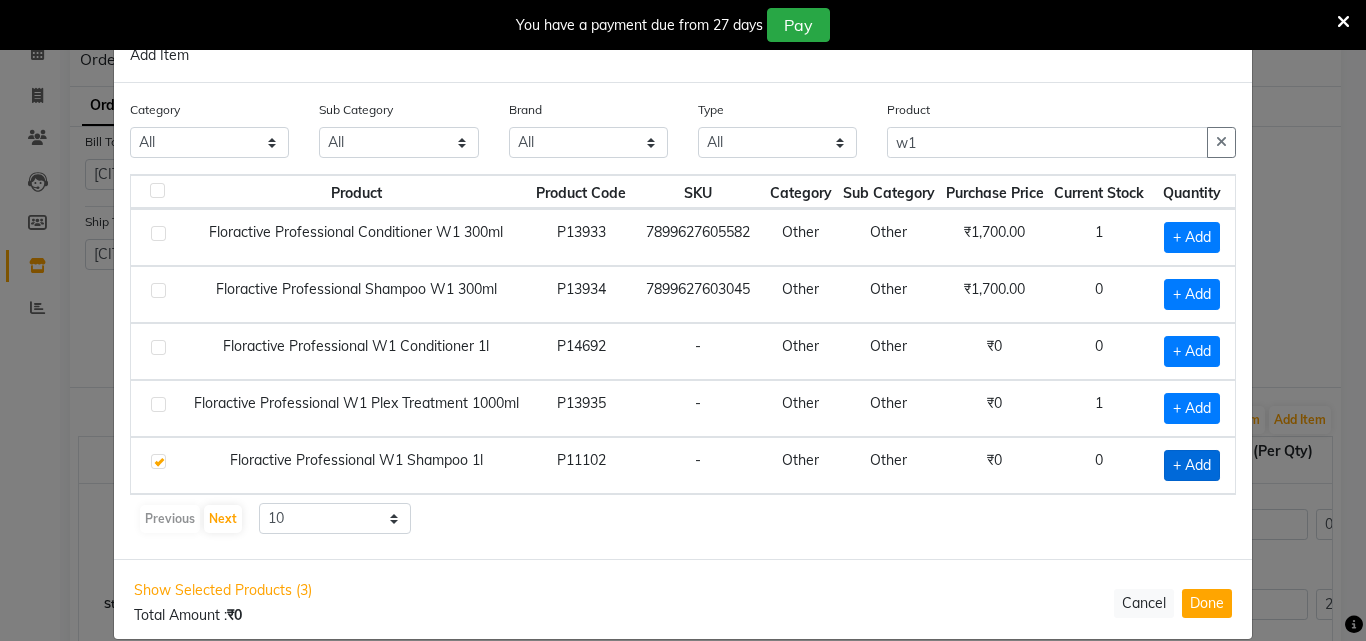 checkbox on "true" 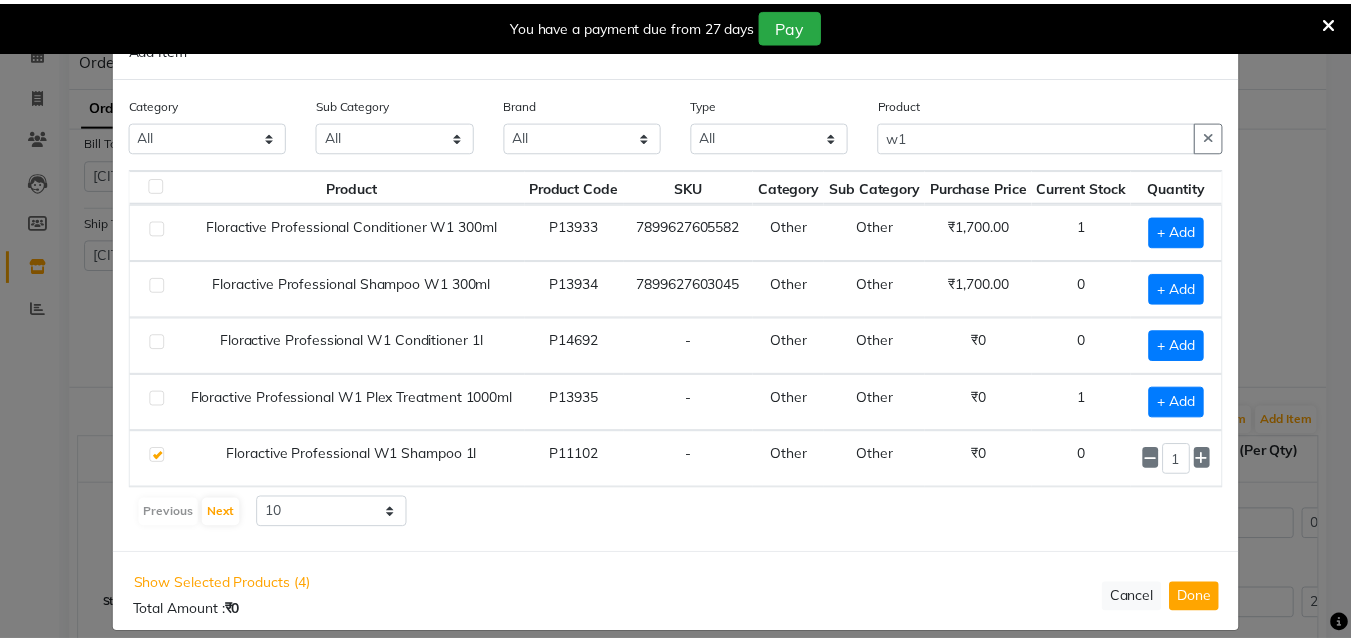 scroll, scrollTop: 0, scrollLeft: 0, axis: both 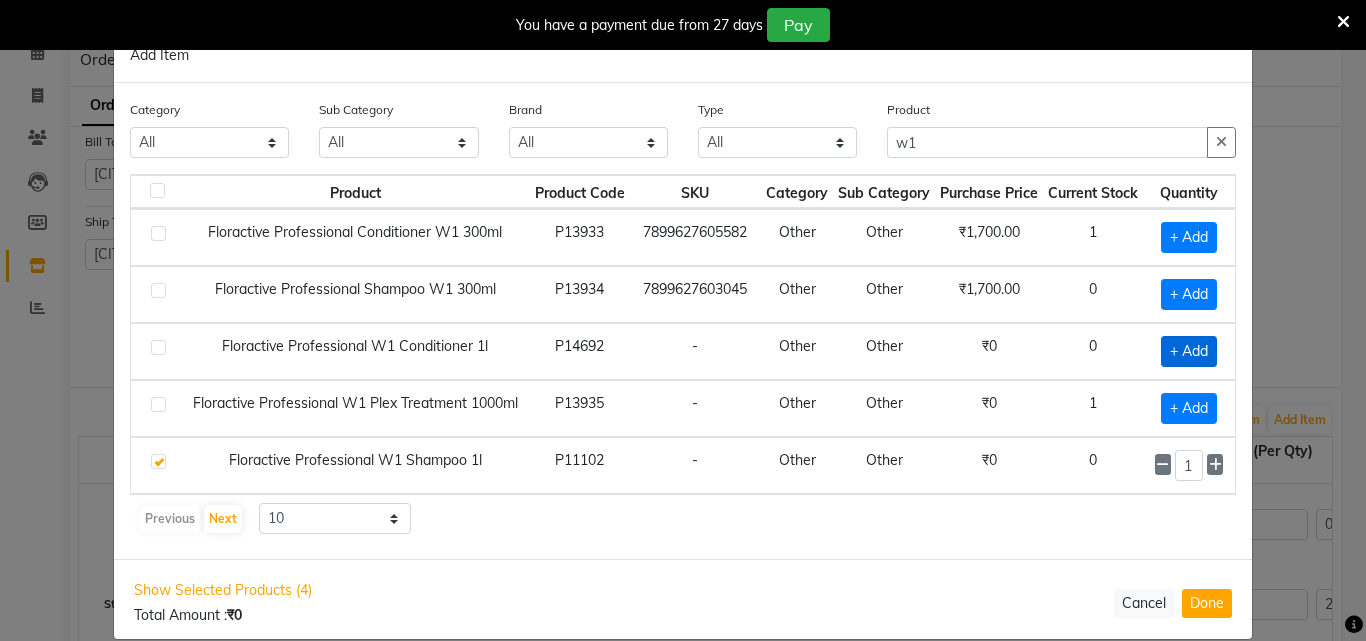 click on "+ Add" 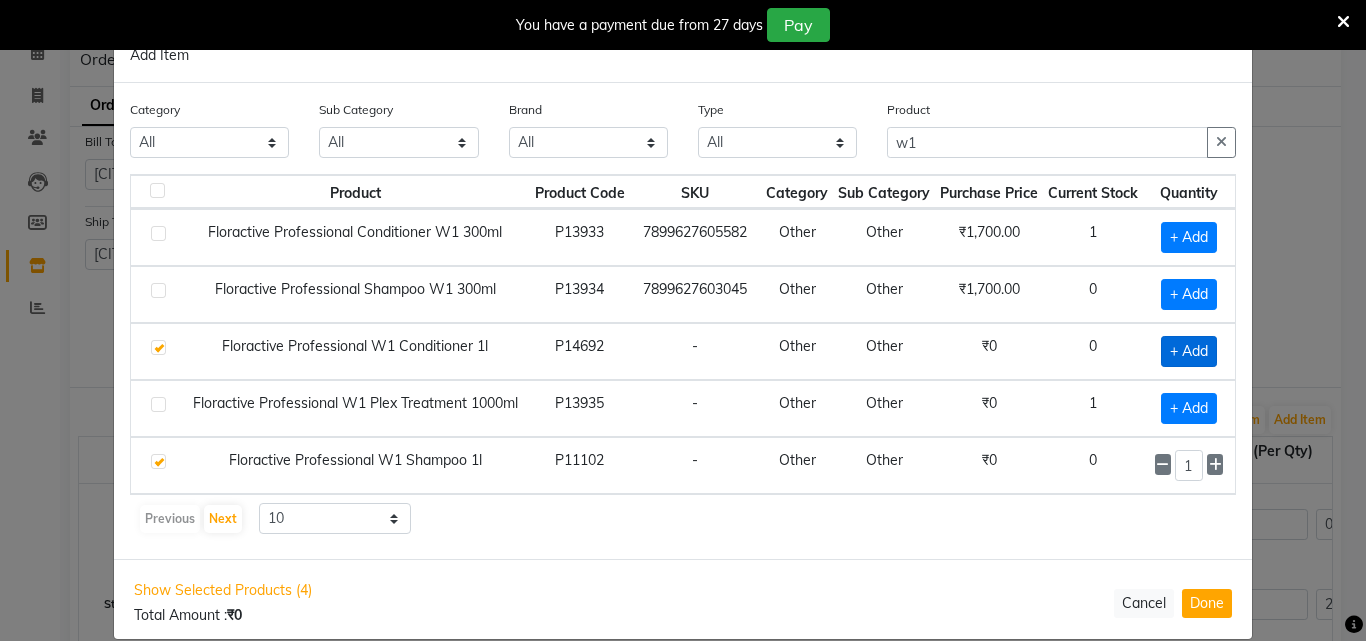 checkbox on "true" 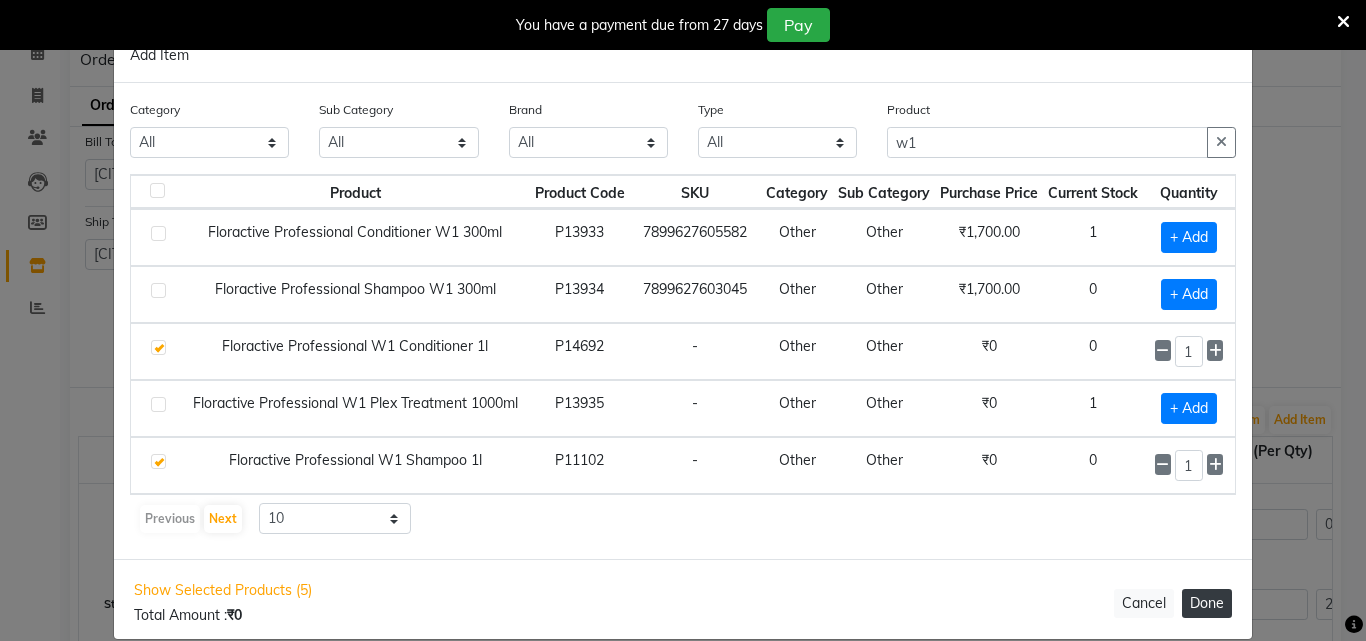 click on "Done" 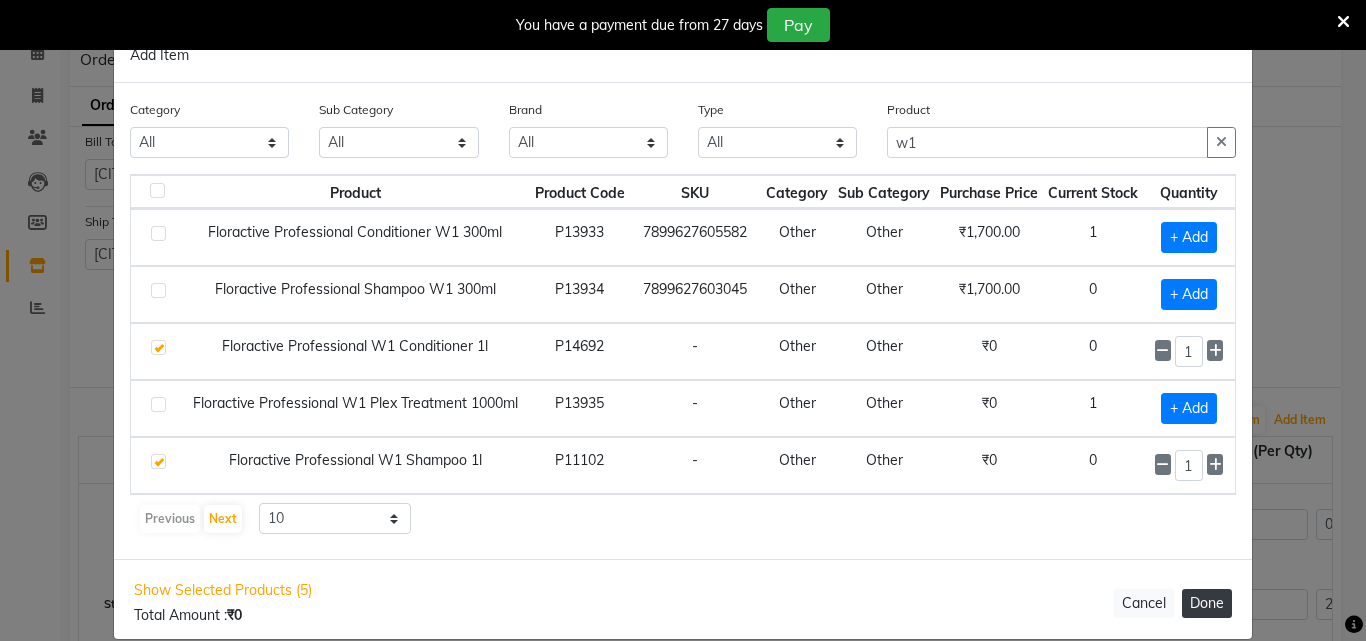 select on "1774" 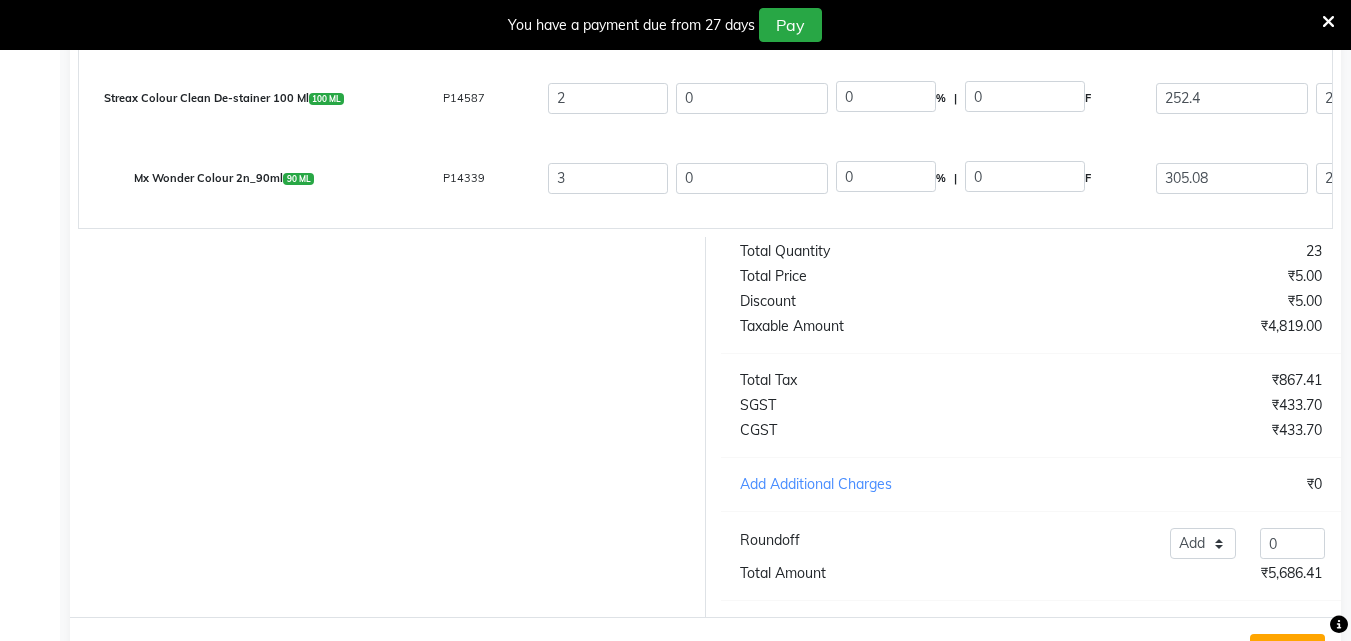 scroll, scrollTop: 400, scrollLeft: 0, axis: vertical 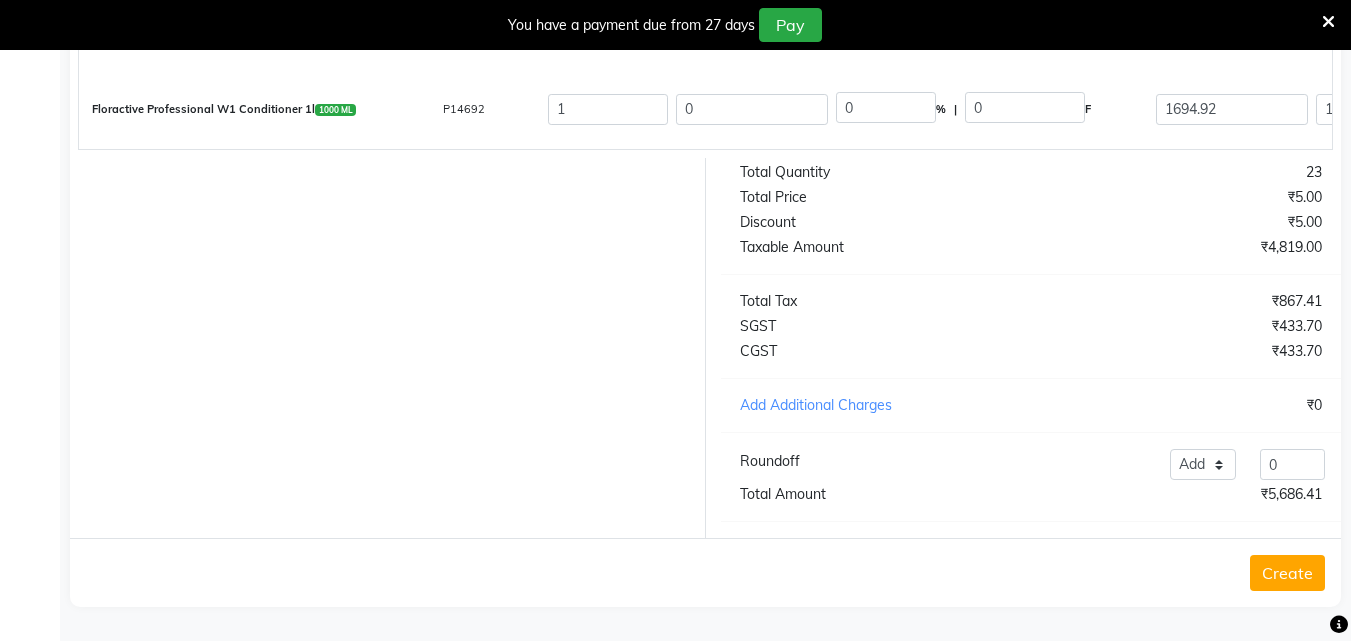 click on "Create" 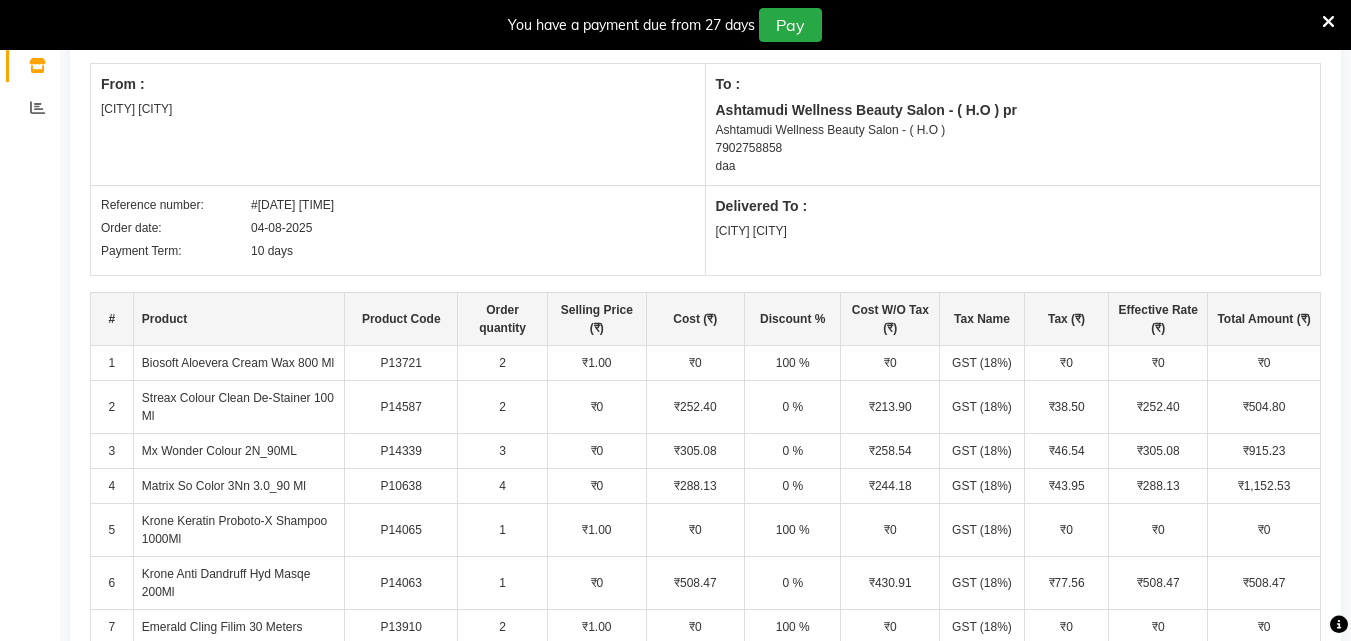 scroll, scrollTop: 0, scrollLeft: 0, axis: both 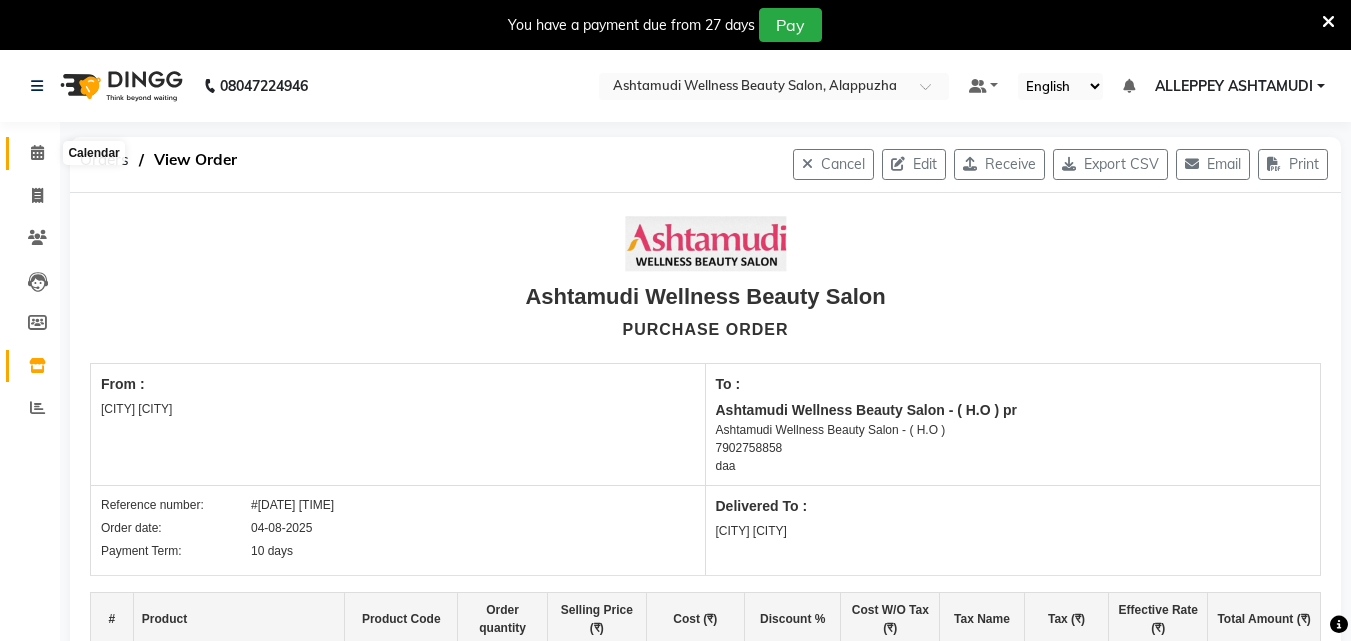 click 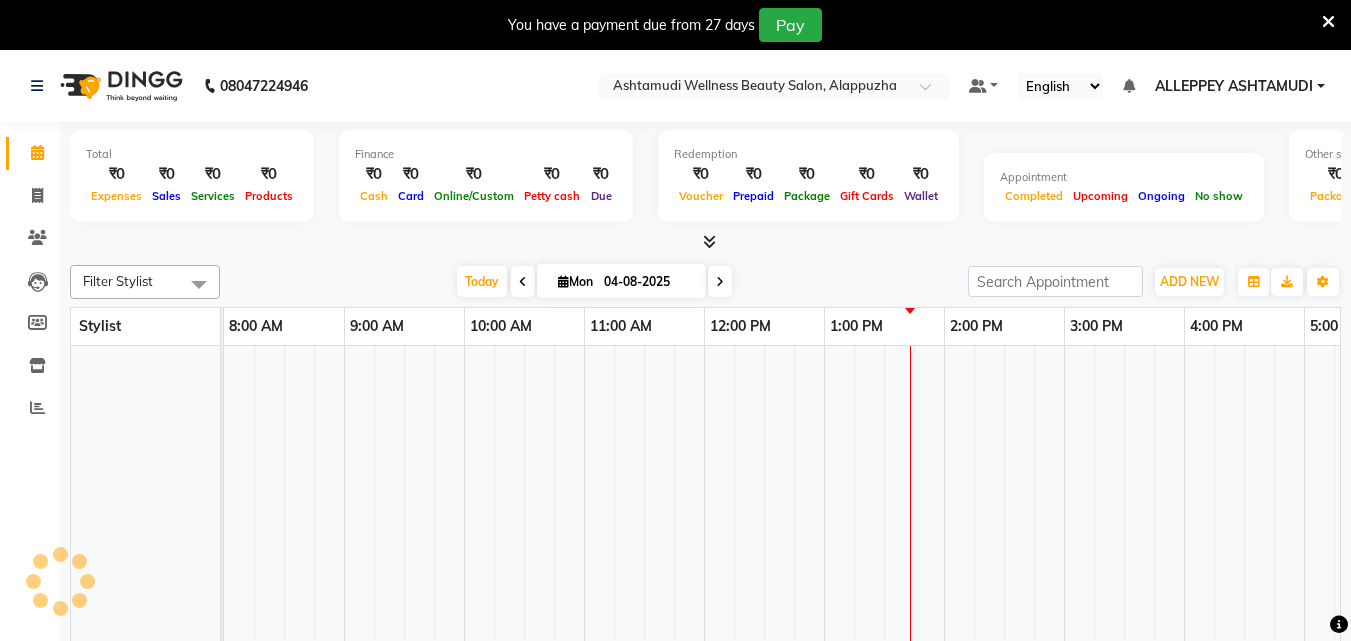 click 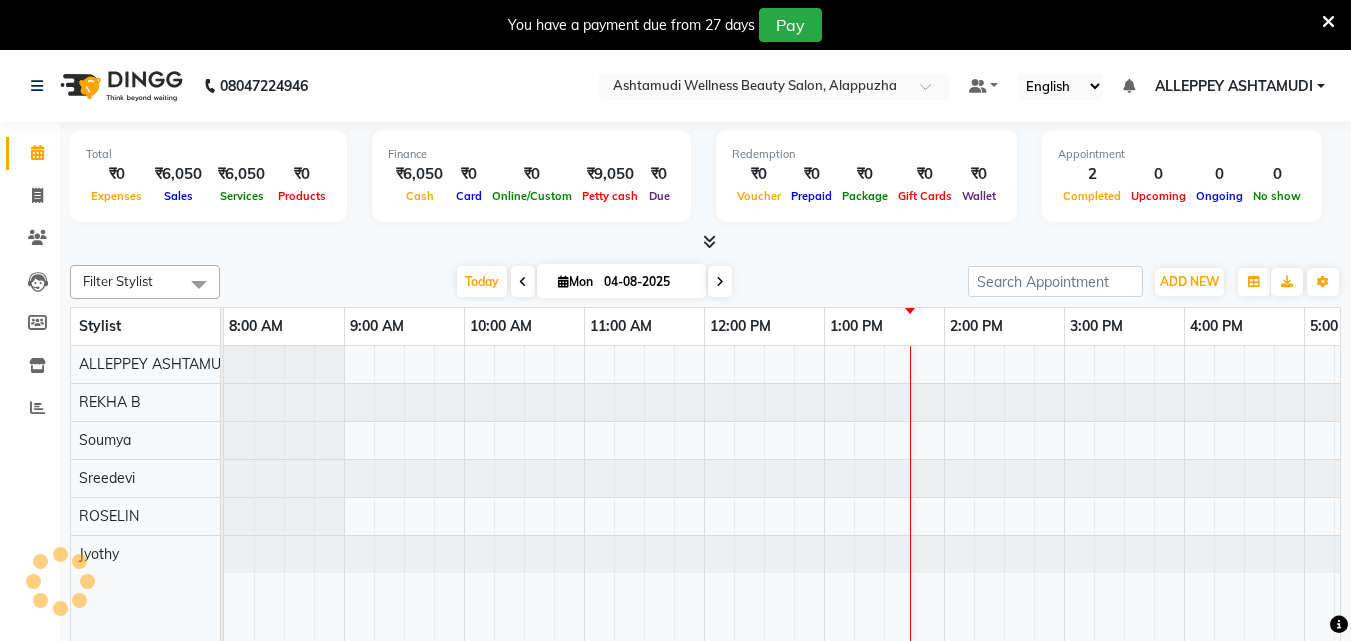 scroll, scrollTop: 0, scrollLeft: 0, axis: both 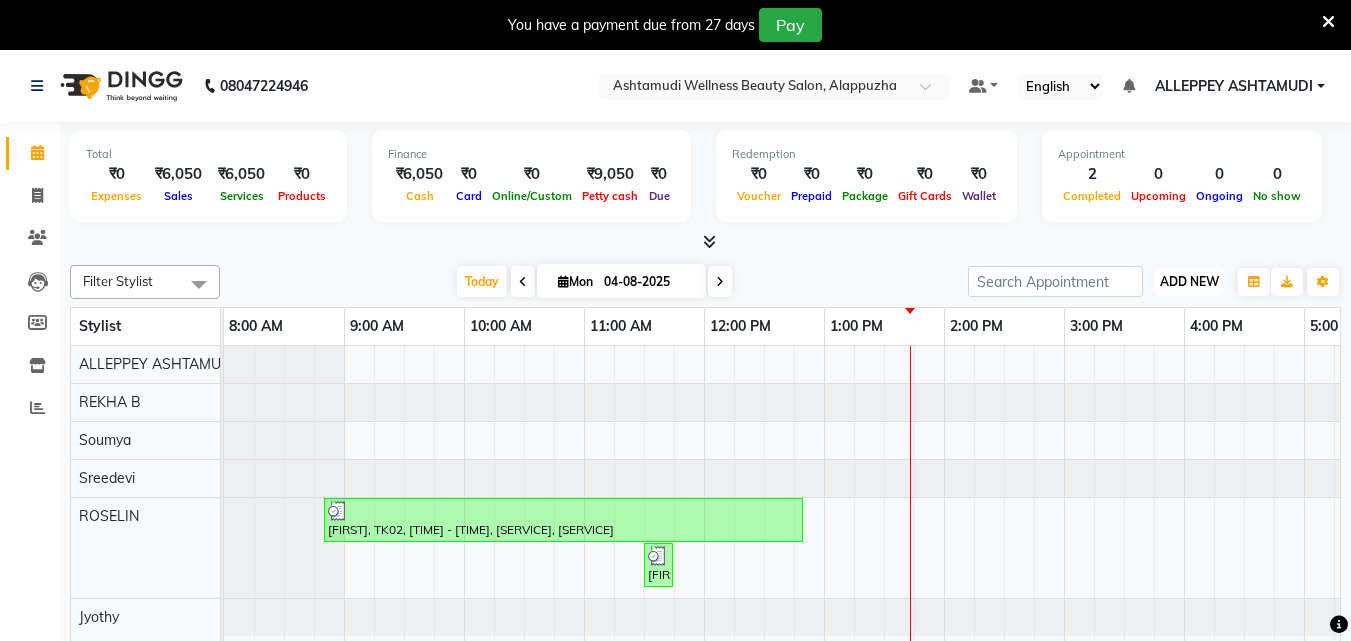 click on "ADD NEW" at bounding box center [1189, 281] 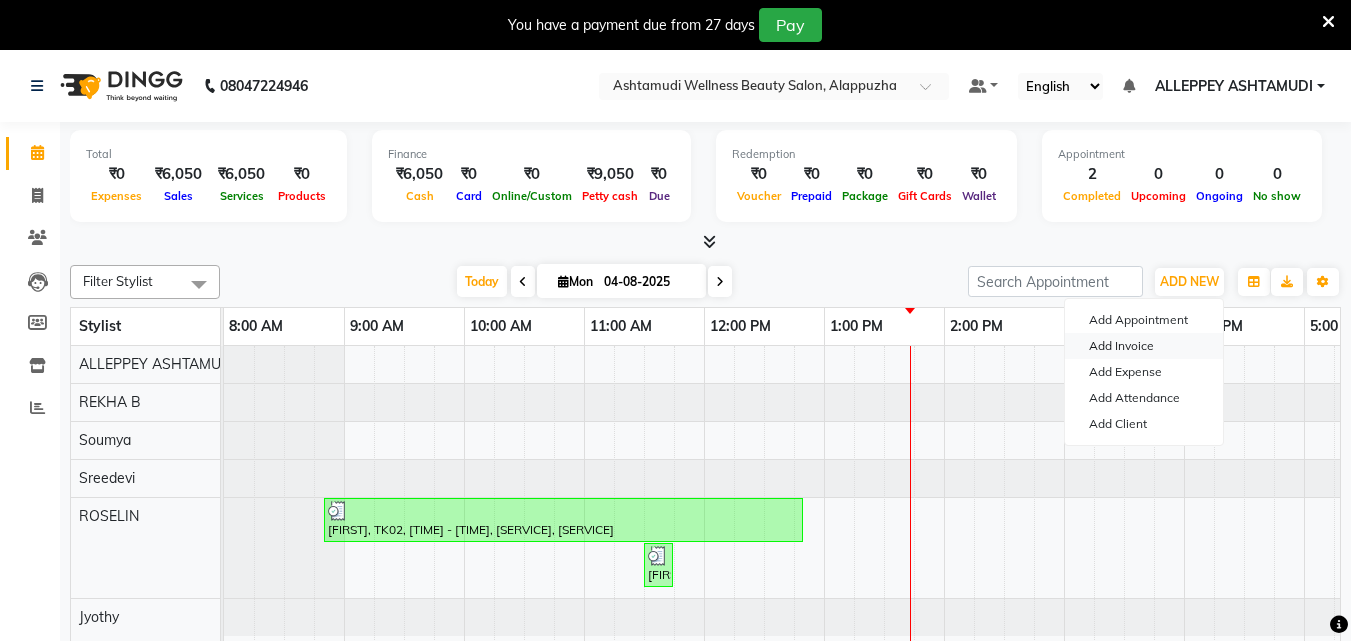 click on "Add Invoice" at bounding box center [1144, 346] 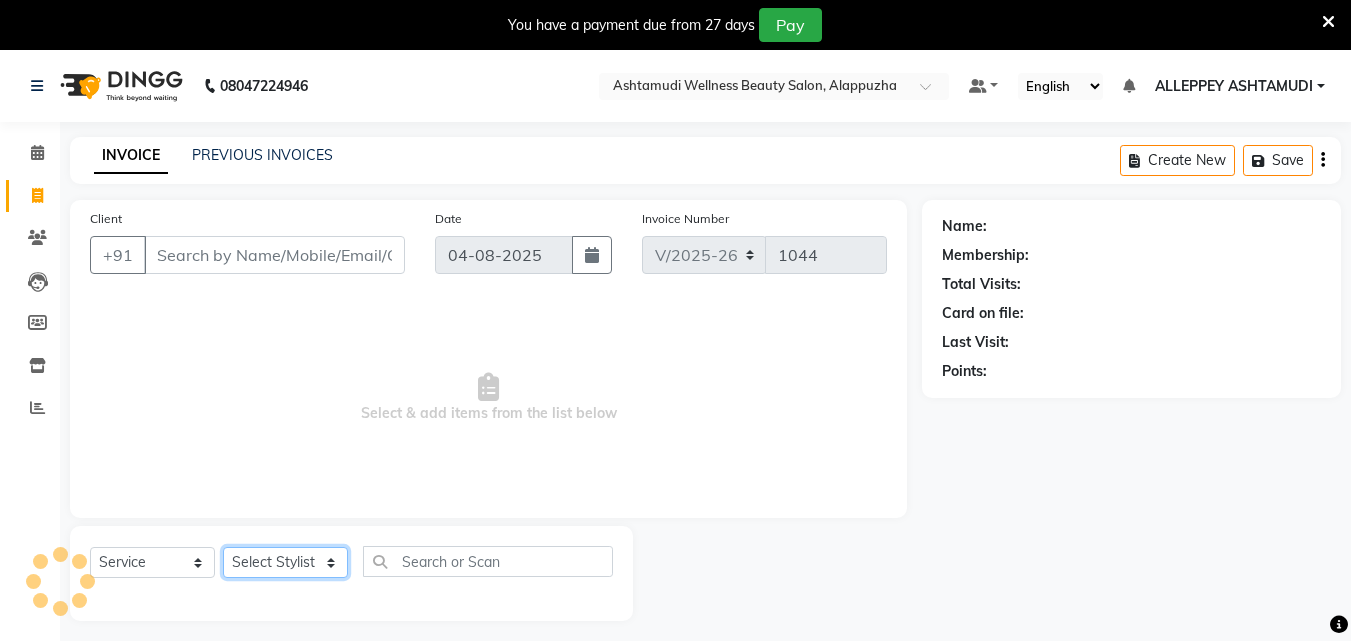 click on "Select Stylist ALLEPPEY ASHTAMUDI Jyothy REKHA B ROSELIN Soumya Sreedevi" 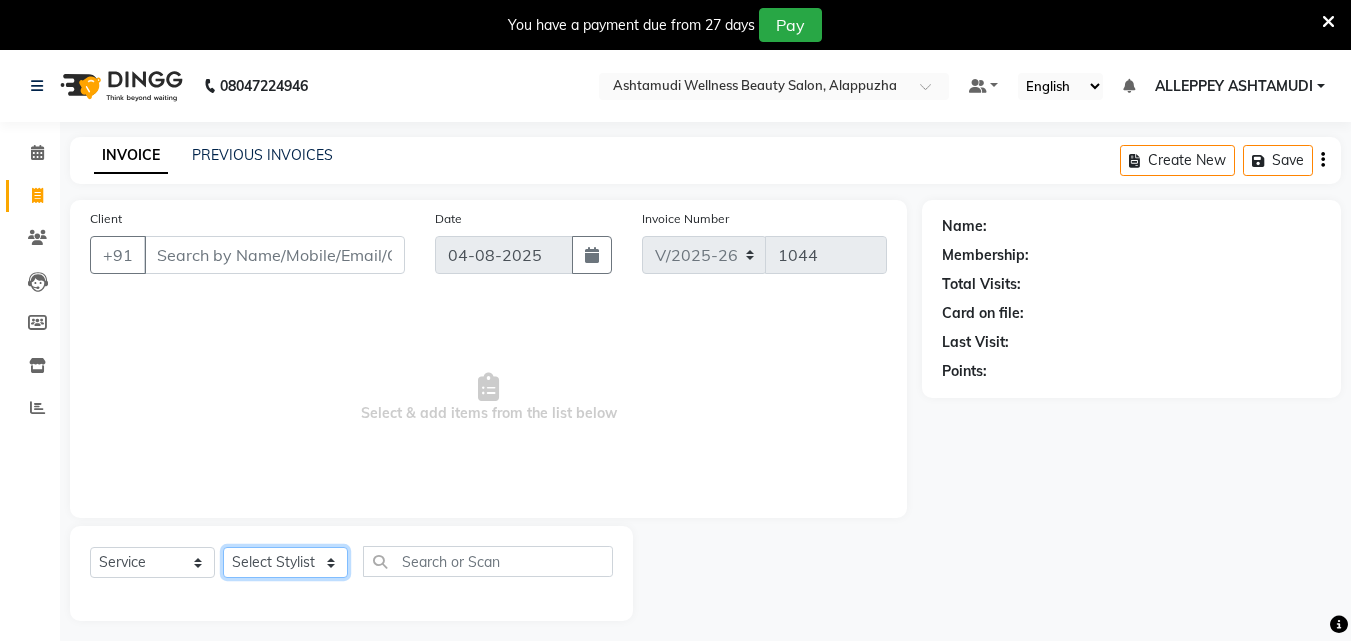 select on "76486" 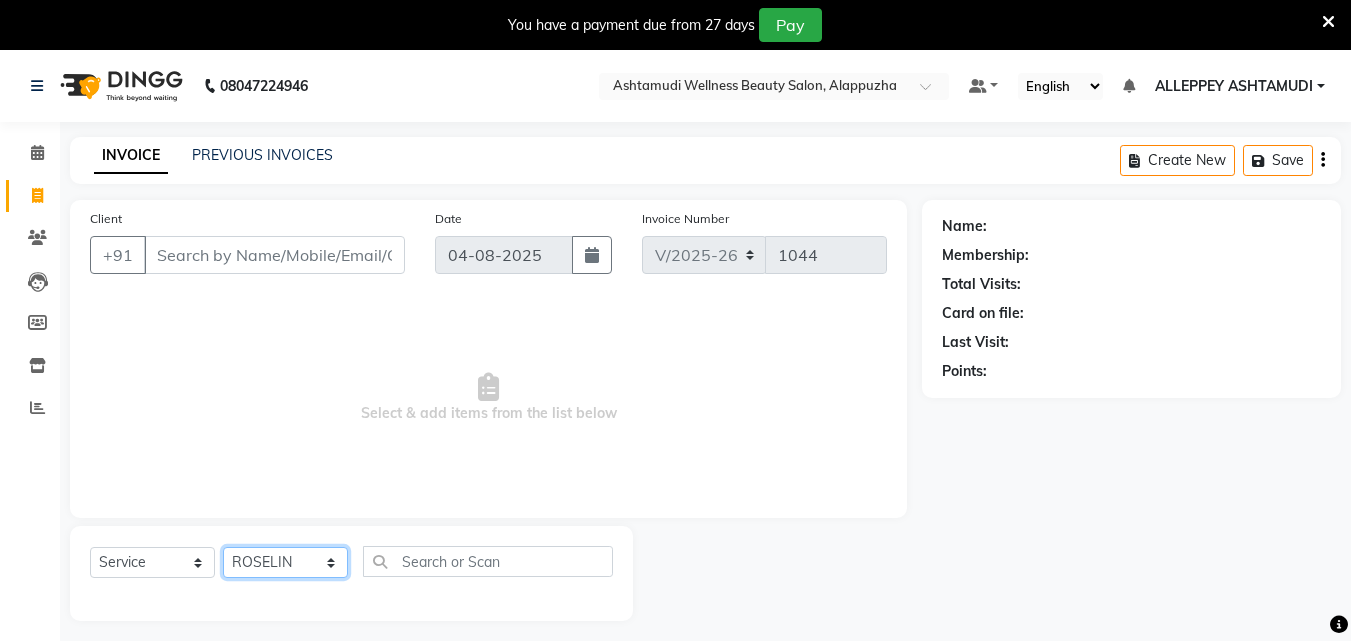 click on "Select Stylist ALLEPPEY ASHTAMUDI Jyothy REKHA B ROSELIN Soumya Sreedevi" 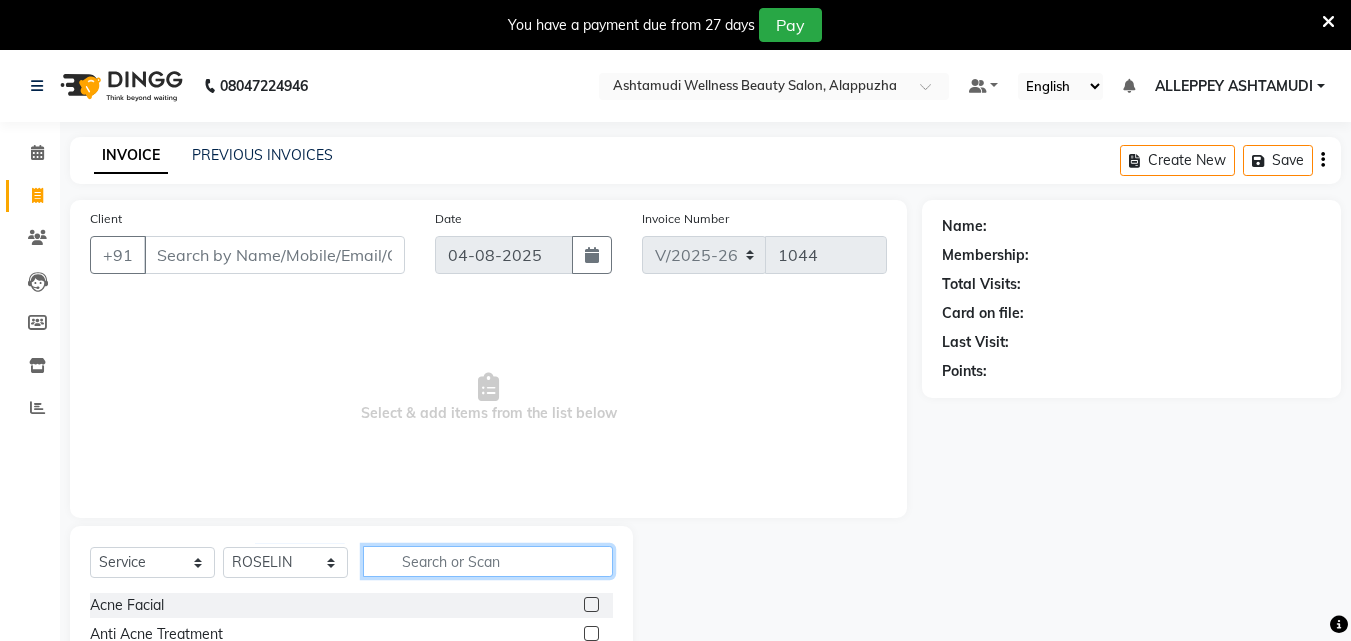 click 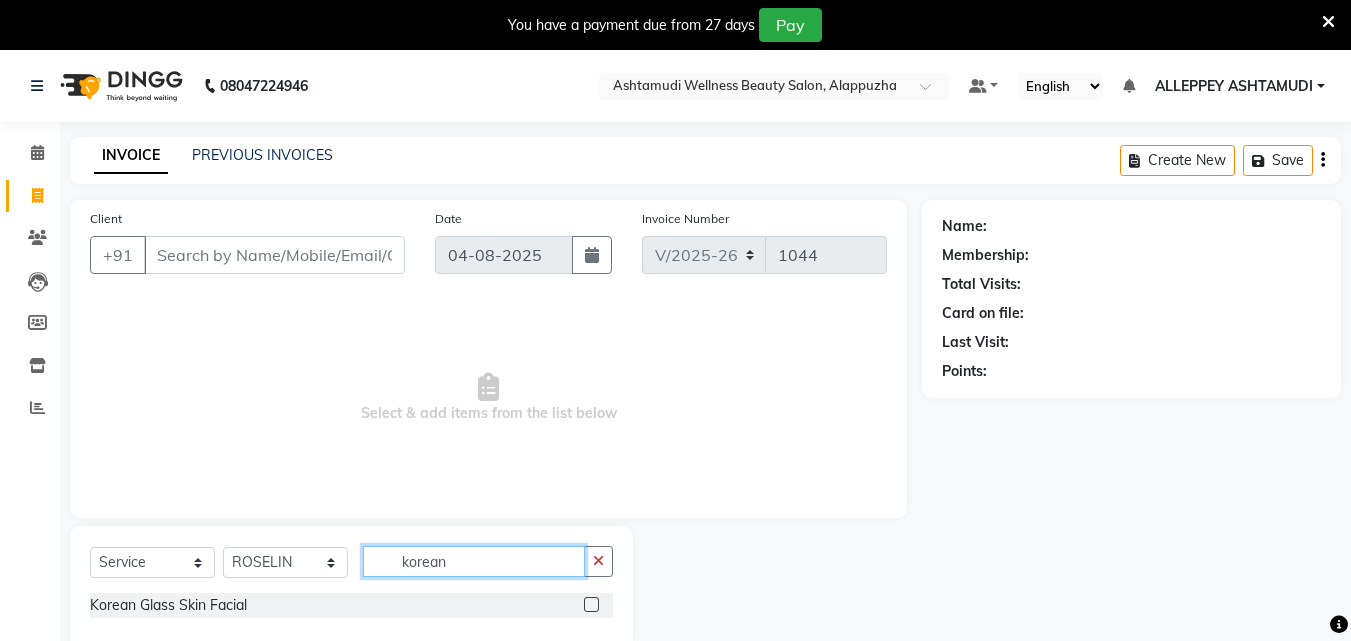 type on "korean" 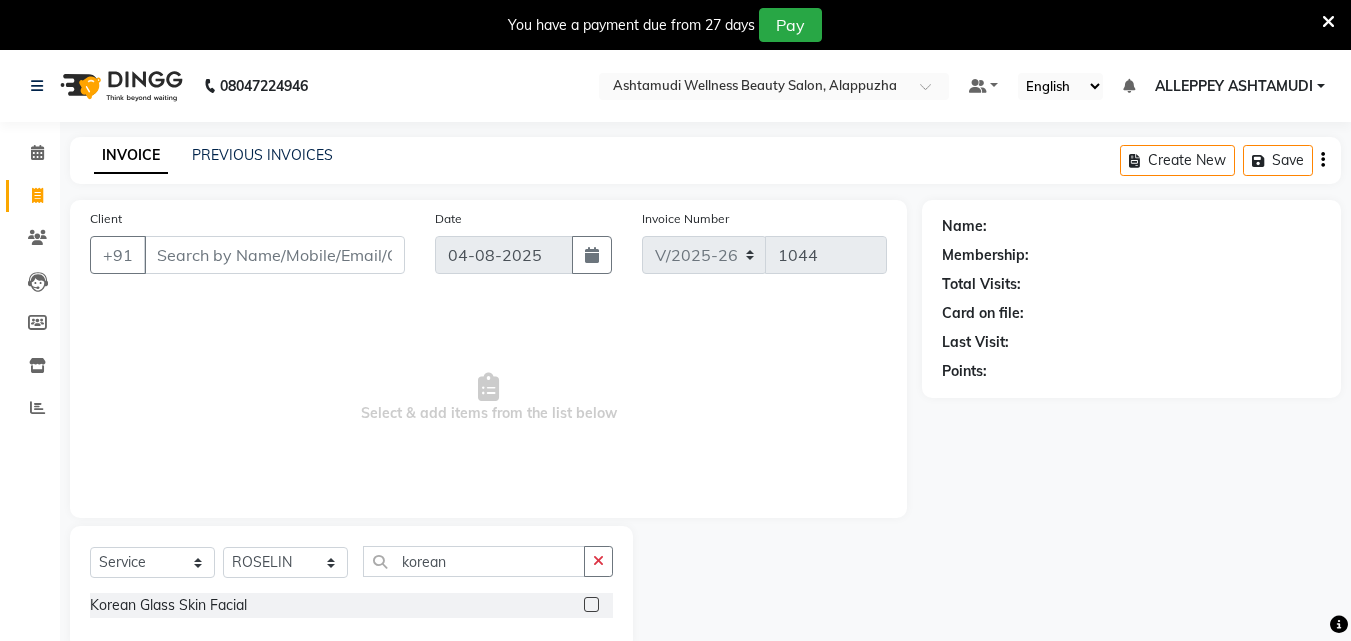 click 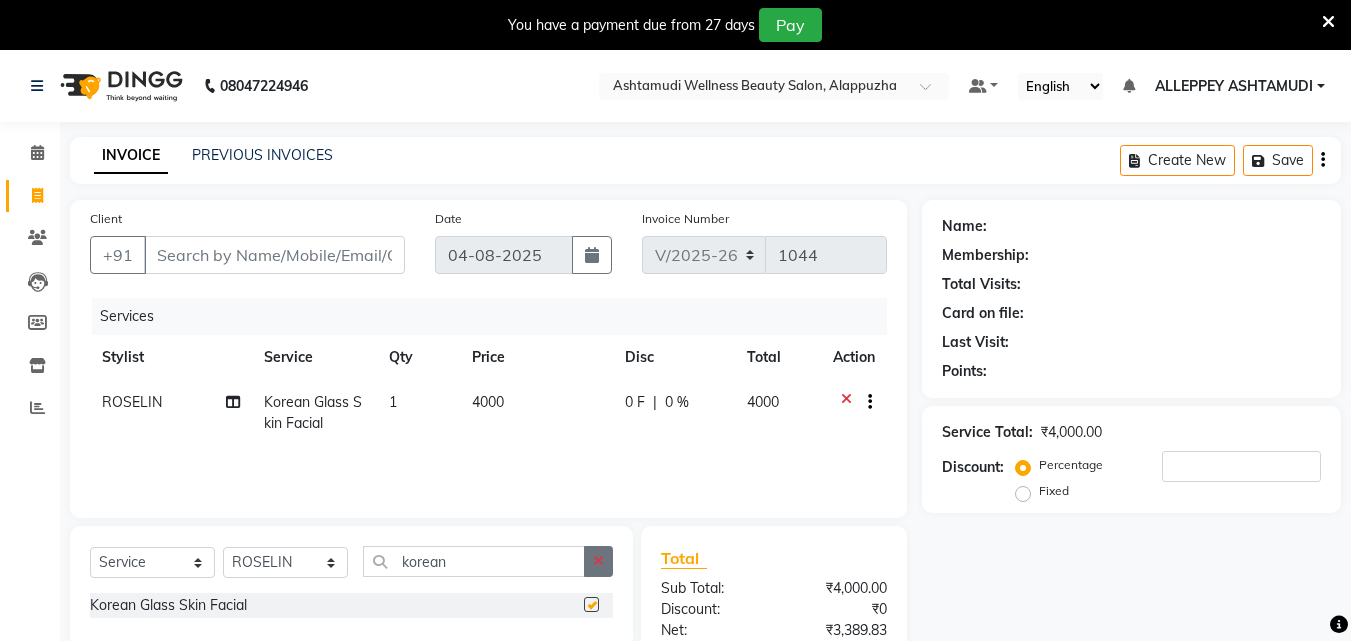 checkbox on "false" 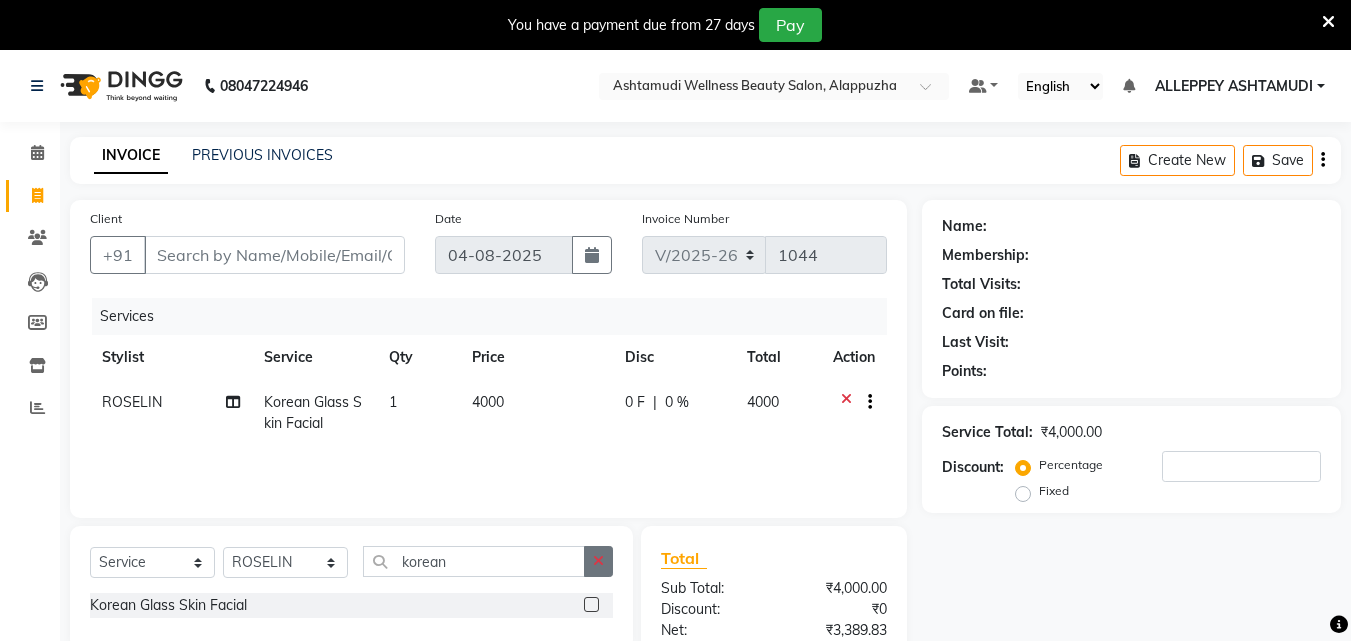 click 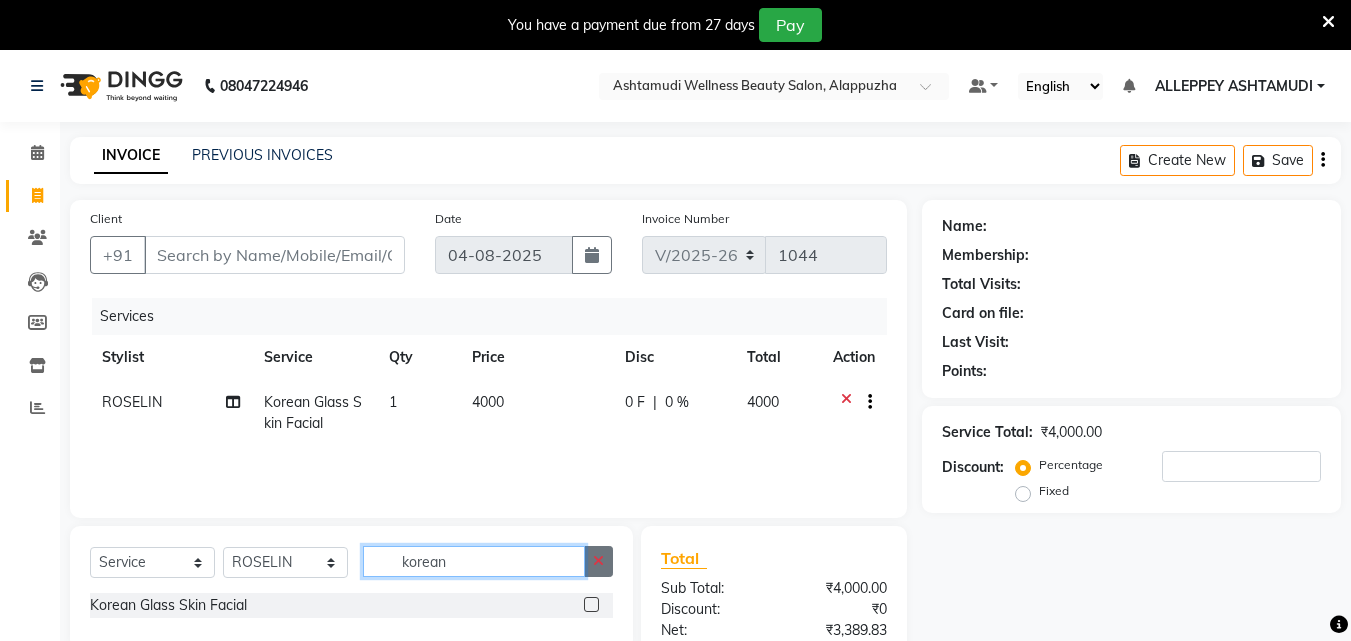 type 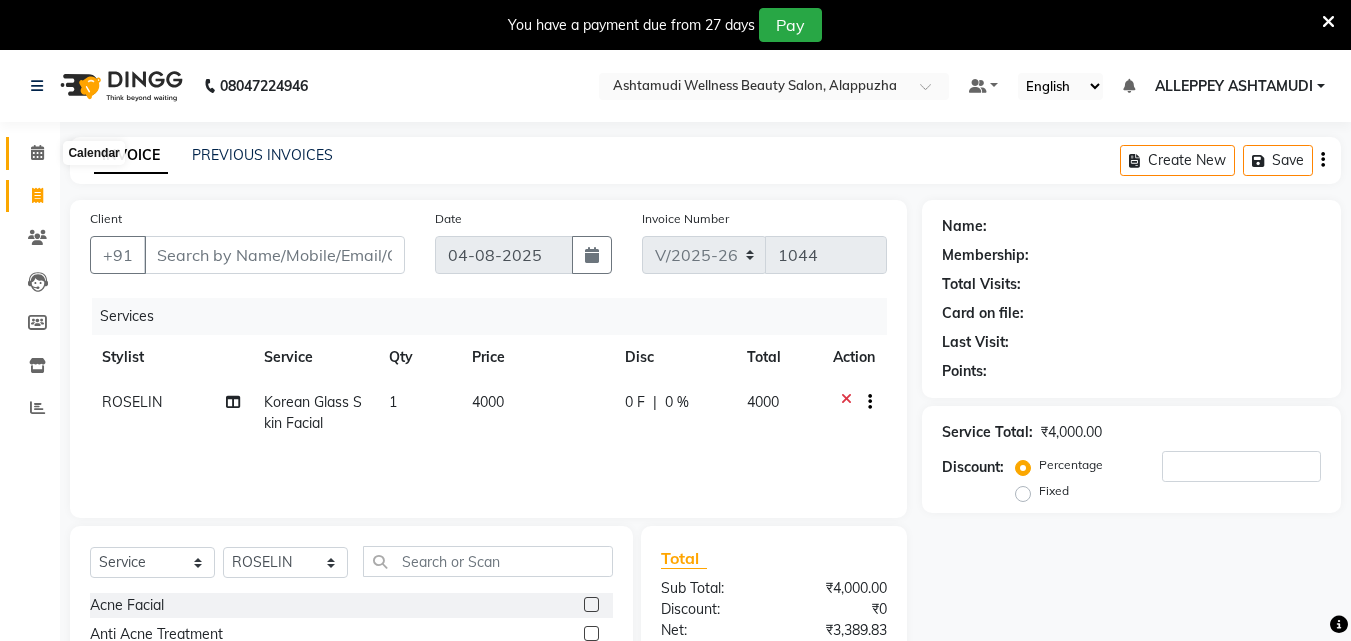 click 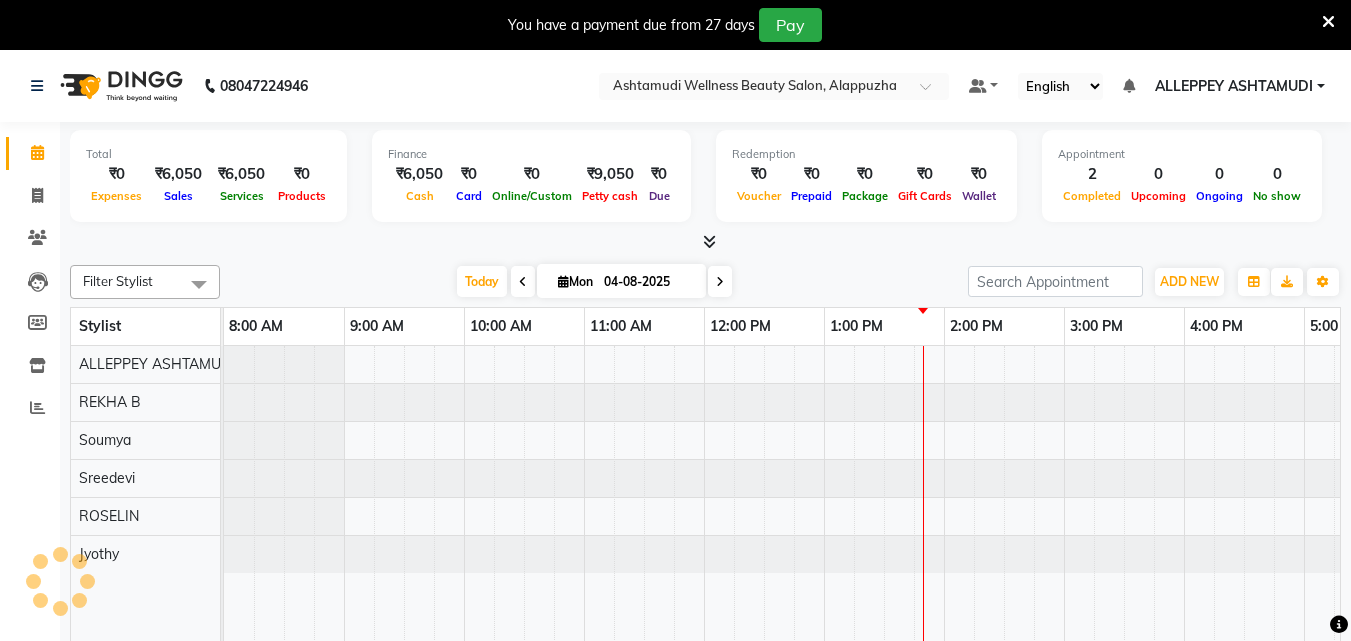scroll, scrollTop: 0, scrollLeft: 0, axis: both 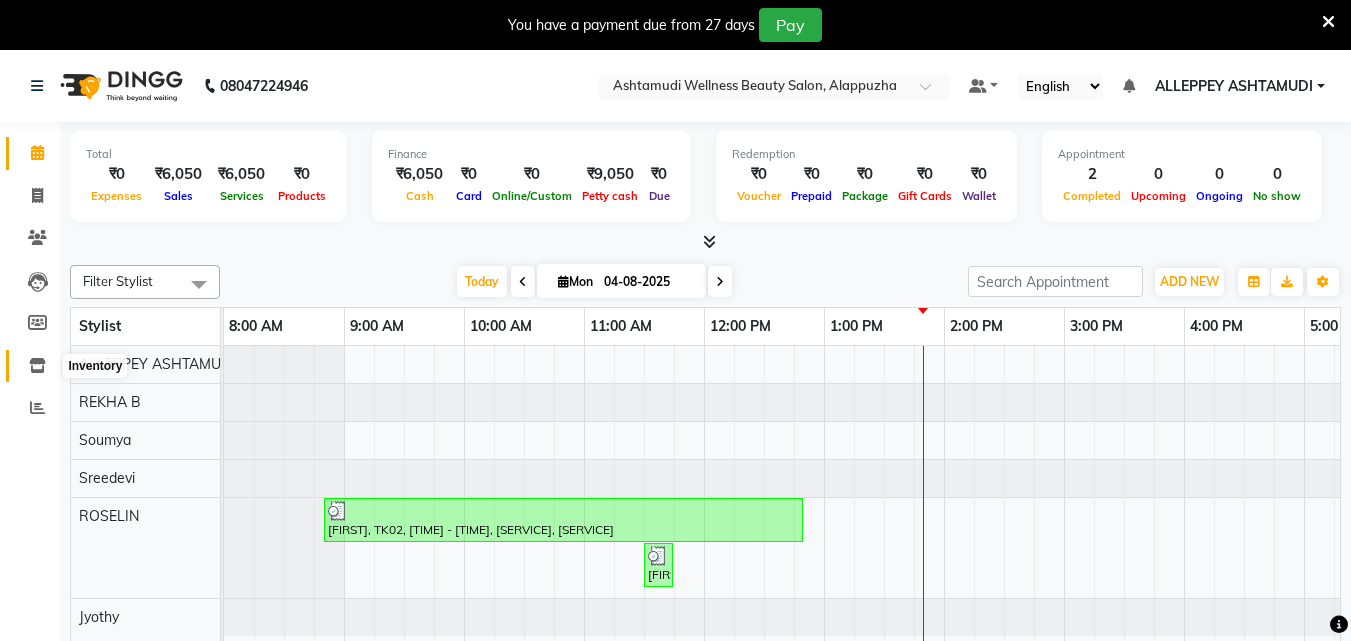 click 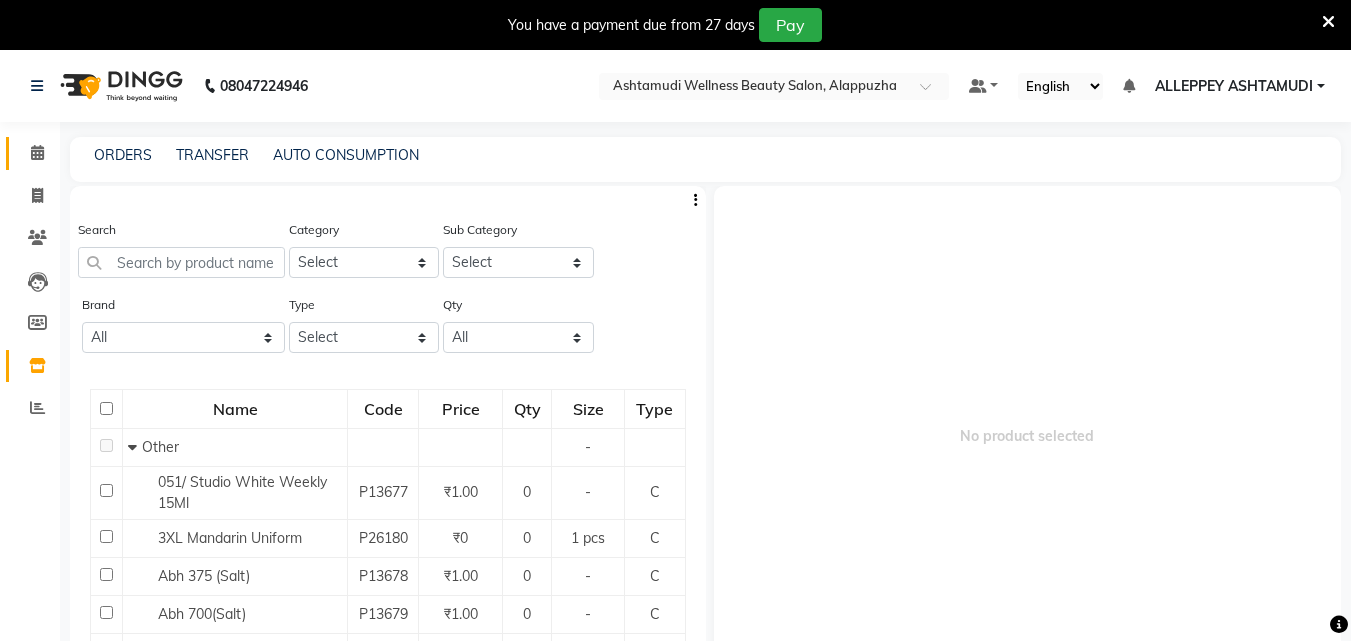 click 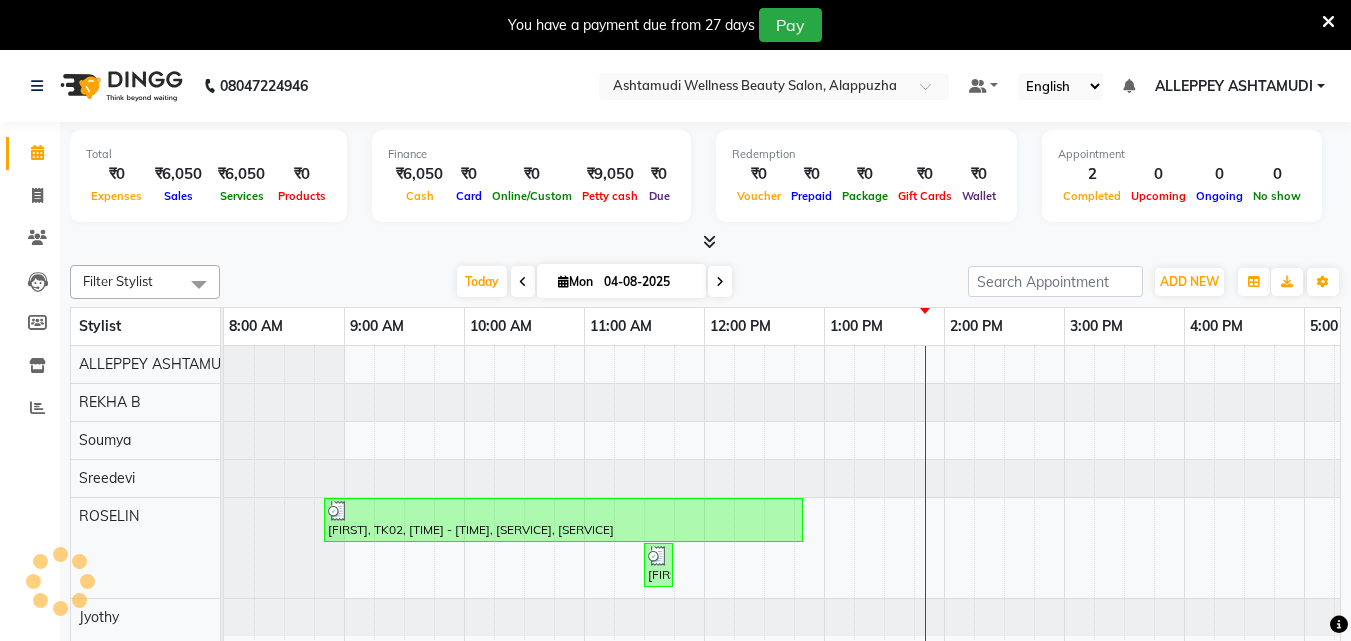 scroll, scrollTop: 0, scrollLeft: 0, axis: both 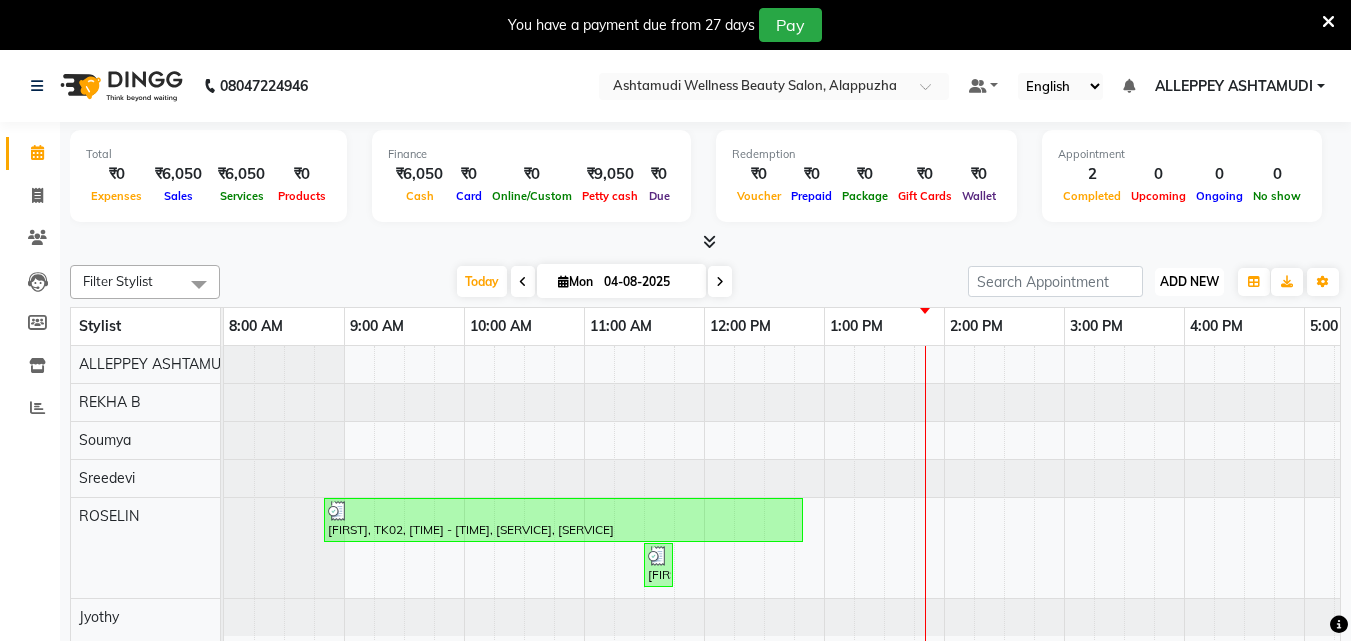 click on "ADD NEW Toggle Dropdown" at bounding box center [1189, 282] 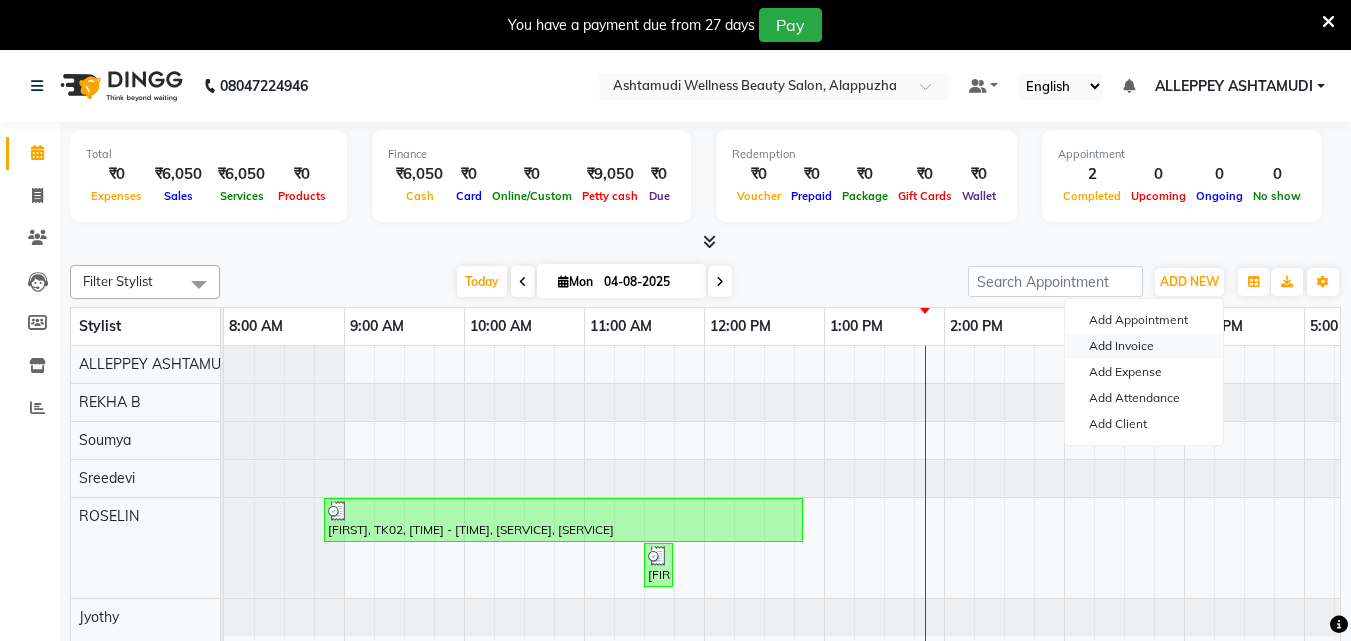 click on "Add Invoice" at bounding box center (1144, 346) 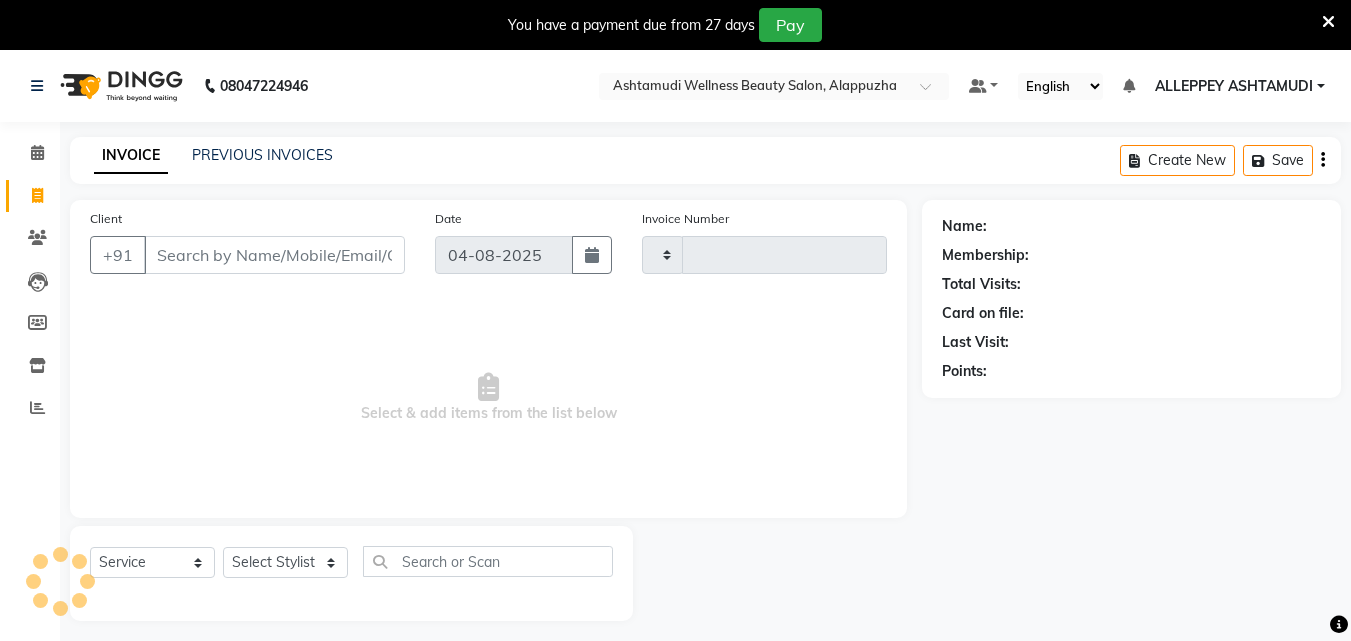 type on "1044" 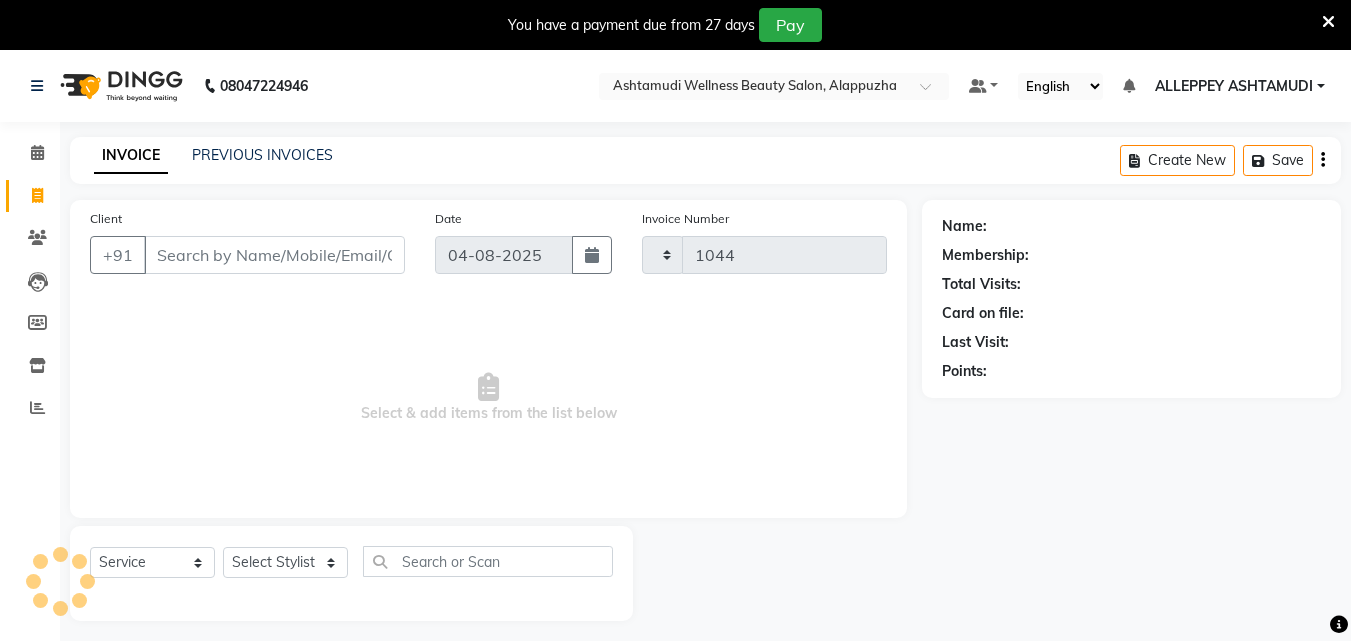 select on "4626" 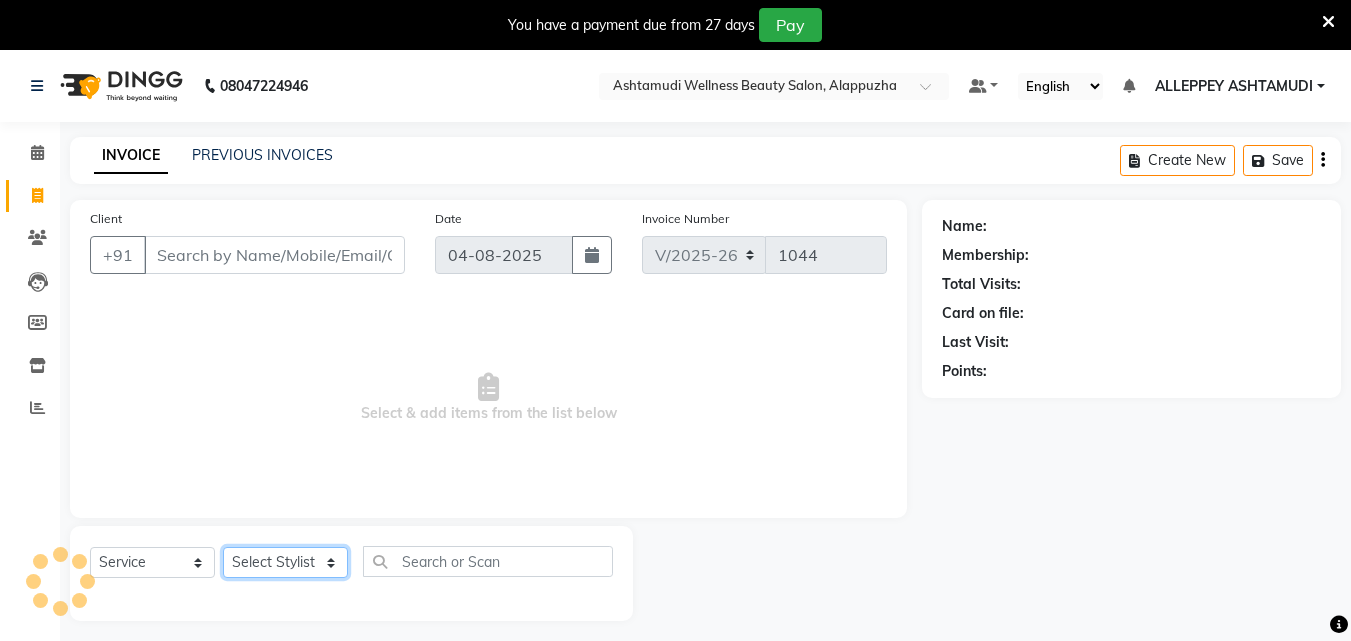 click on "Select Stylist" 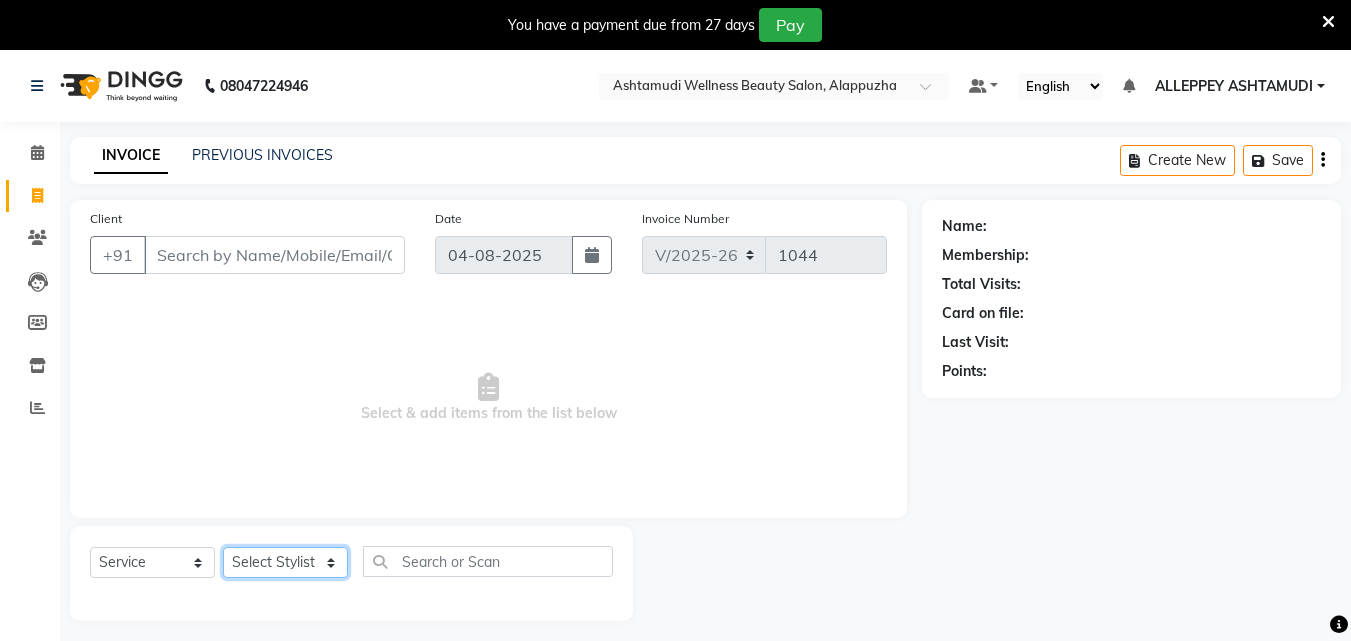 select on "76486" 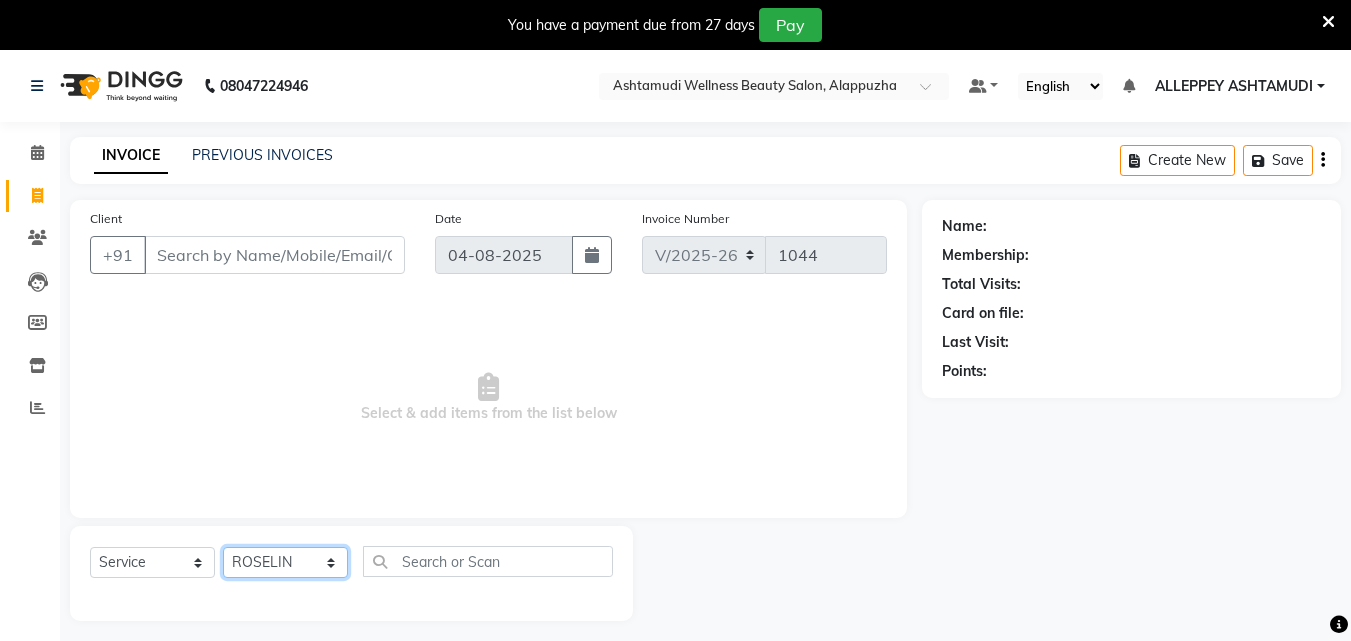 click on "Select Stylist ALLEPPEY ASHTAMUDI Jyothy REKHA B ROSELIN Soumya Sreedevi" 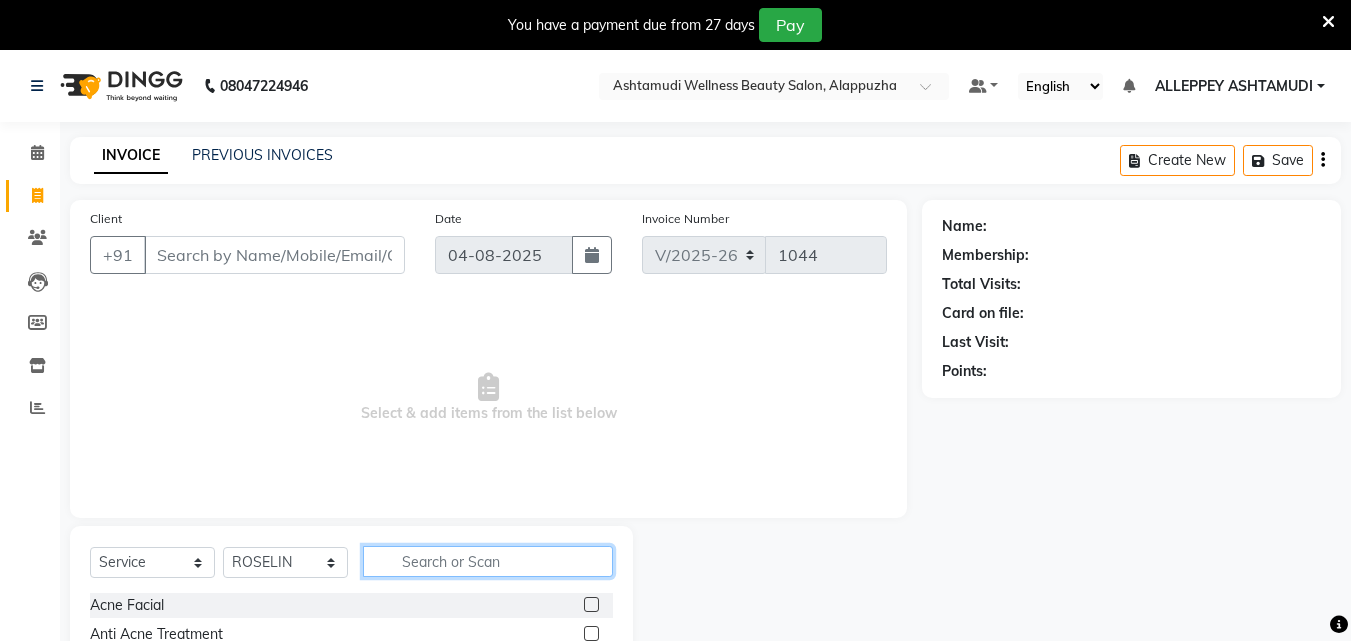 click 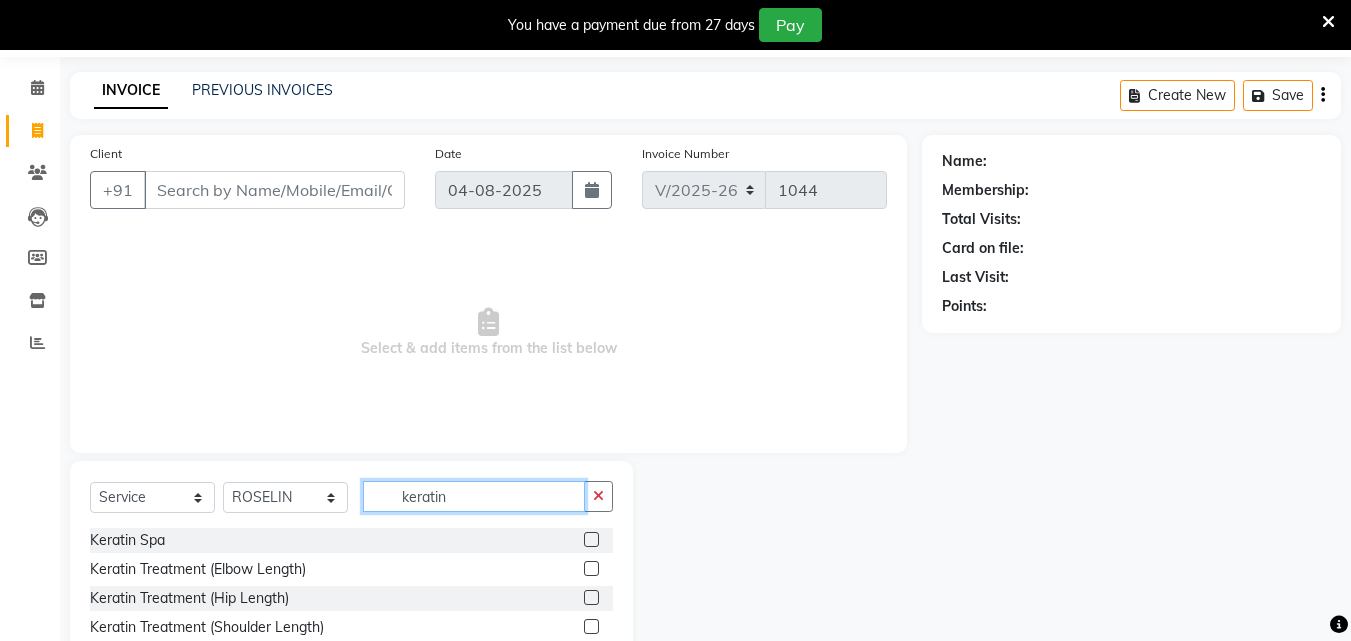 scroll, scrollTop: 100, scrollLeft: 0, axis: vertical 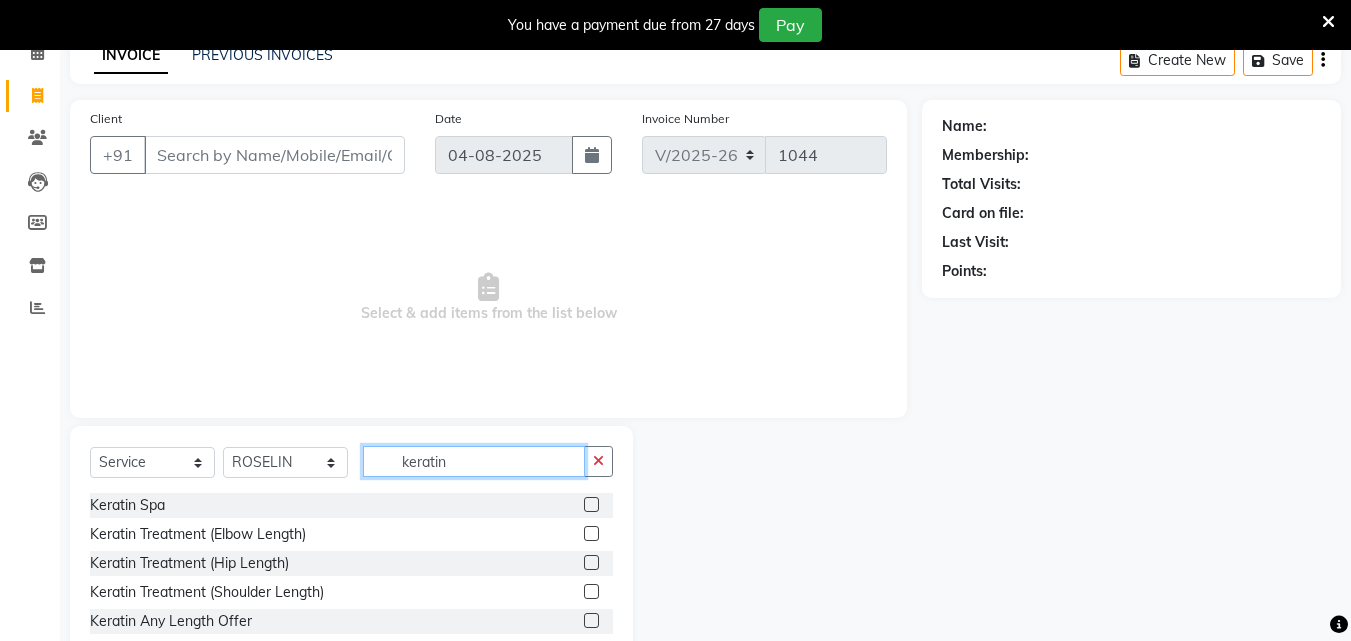 type on "keratin" 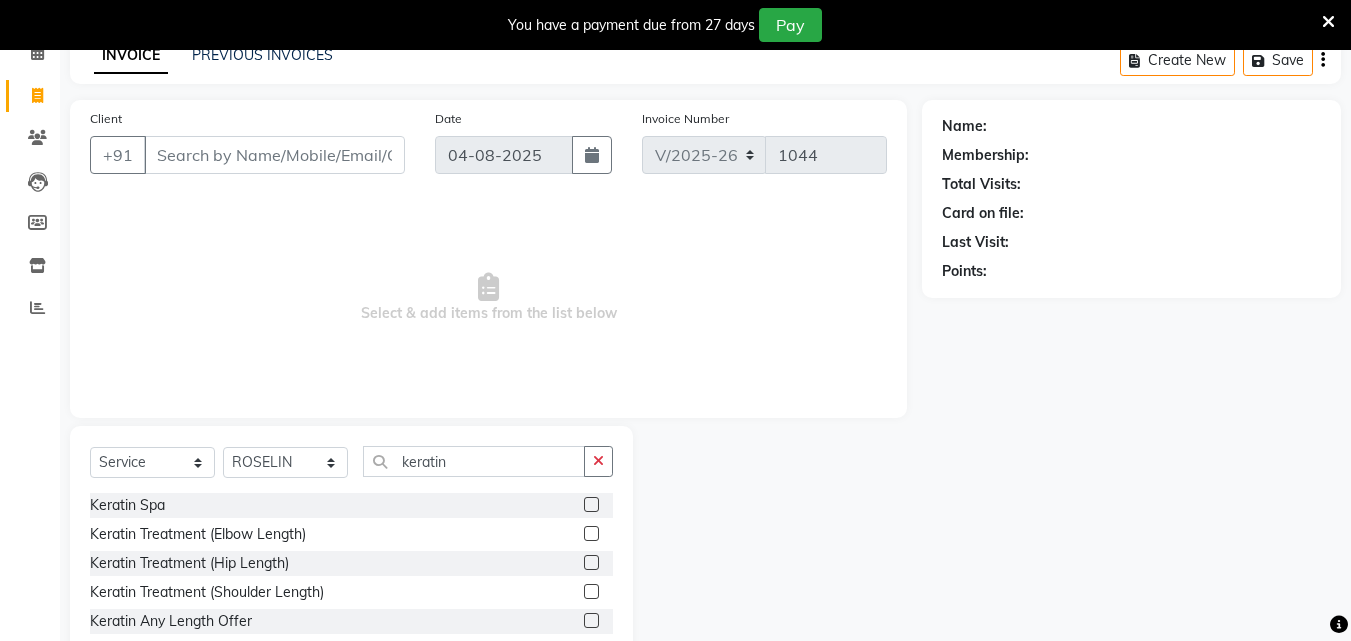 click 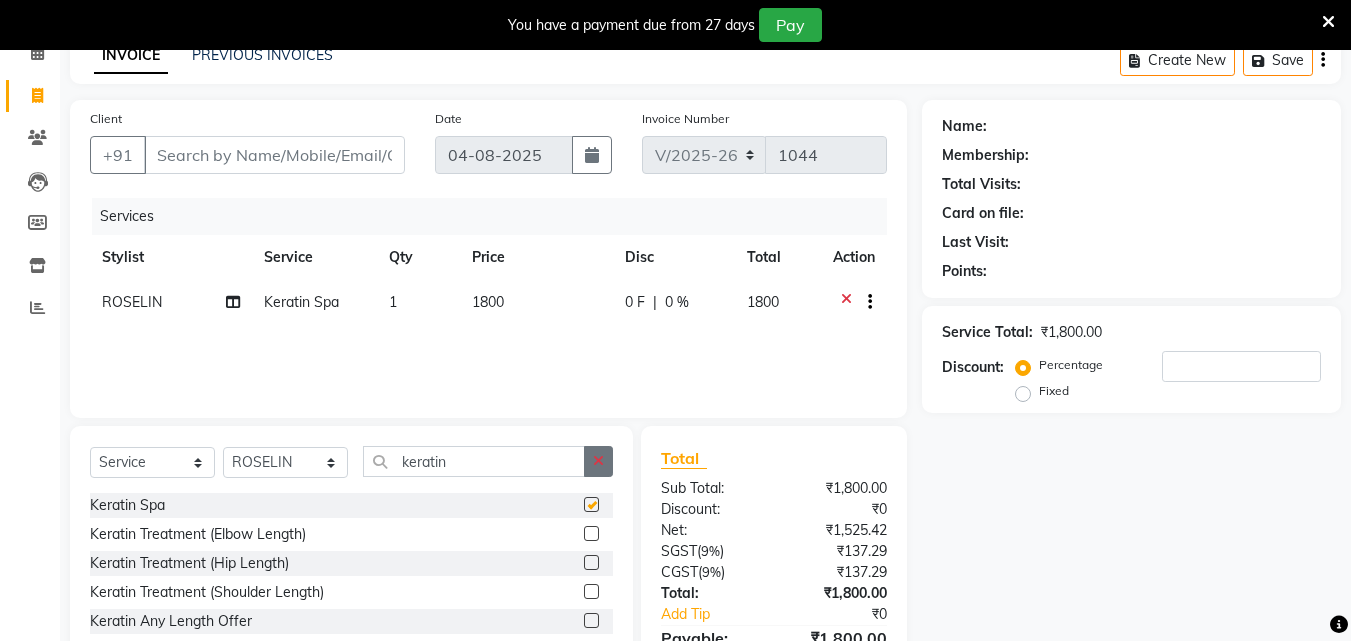 checkbox on "false" 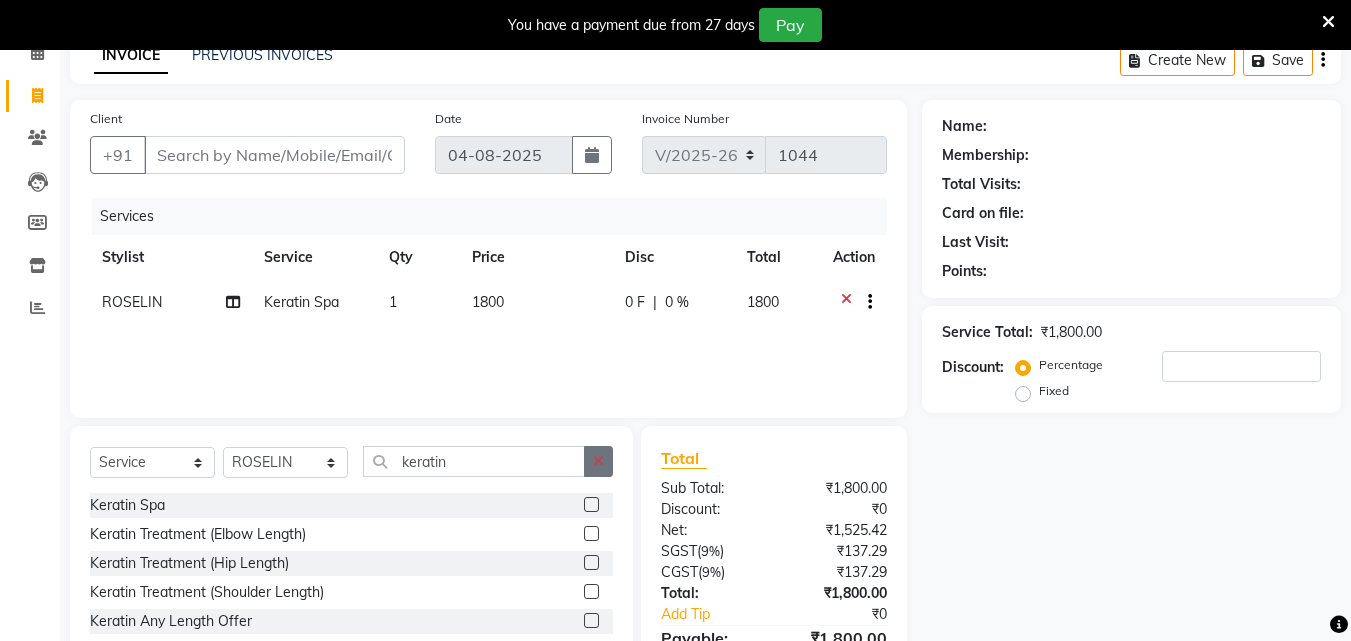 click 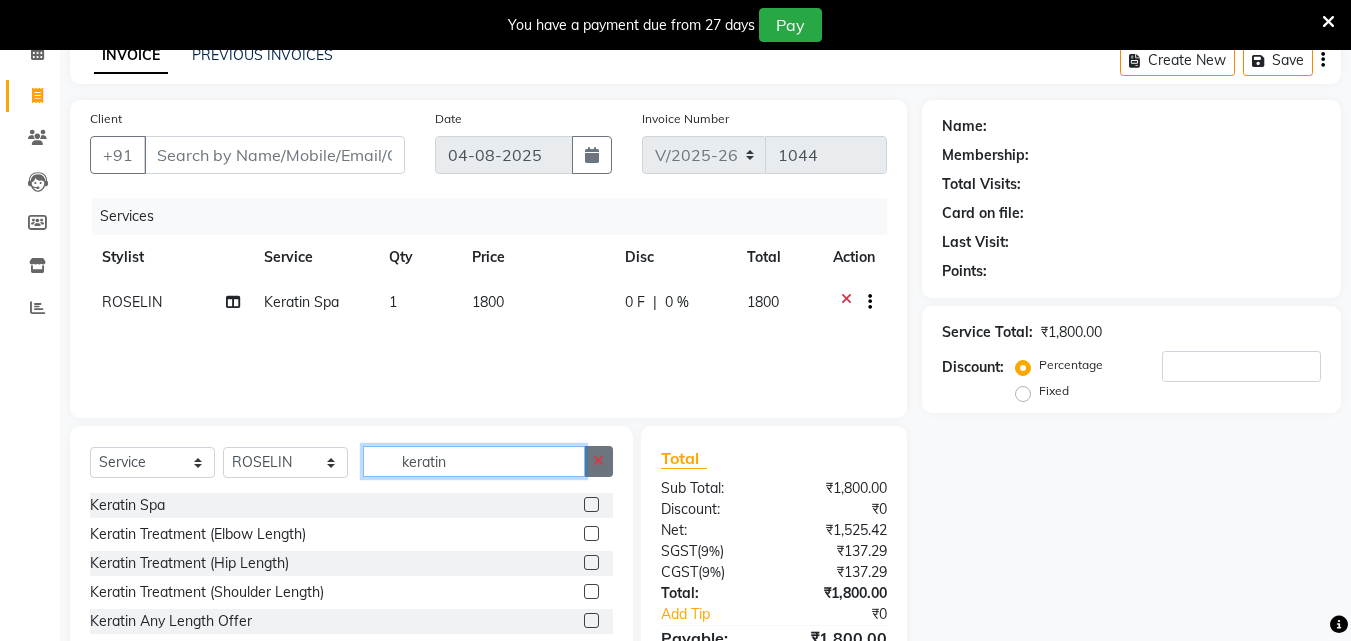type 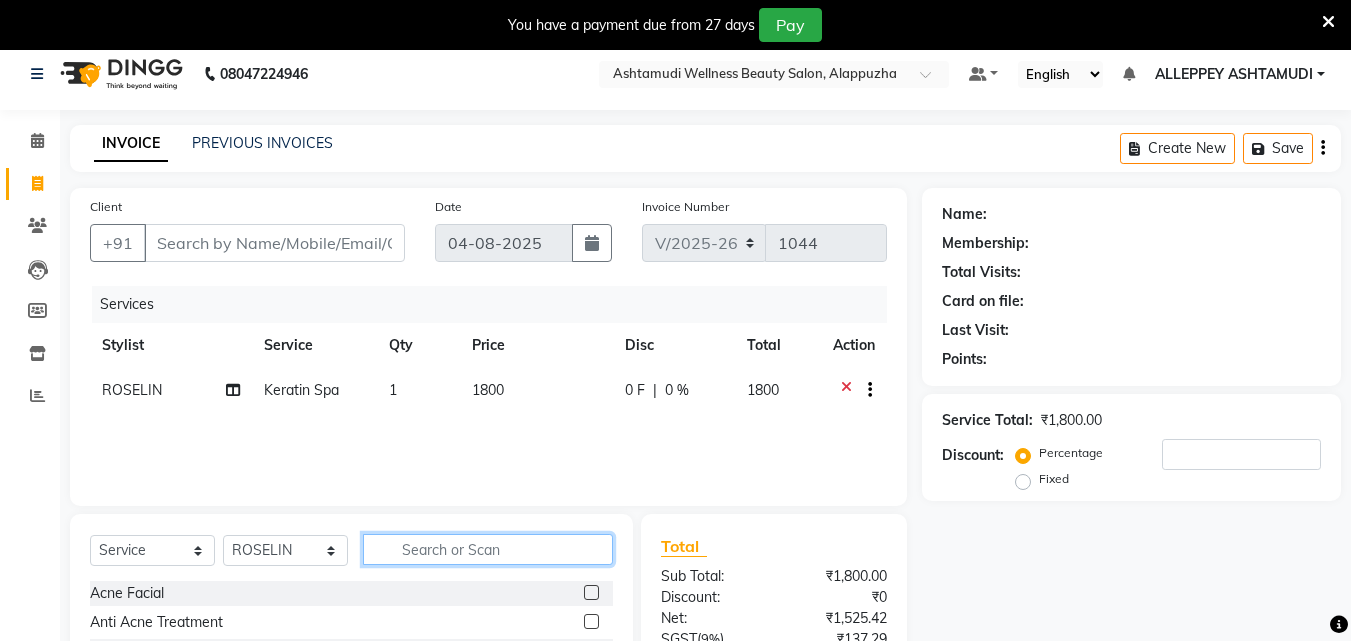 scroll, scrollTop: 0, scrollLeft: 0, axis: both 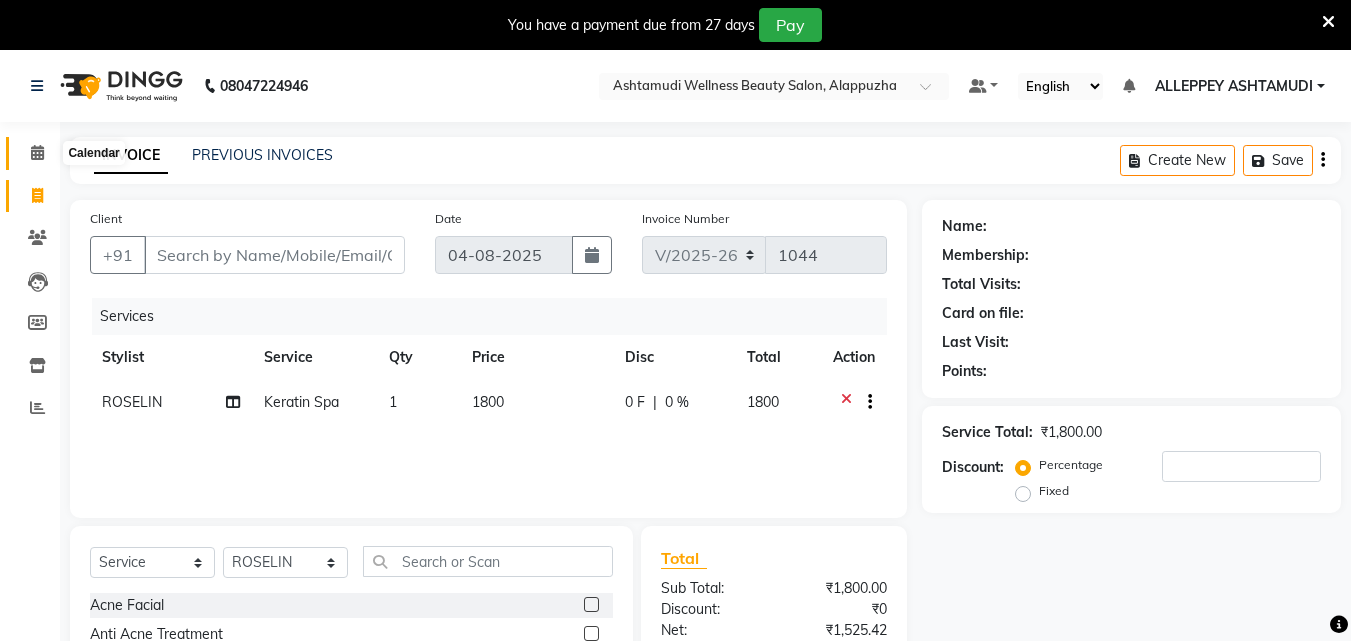 click 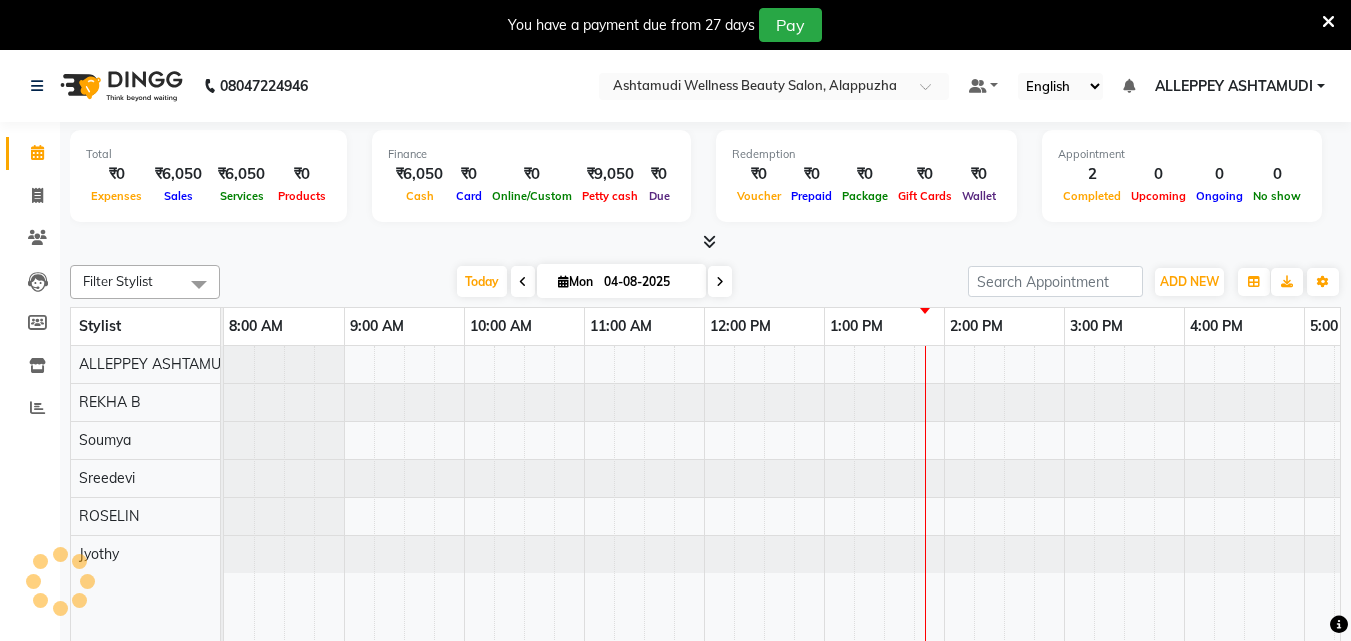 scroll, scrollTop: 0, scrollLeft: 0, axis: both 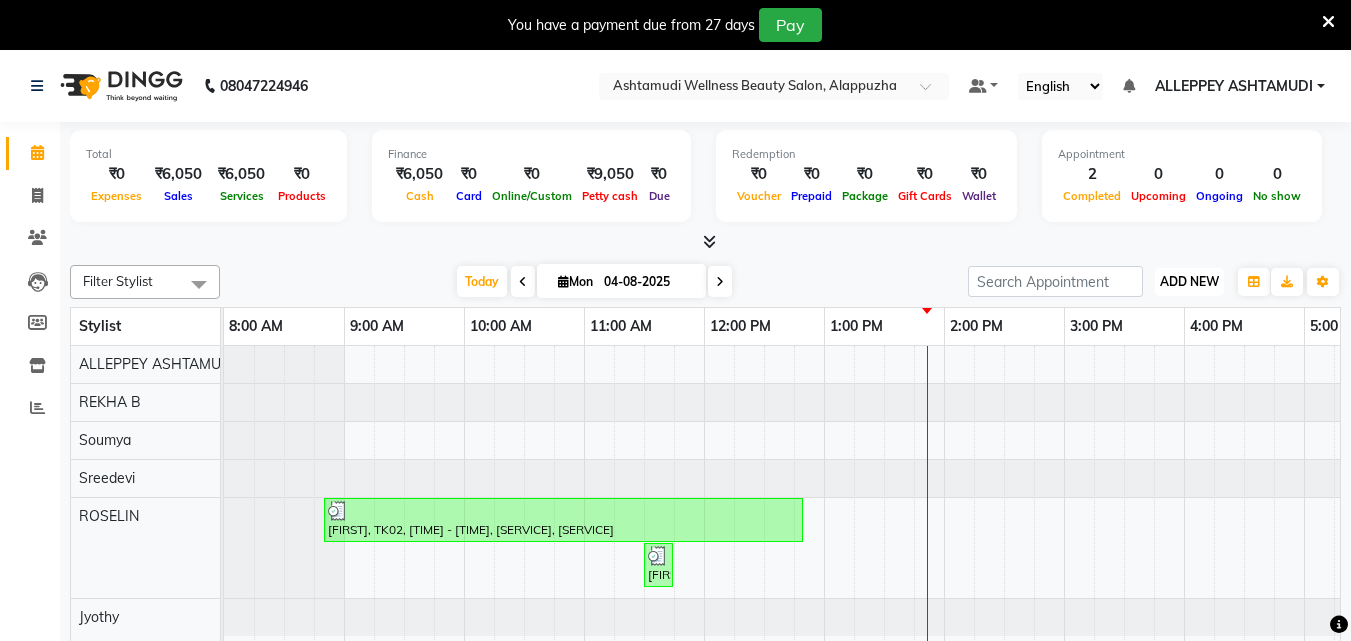 click on "ADD NEW" at bounding box center (1189, 281) 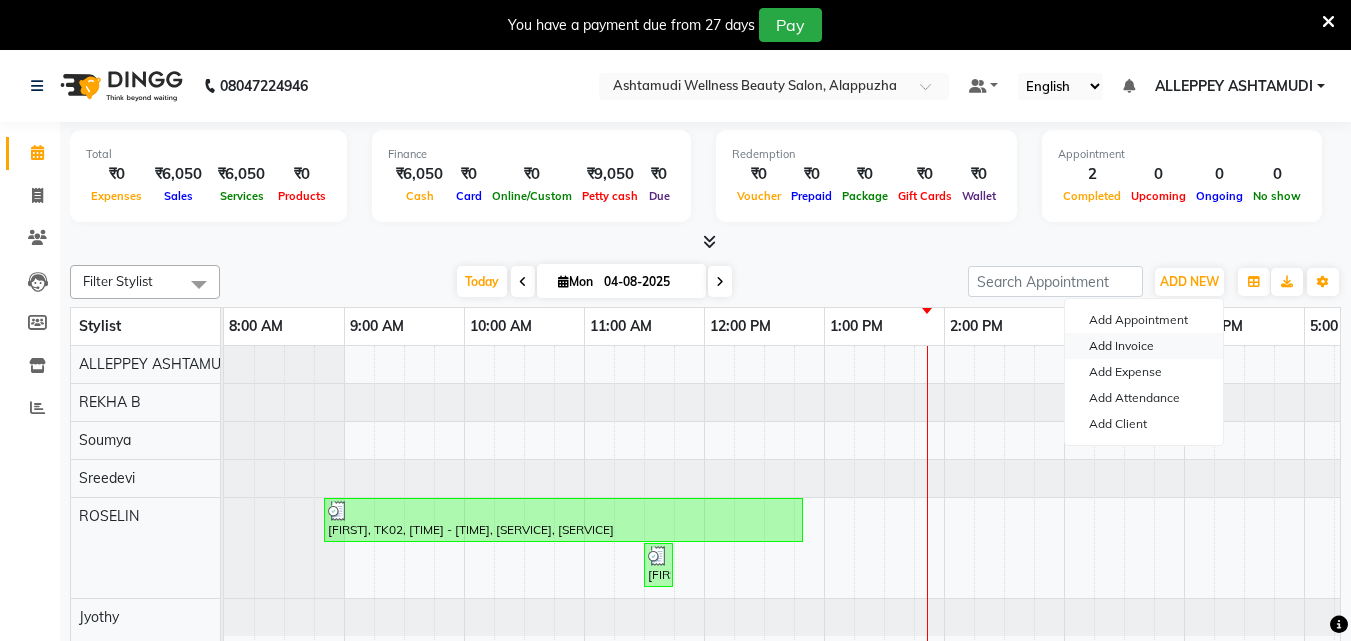 click on "Add Invoice" at bounding box center [1144, 346] 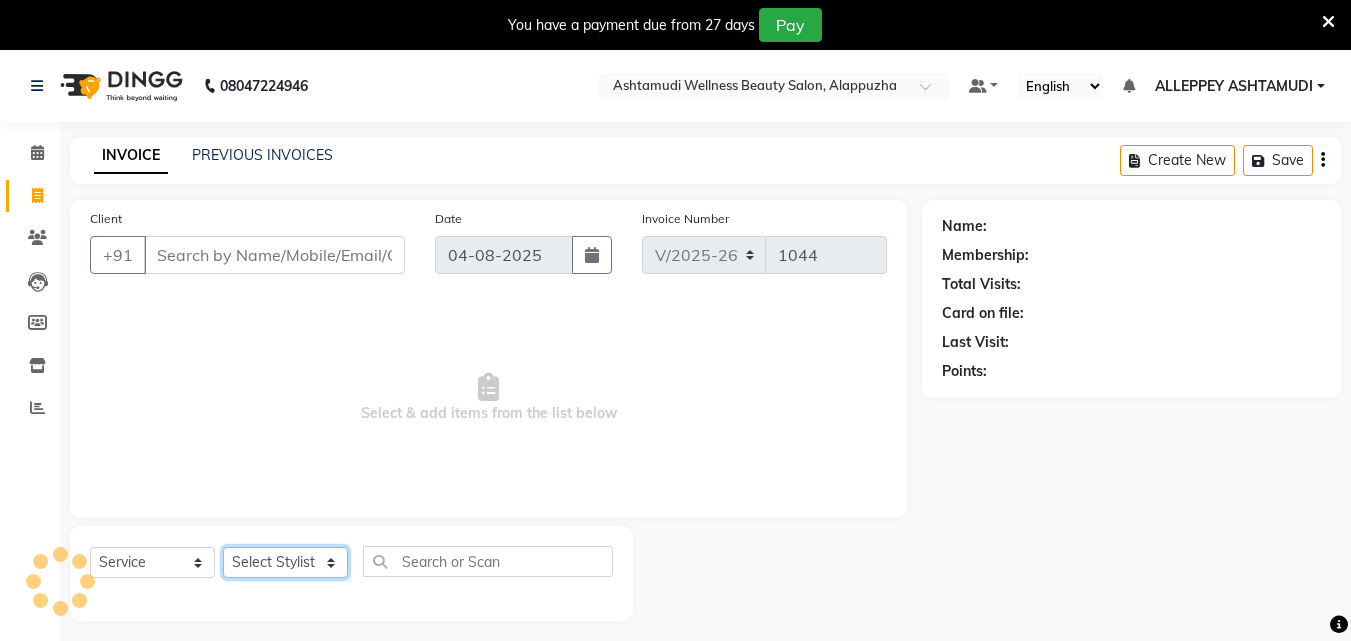 click on "Select Stylist ALLEPPEY ASHTAMUDI Jyothy REKHA B ROSELIN Soumya Sreedevi" 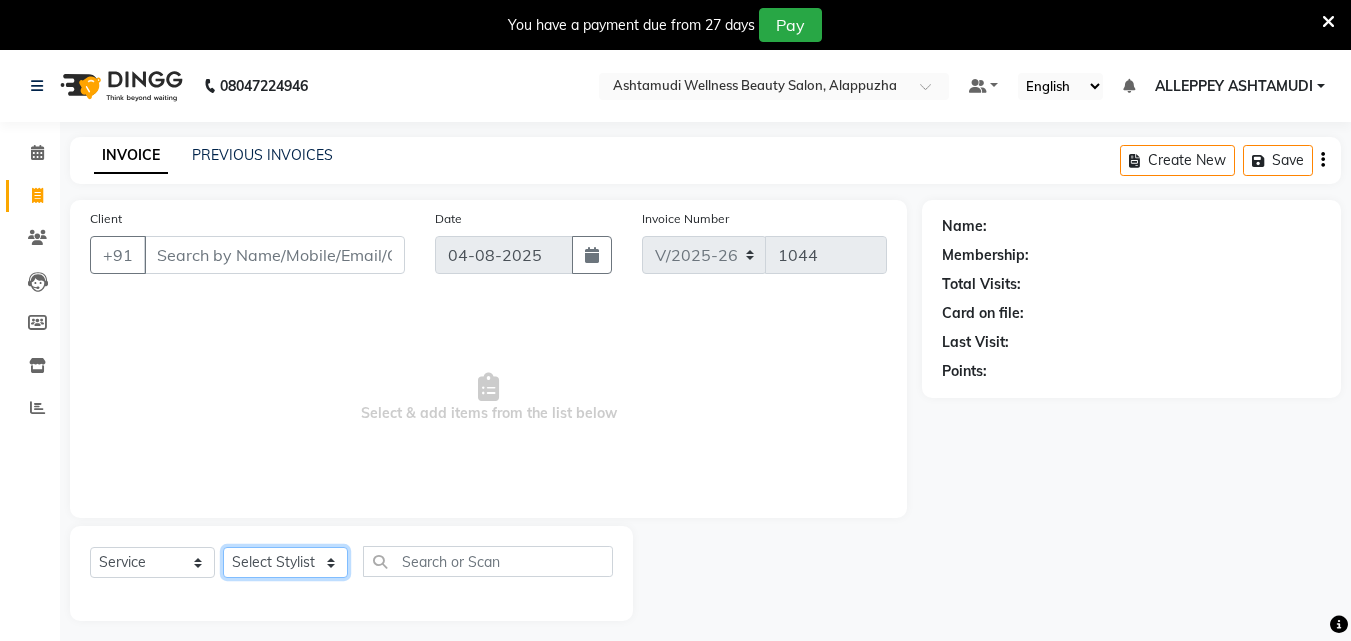 select on "76486" 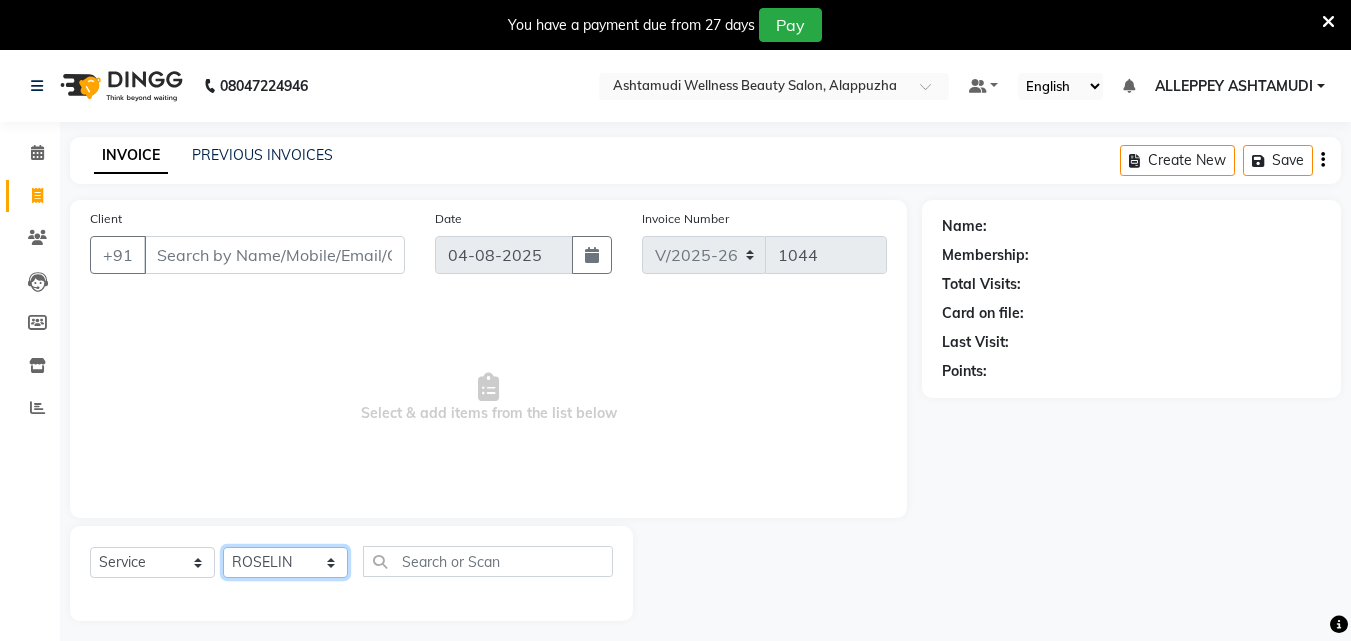 click on "Select Stylist ALLEPPEY ASHTAMUDI Jyothy REKHA B ROSELIN Soumya Sreedevi" 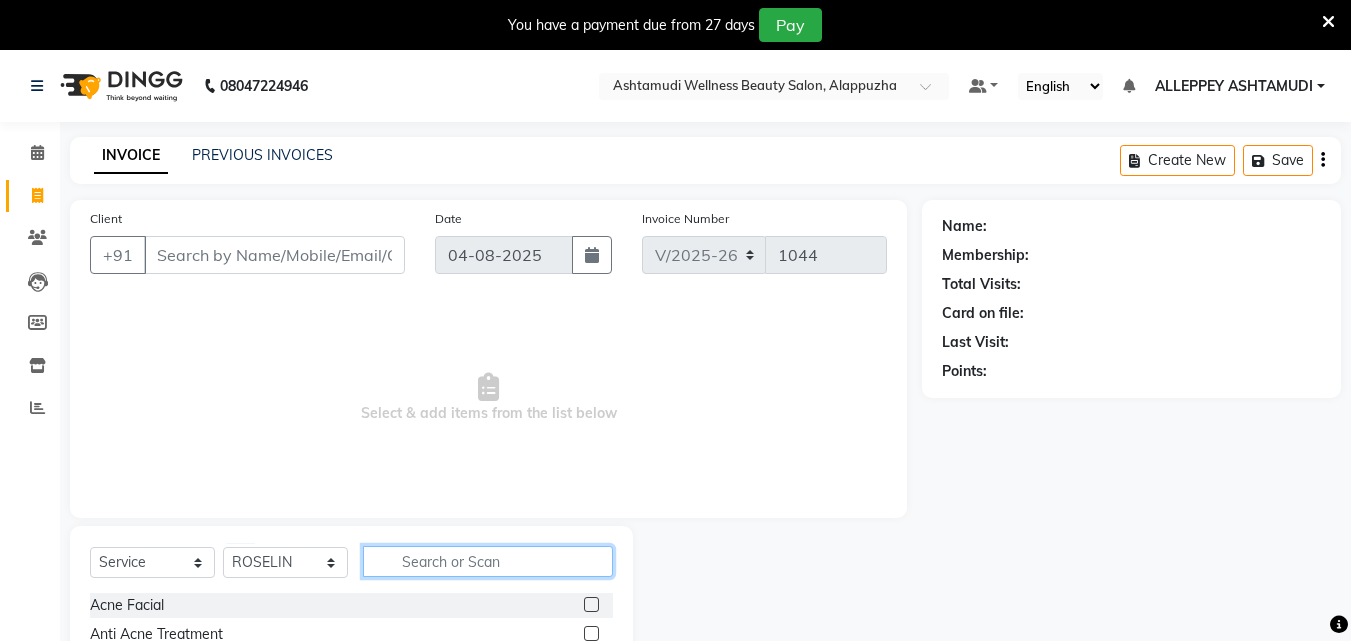 click 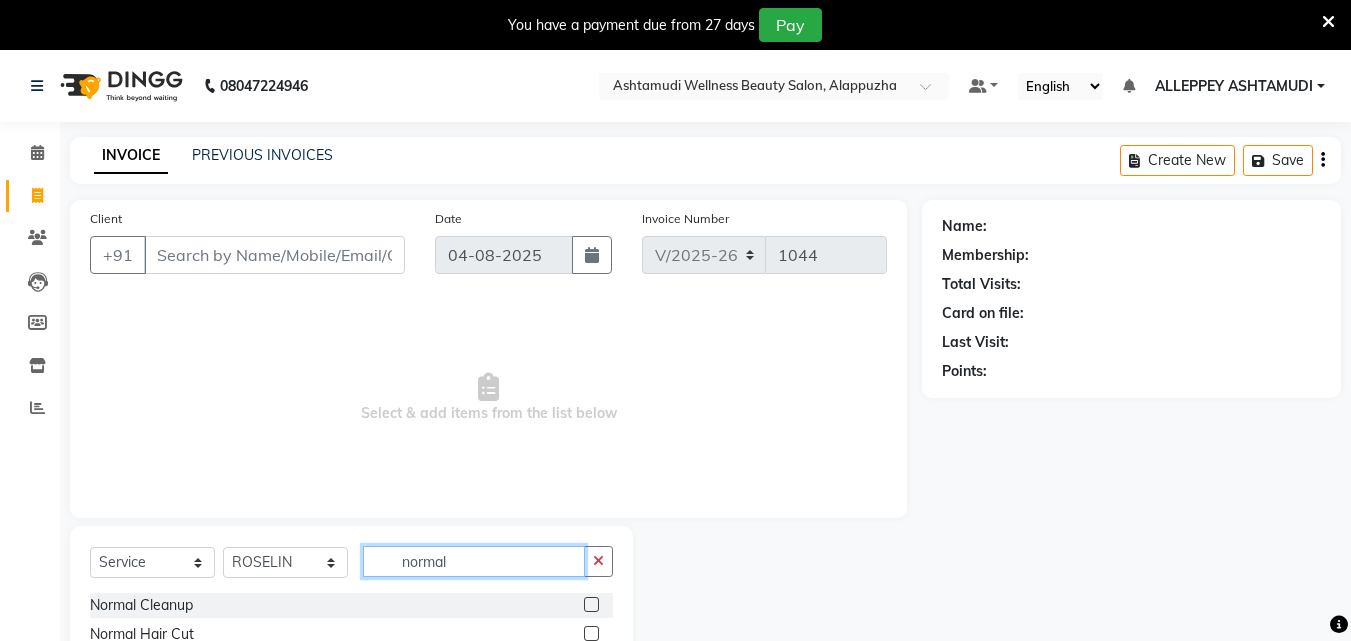 scroll, scrollTop: 68, scrollLeft: 0, axis: vertical 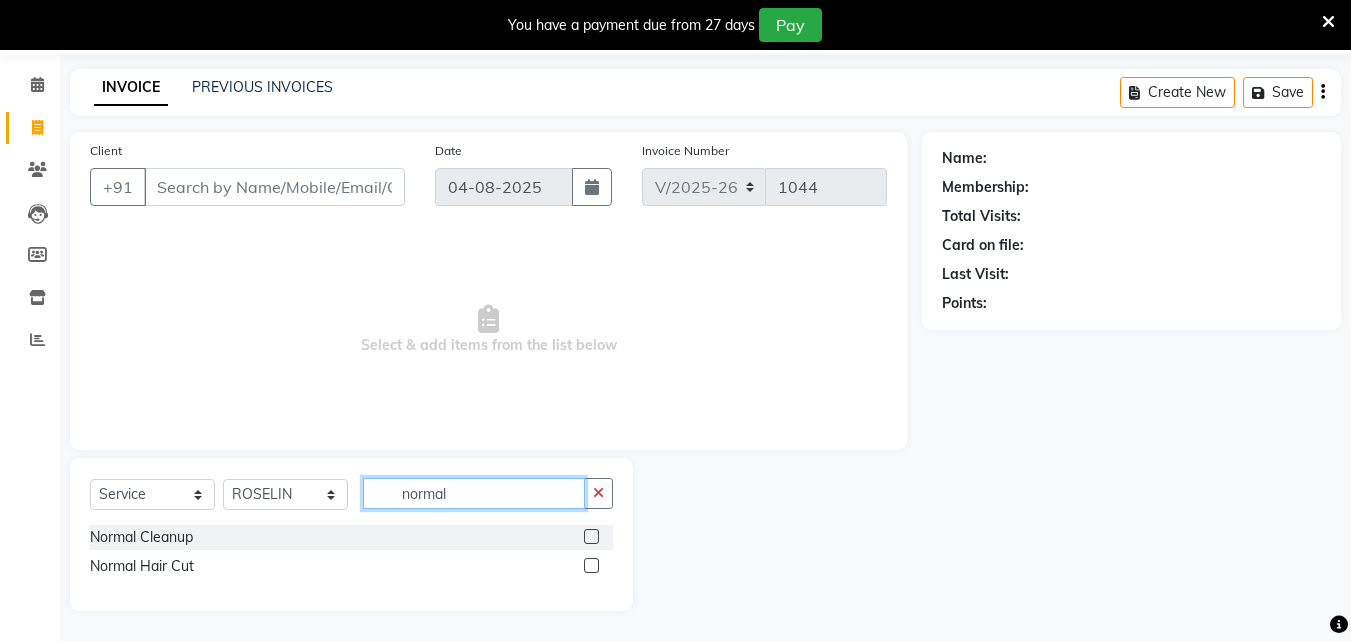 type on "normal" 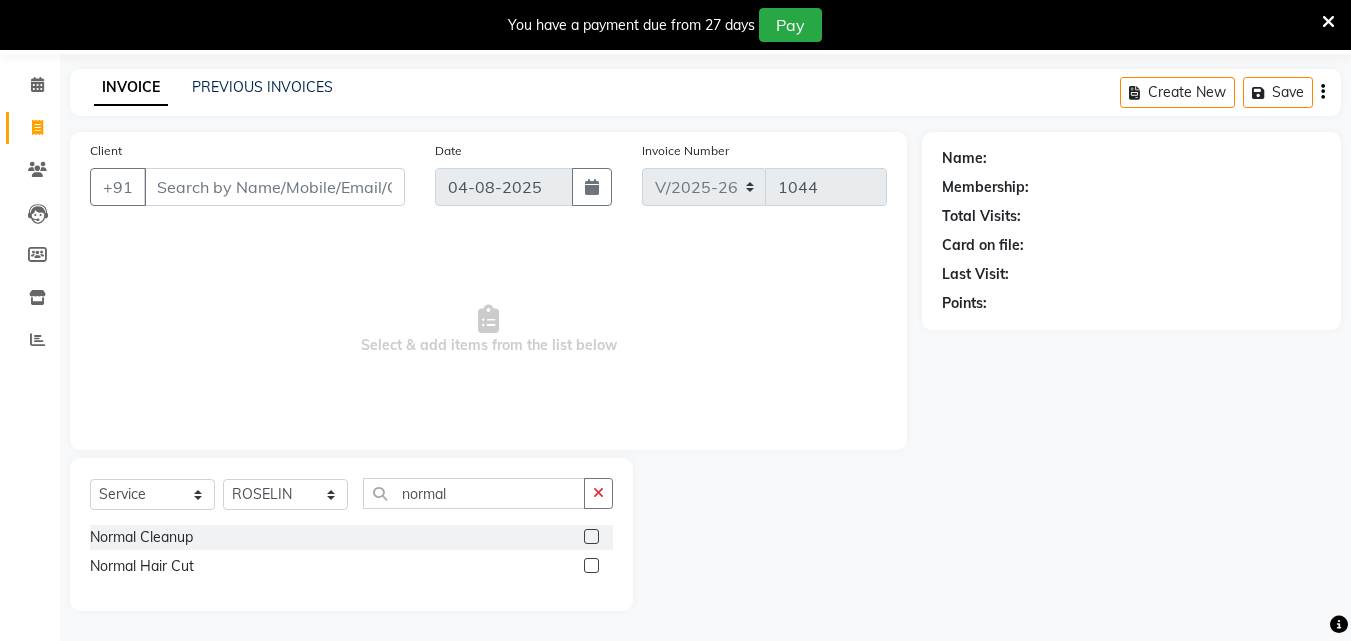 click 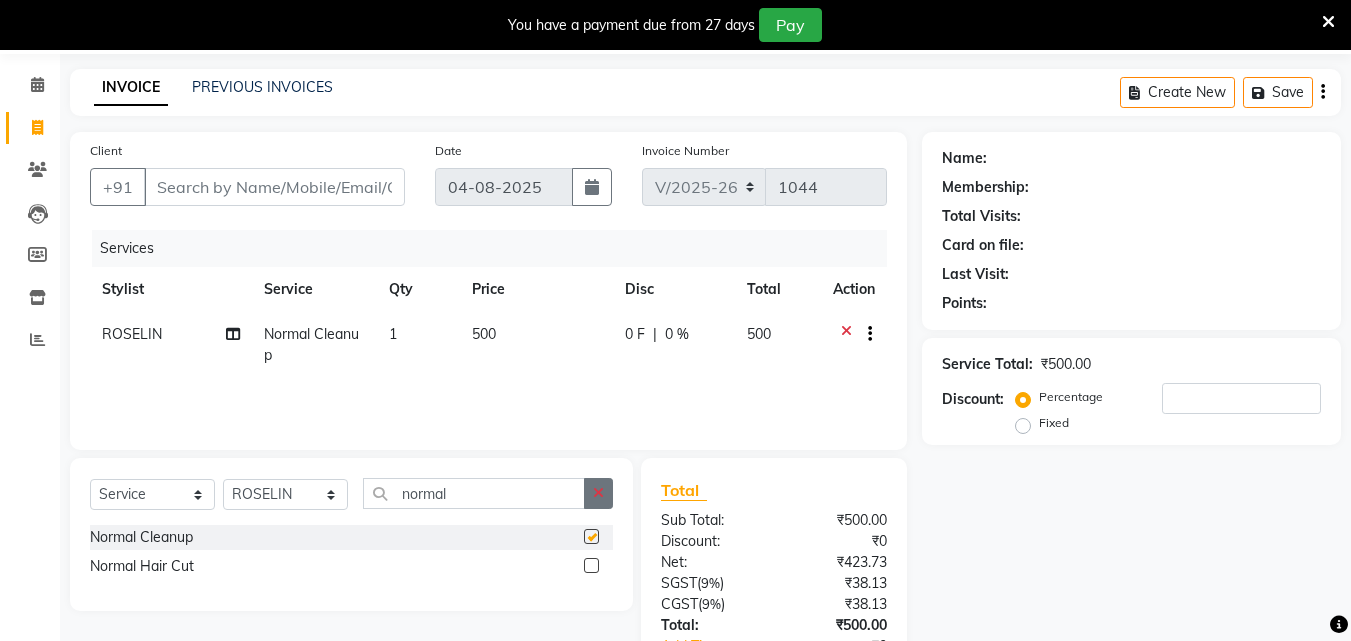 click 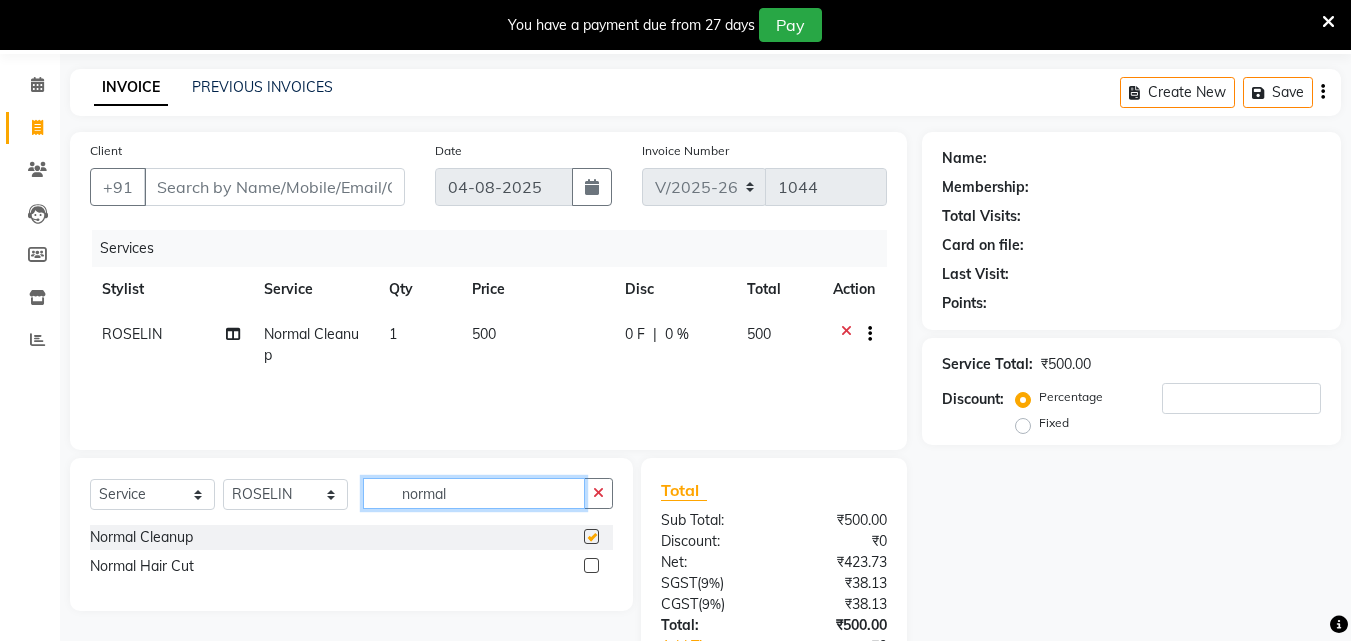 type 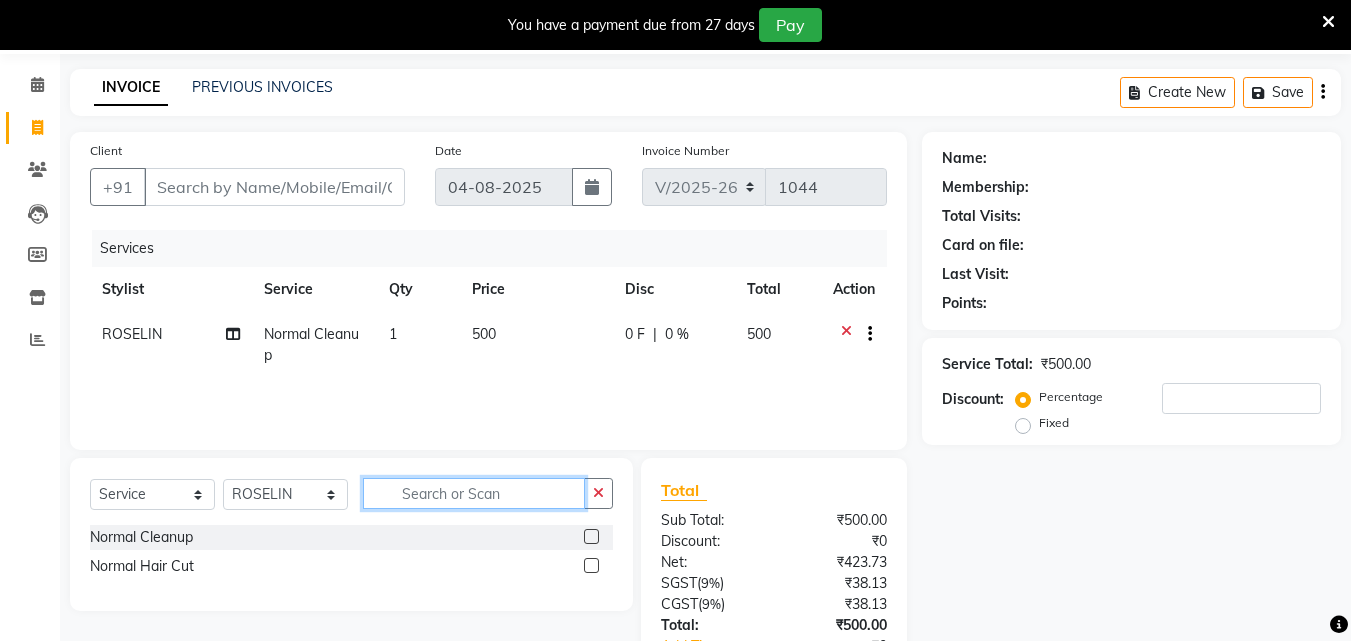 checkbox on "false" 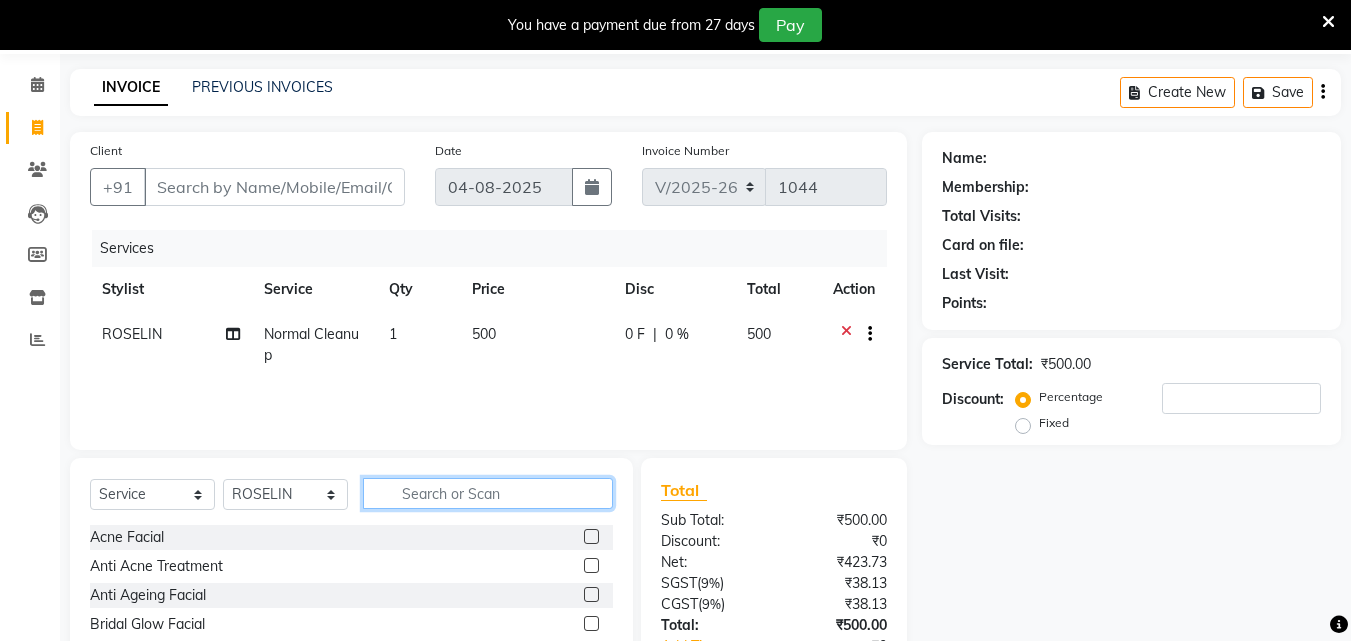 click 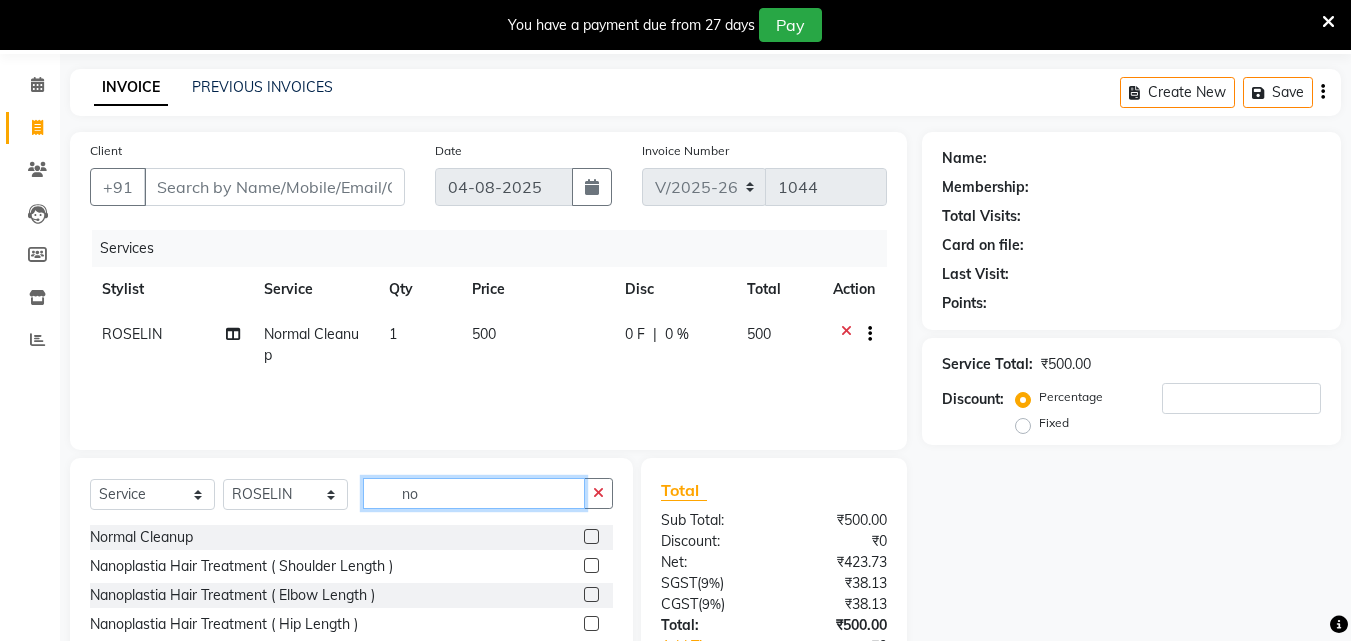 type on "n" 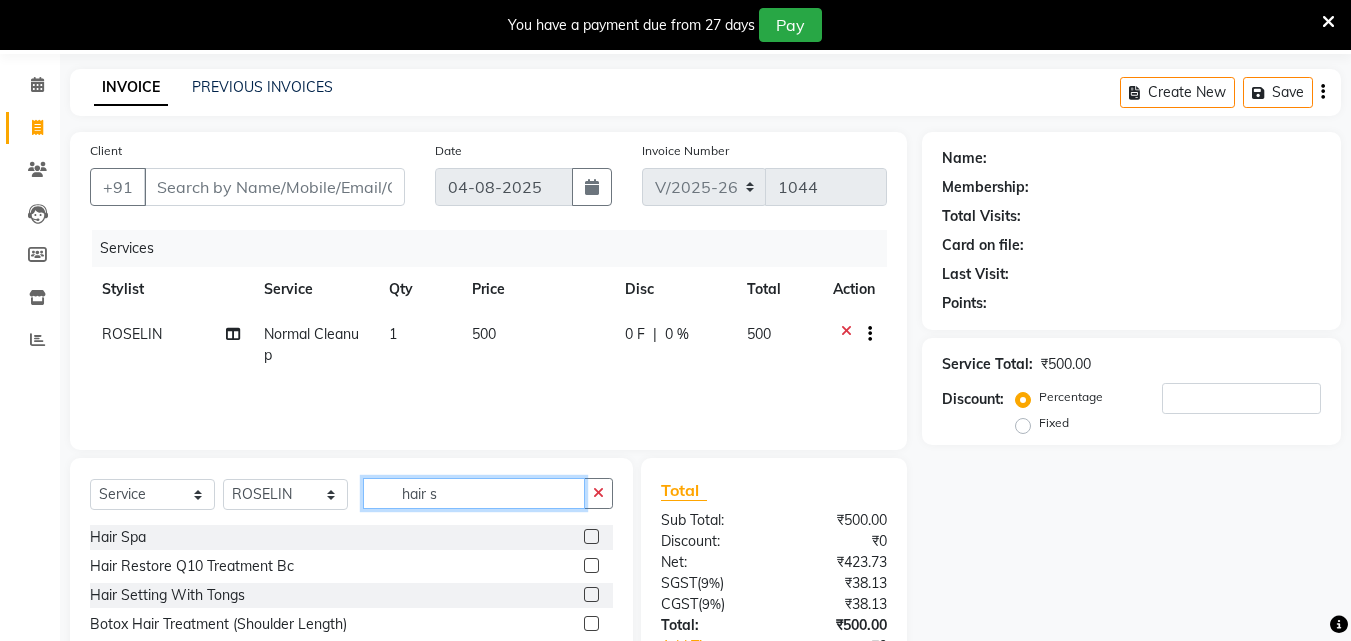 type on "hair s" 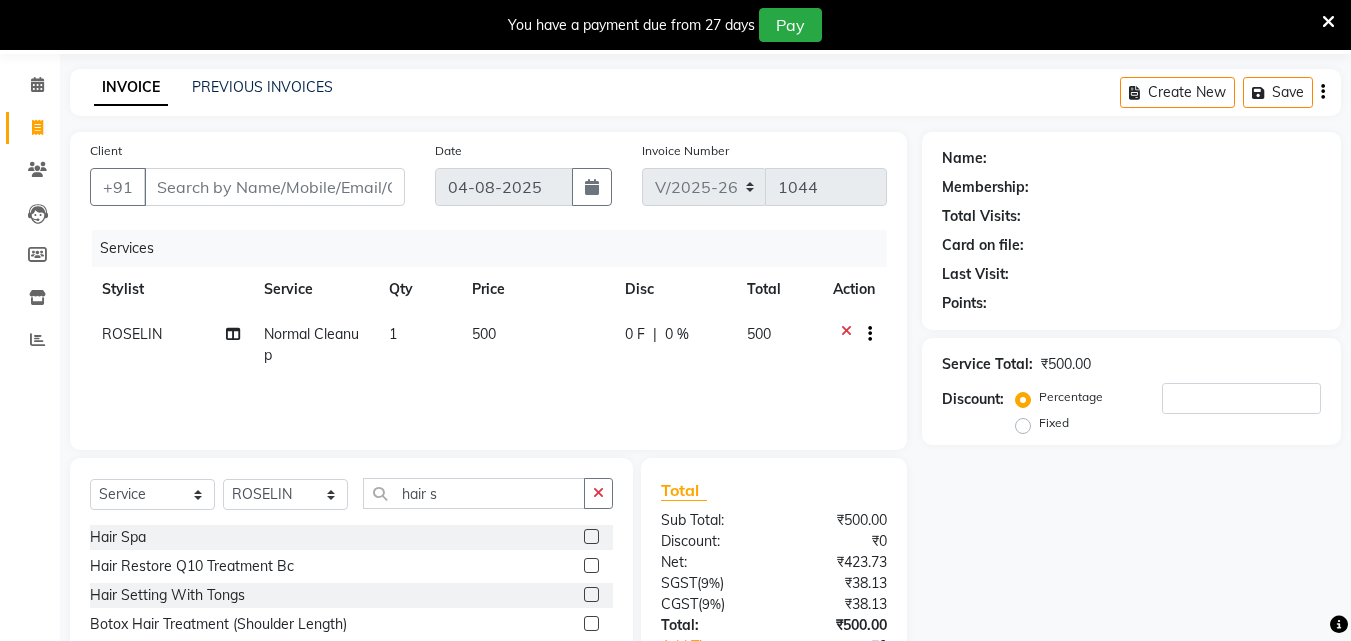click 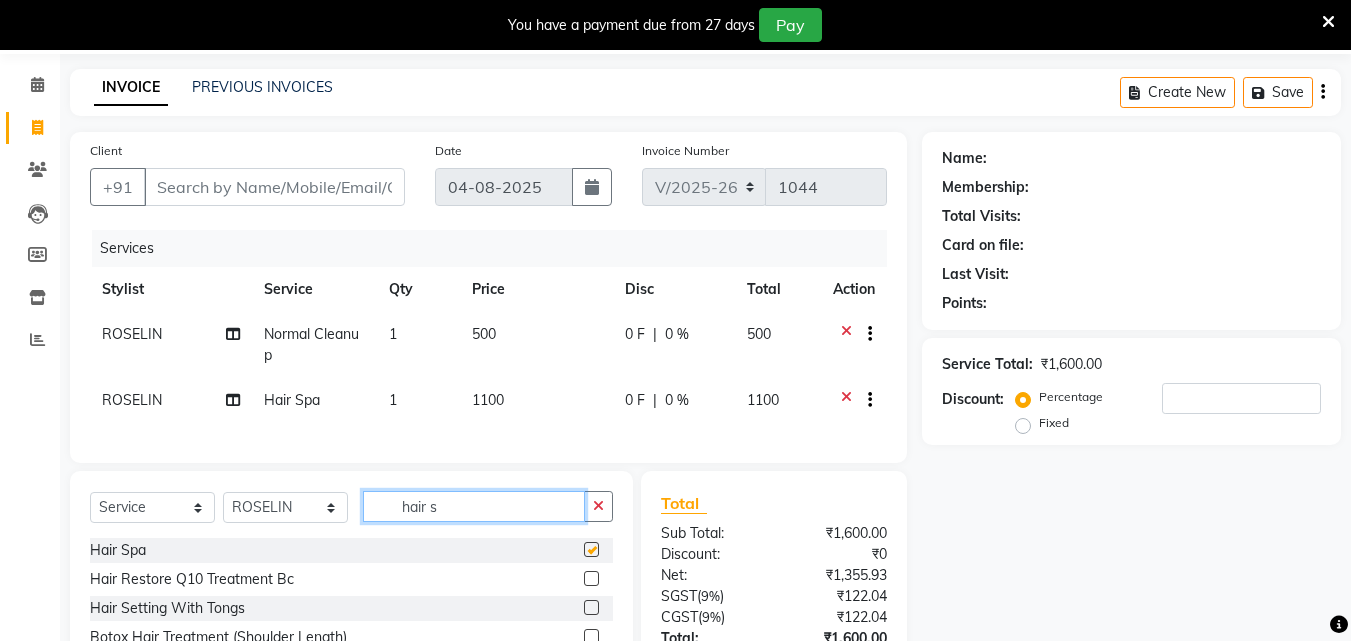 click on "hair s" 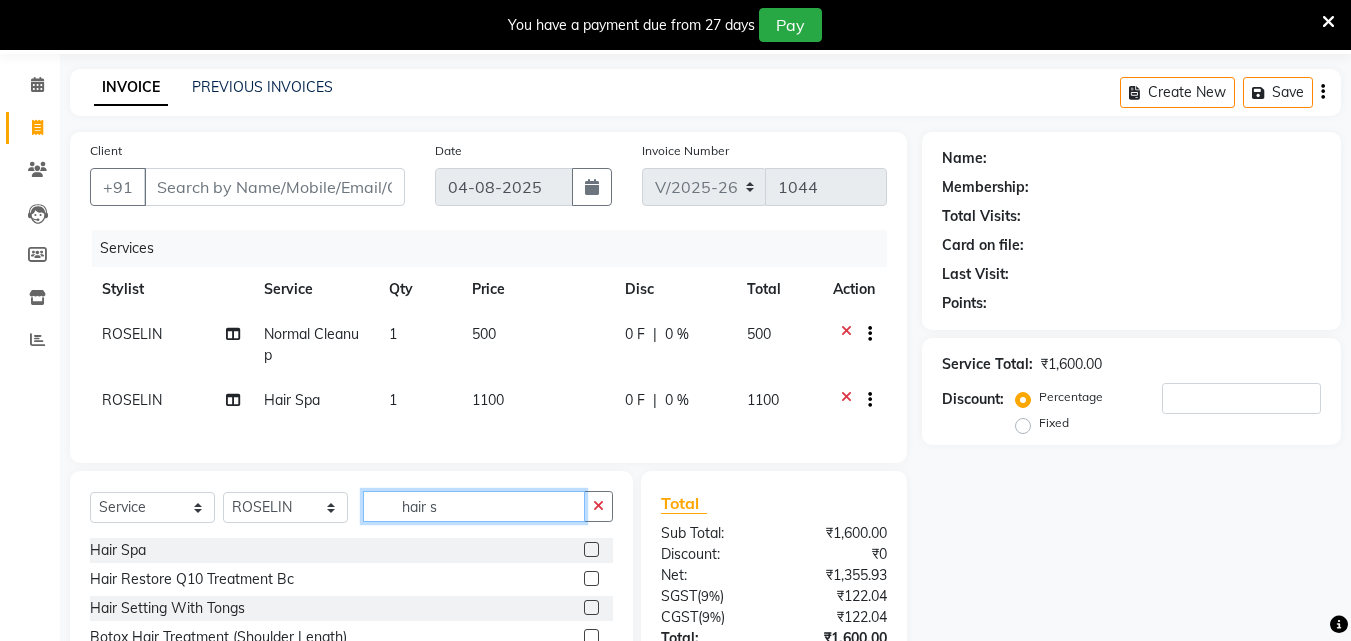 checkbox on "false" 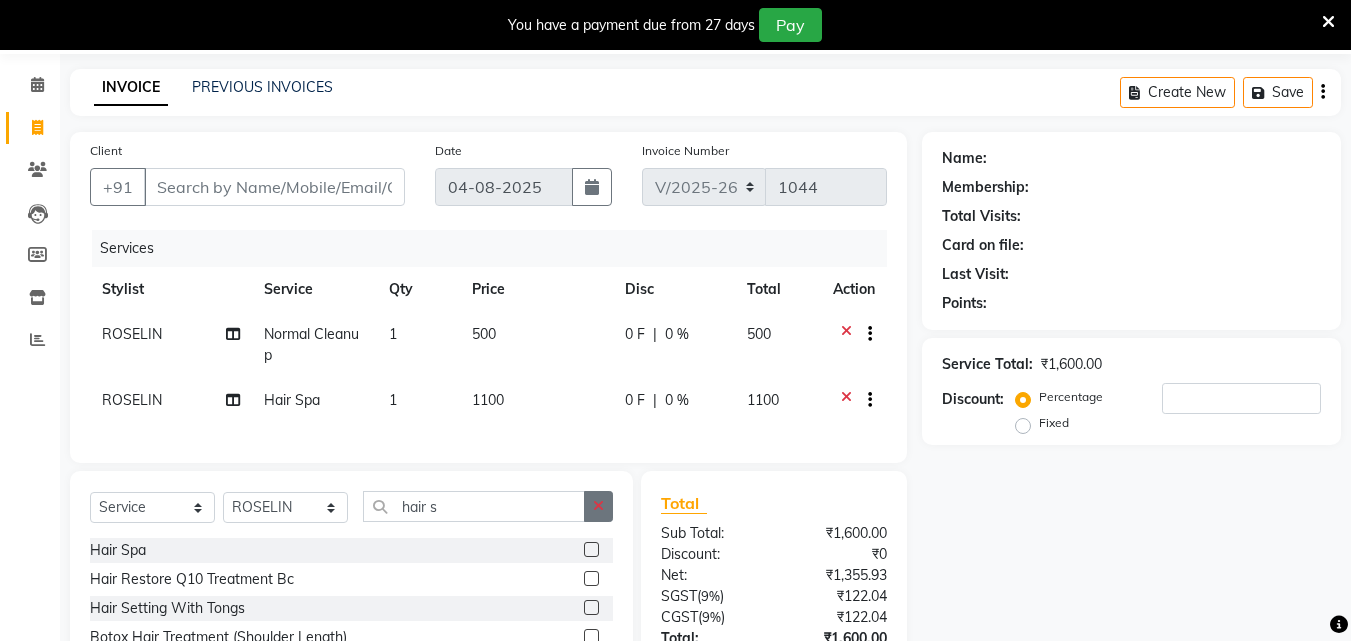 click 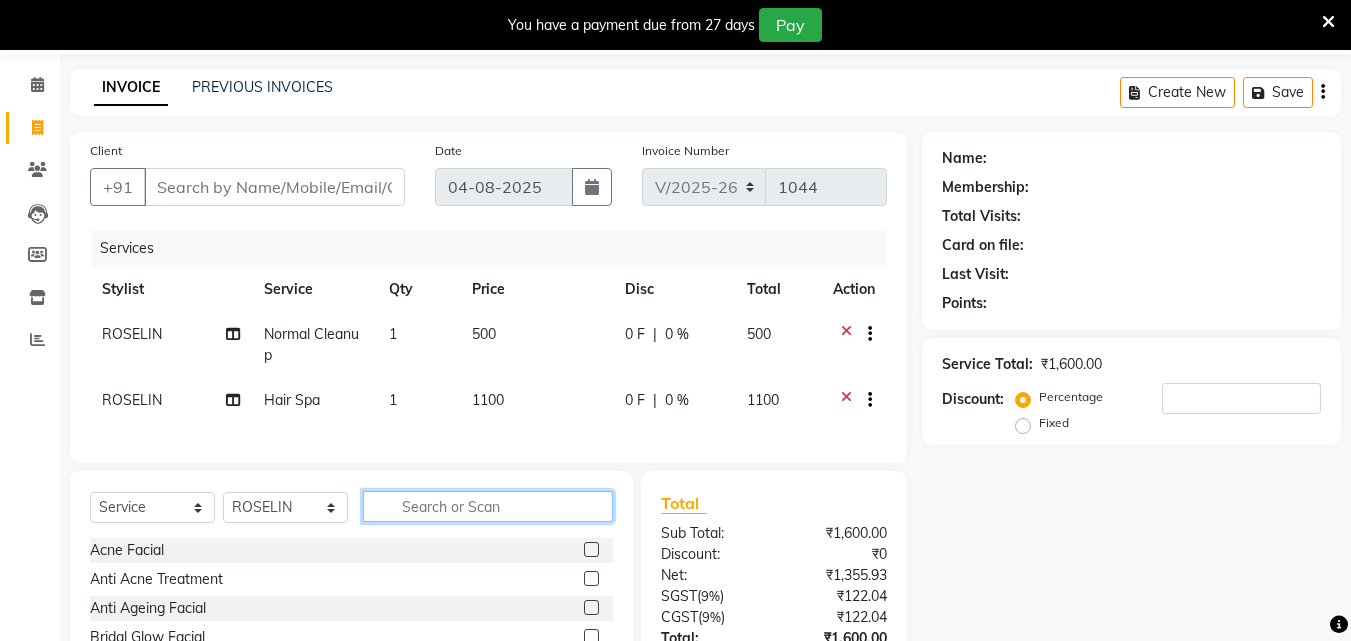 click 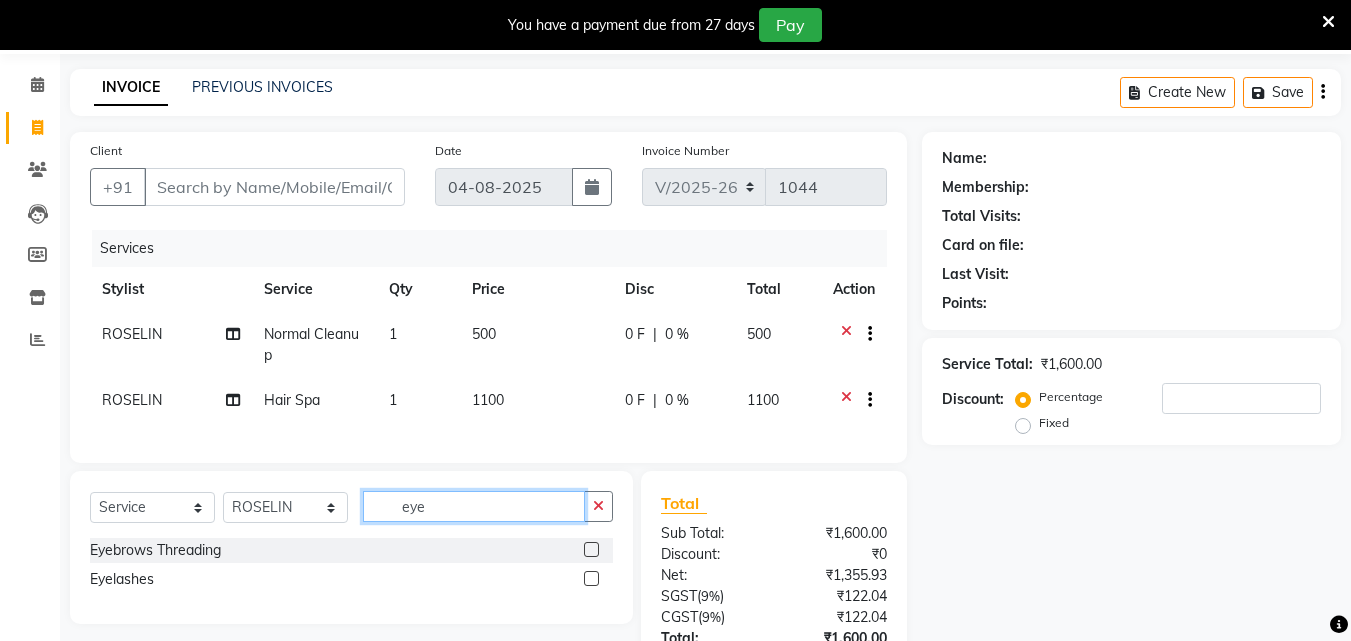 type on "eye" 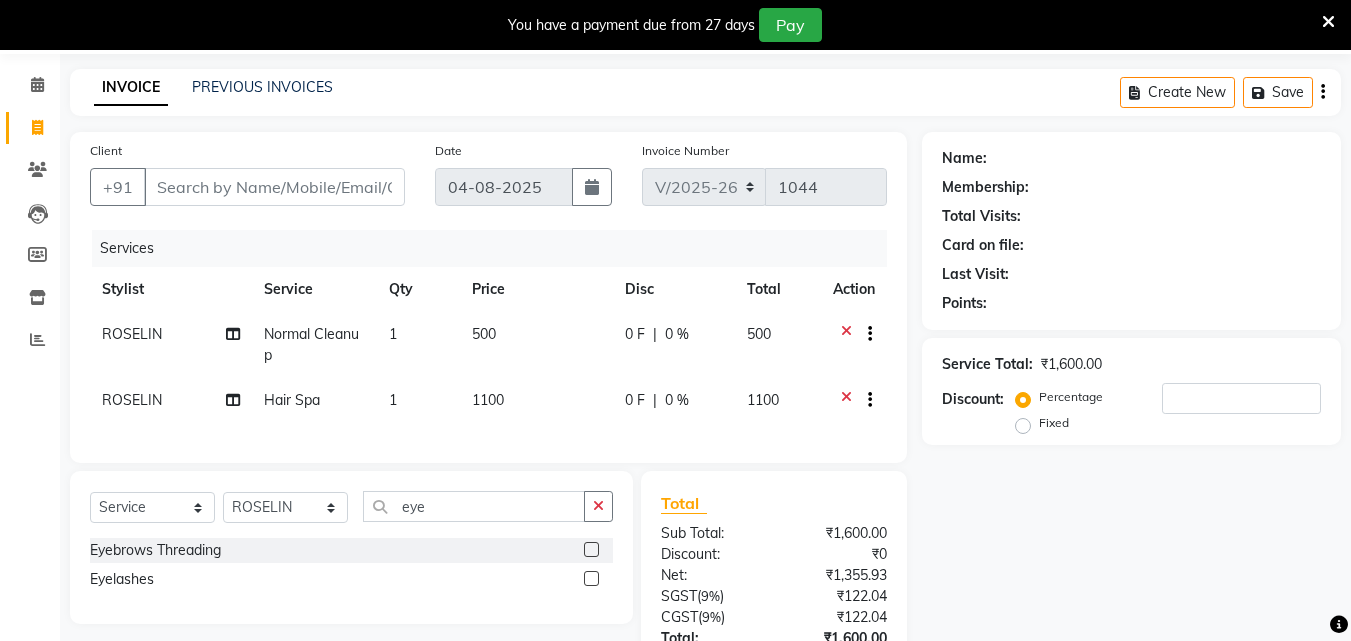 click 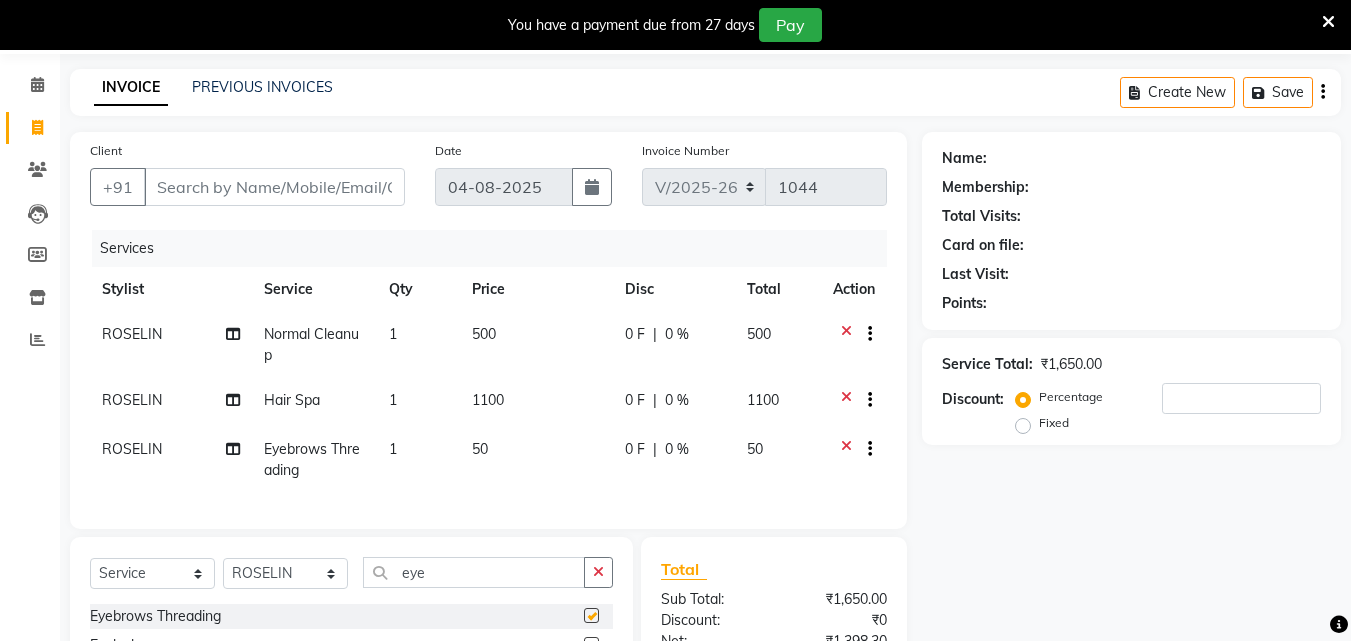 checkbox on "false" 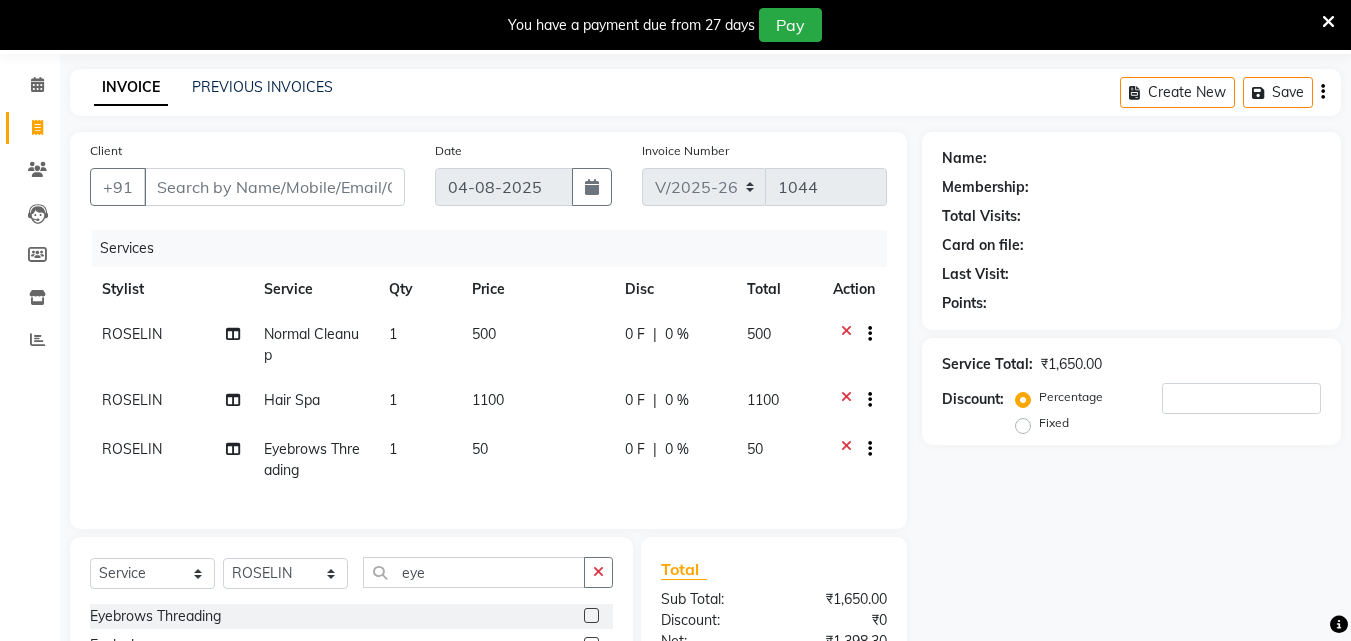 click 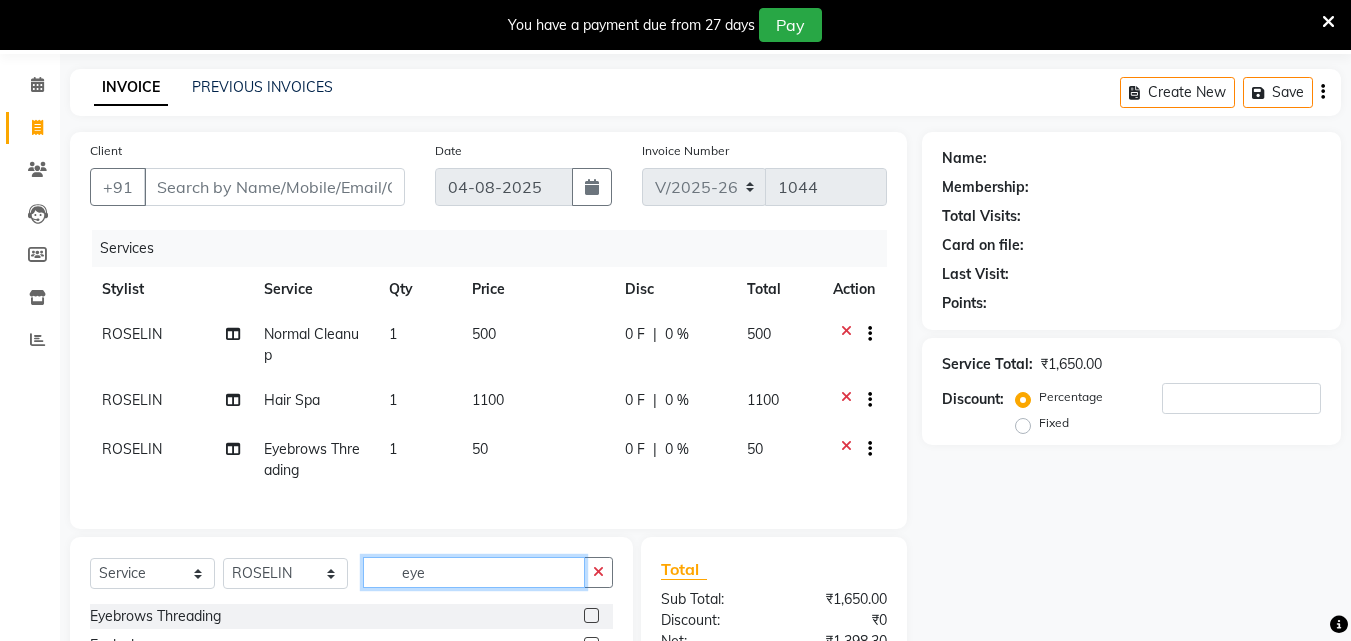 type 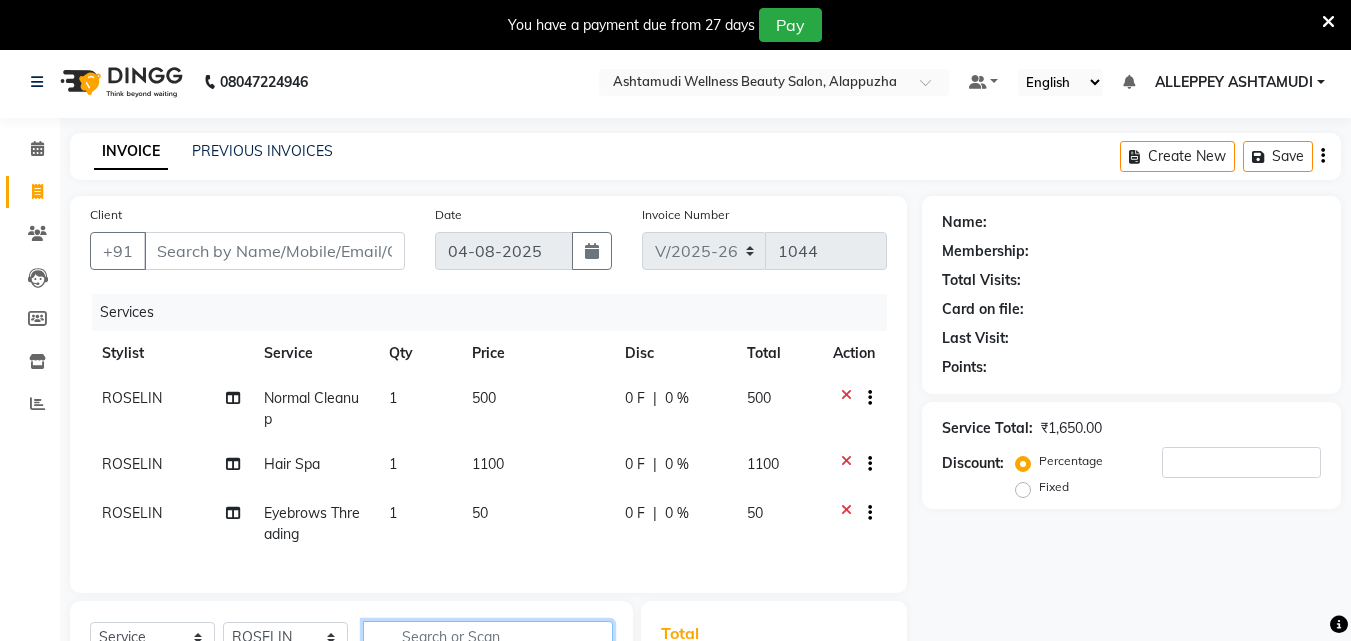scroll, scrollTop: 0, scrollLeft: 0, axis: both 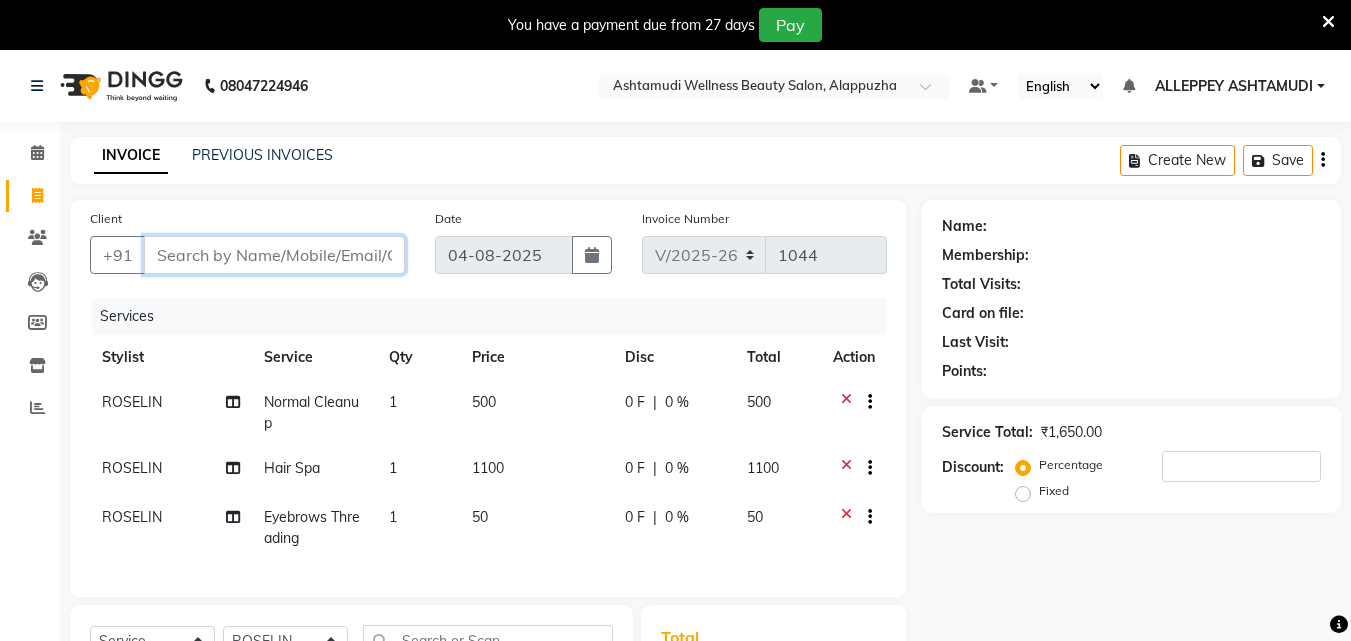 click on "Client" at bounding box center [274, 255] 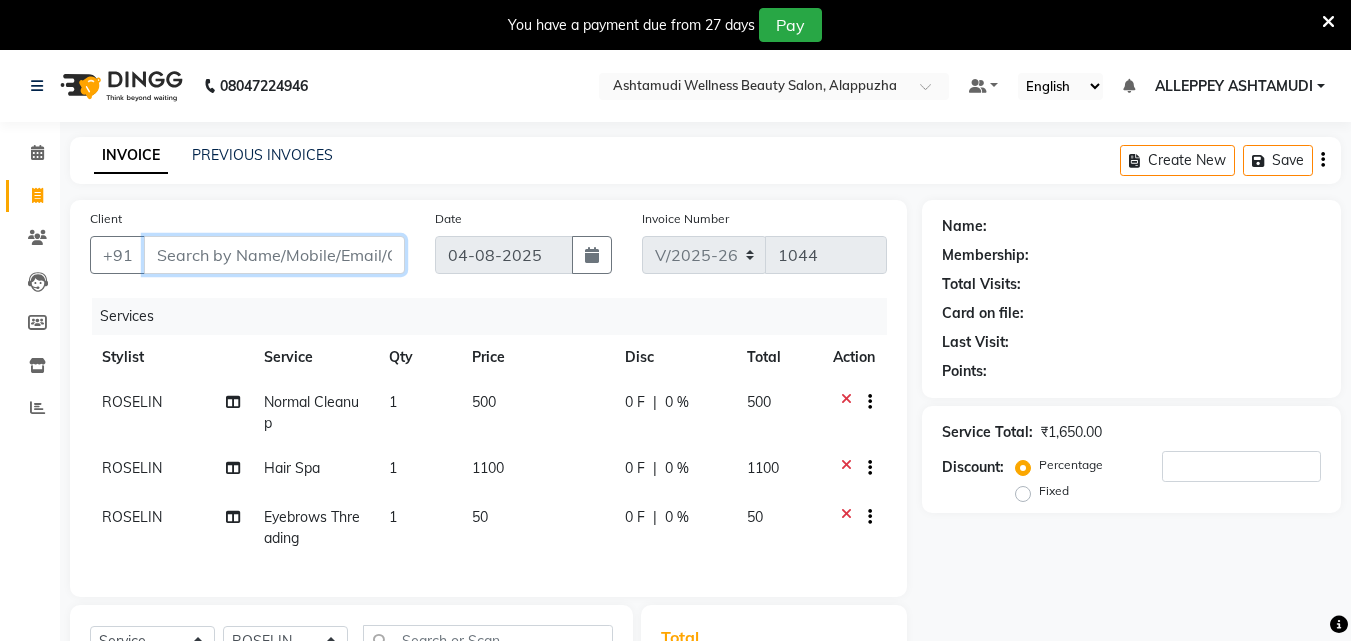 type on "9" 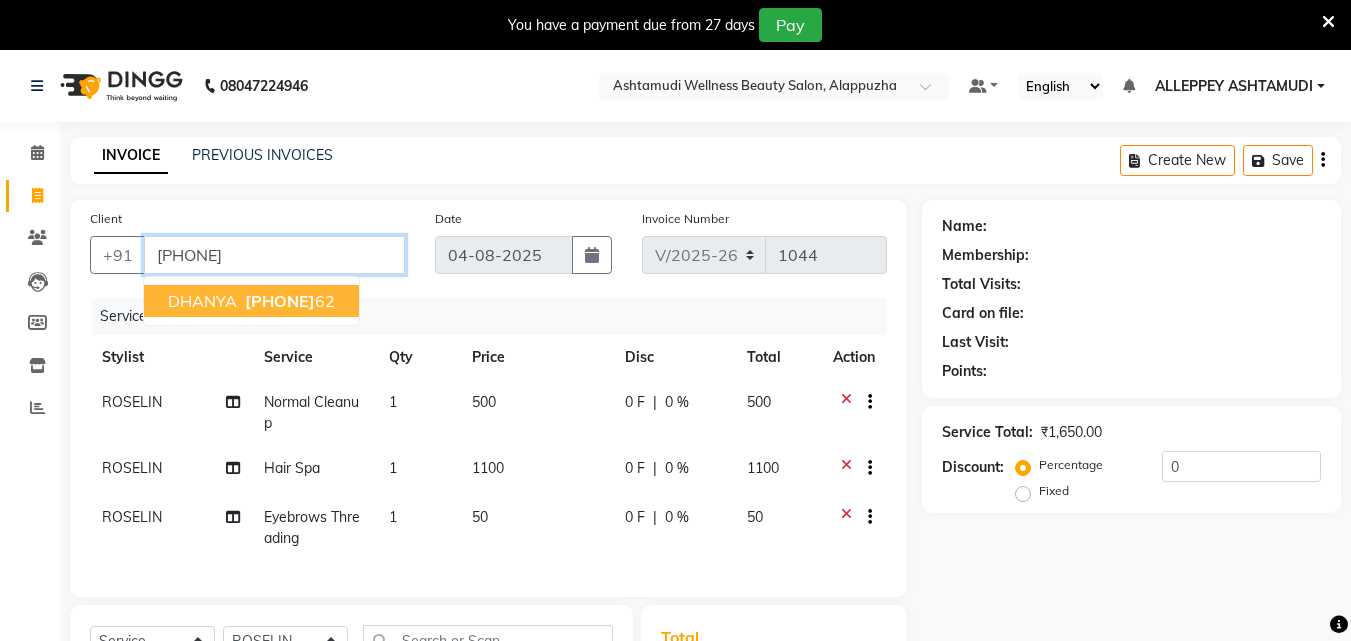 type on "[PHONE]" 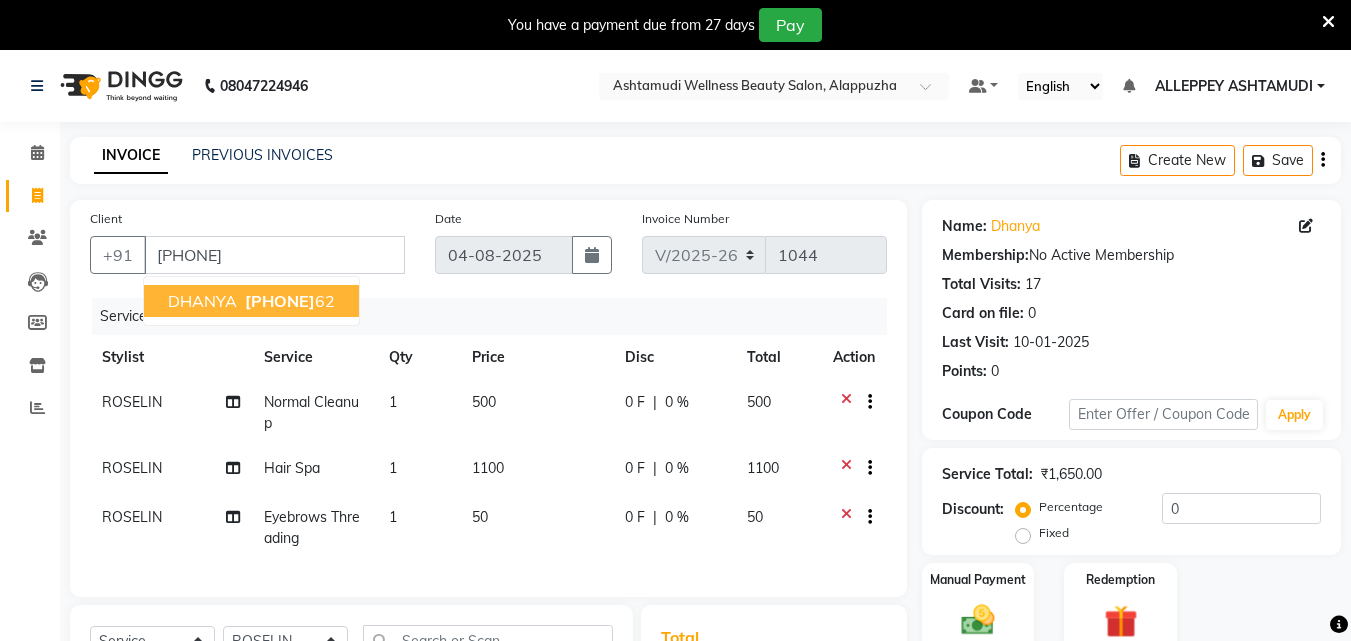 click on "INVOICE PREVIOUS INVOICES Create New   Save  Client +[COUNTRY CODE] [PHONE] [FIRST]   [PHONE] Date [DATE] Invoice Number V/2025 V/2025-26 1044 Services Stylist Service Qty Price Disc Total Action ROSELIN Normal Cleanup 1 500 0 F | 0 % 500 ROSELIN Hair Spa 1 1100 0 F | 0 % 1100 ROSELIN Eyebrows Threading 1 50 0 F | 0 % 50 Select  Service  Product  Membership  Package Voucher Prepaid Gift Card  Select Stylist ALLEPPEY ASHTAMUDI Jyothy REKHA B ROSELIN Soumya Sreedevi Acne Facial  Anti Acne Treatment  Anti Ageing Facial  Bridal Glow Facial  De-Pigmentation Treatment  Dermalite Fairness Facial  Diamond Facial  D-Tan Cleanup  D-Tan Facial  D-Tan Pack  Fruit Facial  Fyc Bamboo Charcoal Facial  Fyc Bio Marine Facial  Fyc Fruit Fusion Facial  Fyc Luster Gold Facial  Fyc Pure Vit-C Facial  Fyc Red Wine Facial  Glovite Facial  Gold Moroccan Vit C facial Dry Skin  Gold Moroccan Vit C facial Oily Skin  Golden Facial  Hydra Brightening Facial  Hydra Facial  Hydramoist Facial  Microdermabrasion Treatment  Normal Cleanup  ₹0" 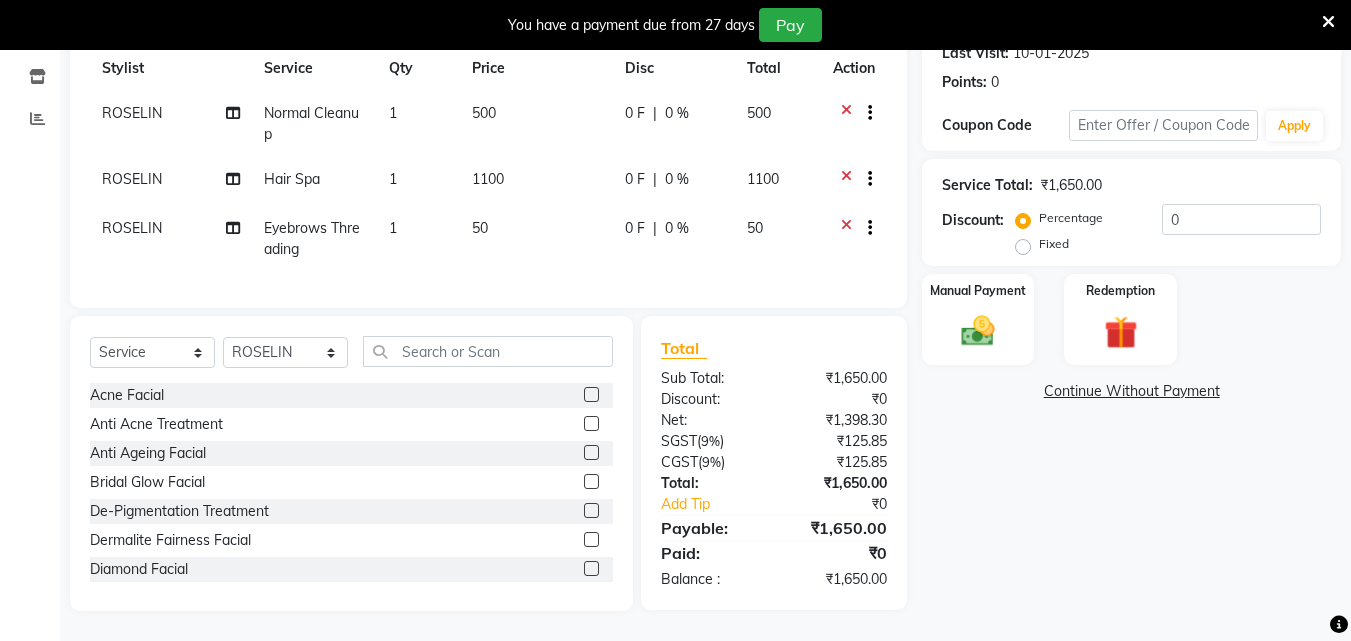 scroll, scrollTop: 304, scrollLeft: 0, axis: vertical 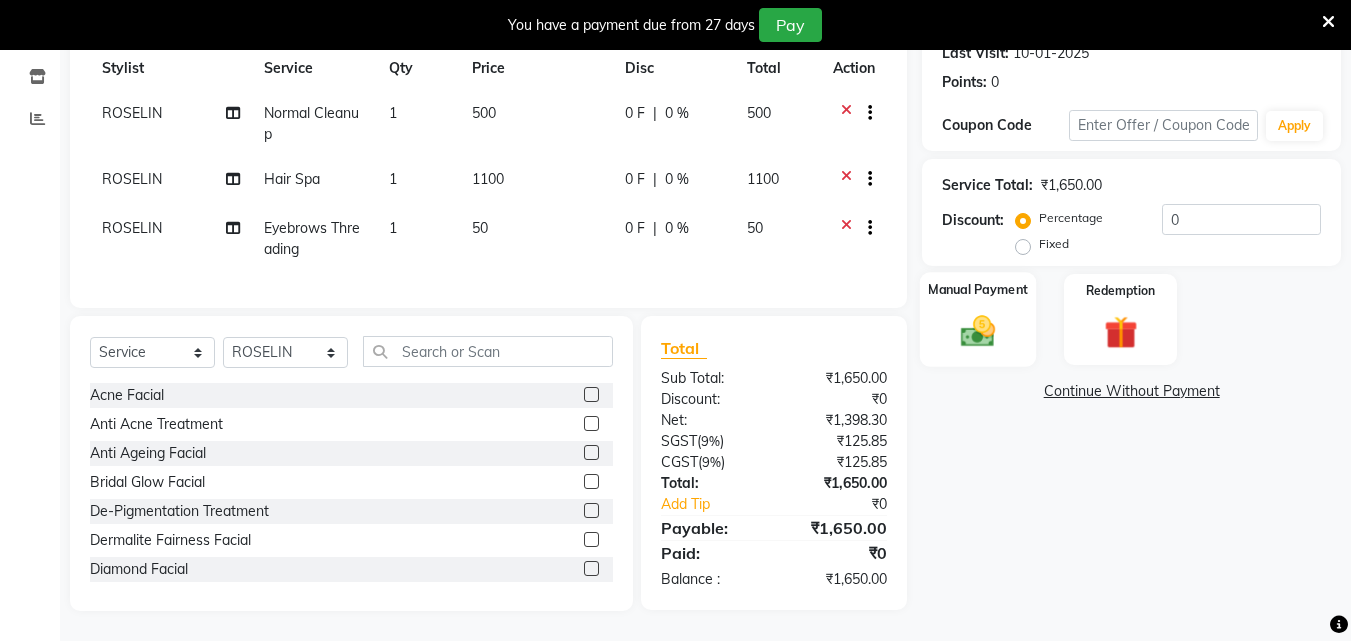 click 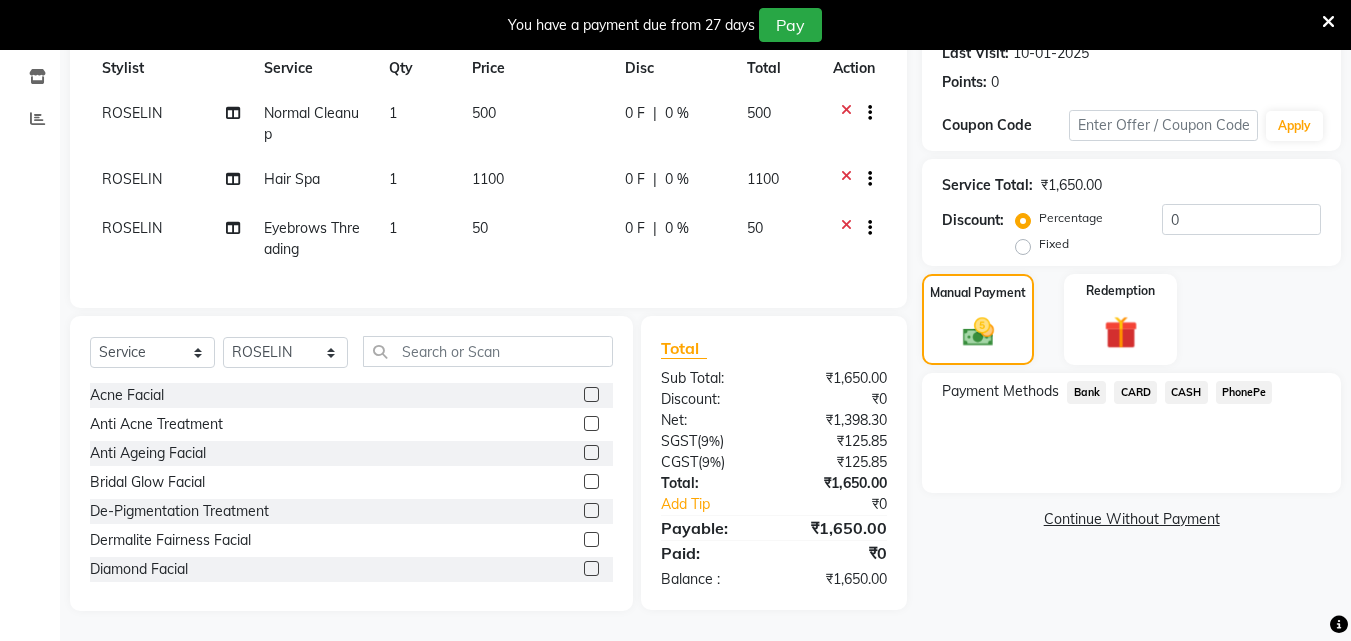 drag, startPoint x: 1194, startPoint y: 378, endPoint x: 1169, endPoint y: 367, distance: 27.313 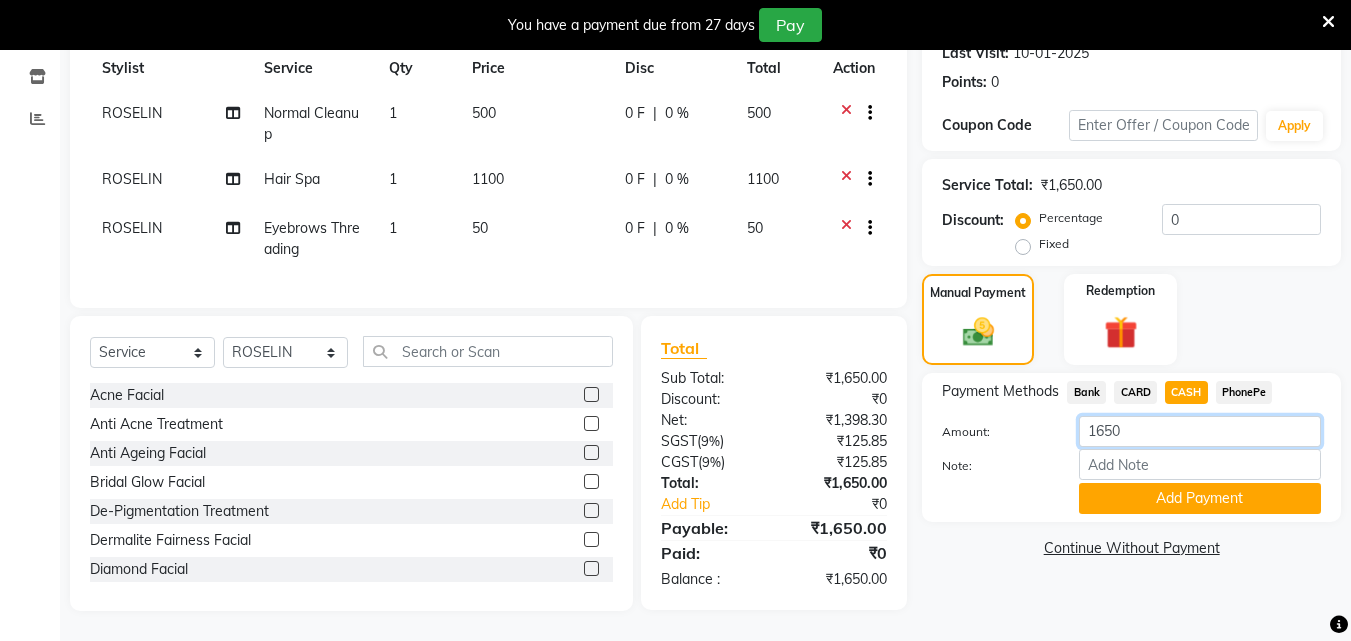 click on "1650" 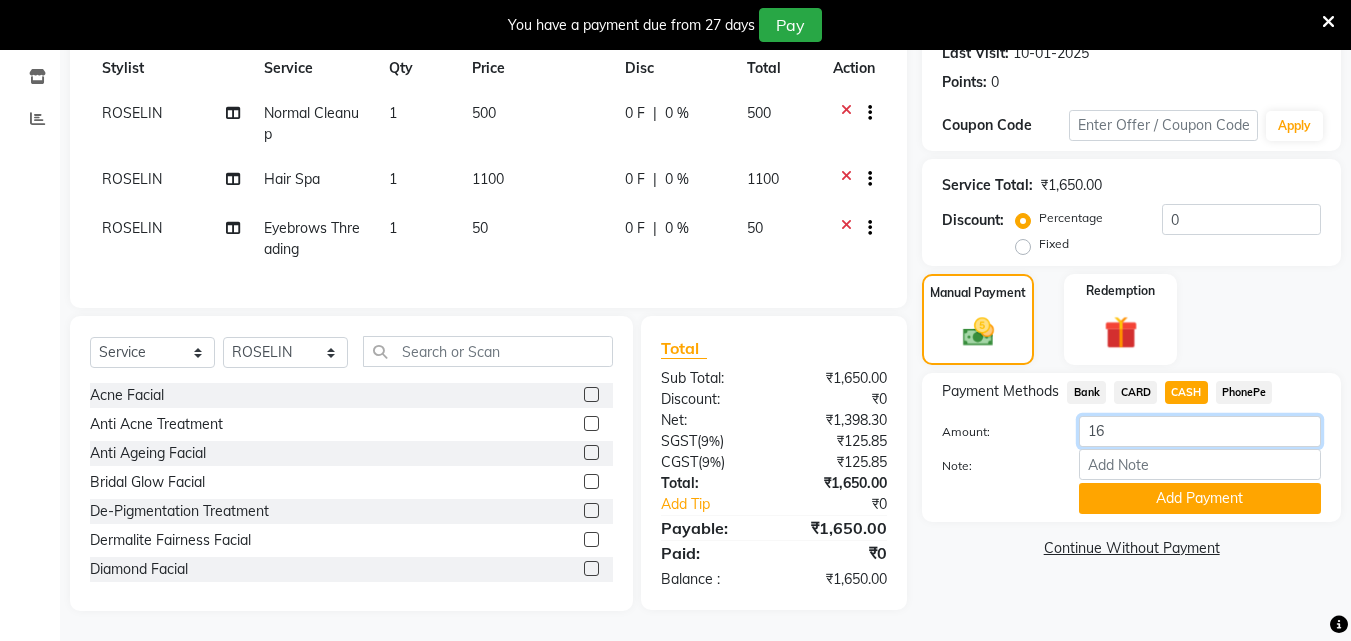 type on "1" 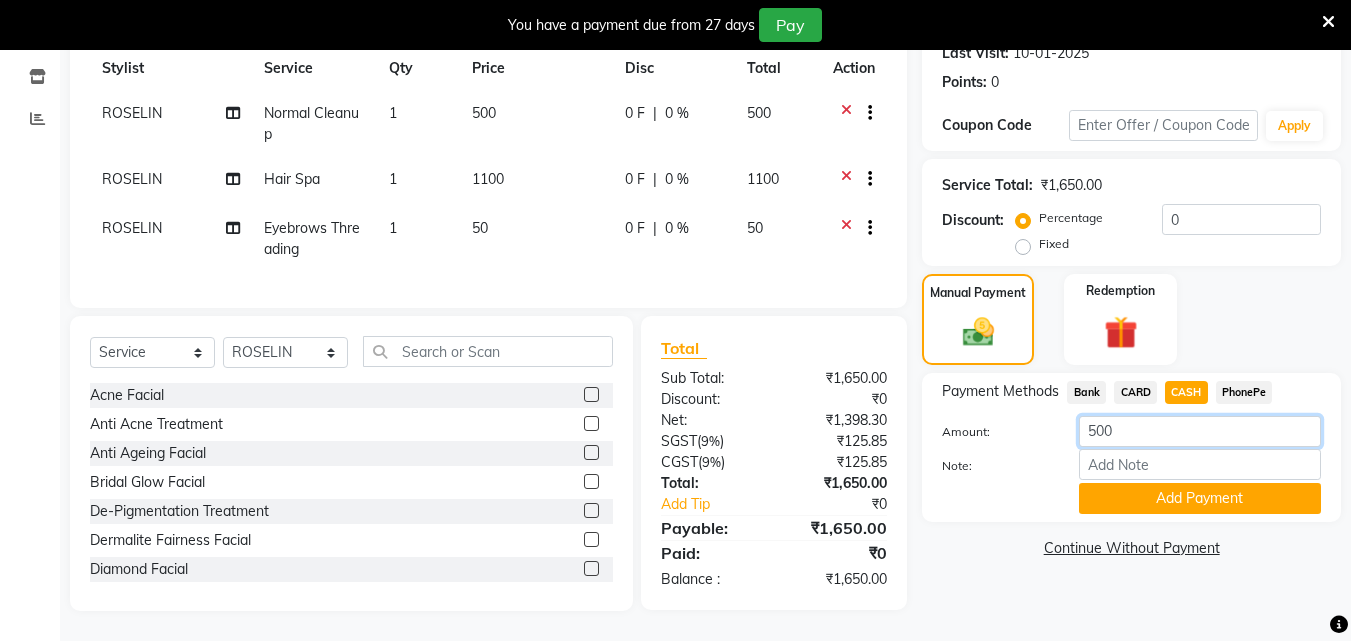 type on "500" 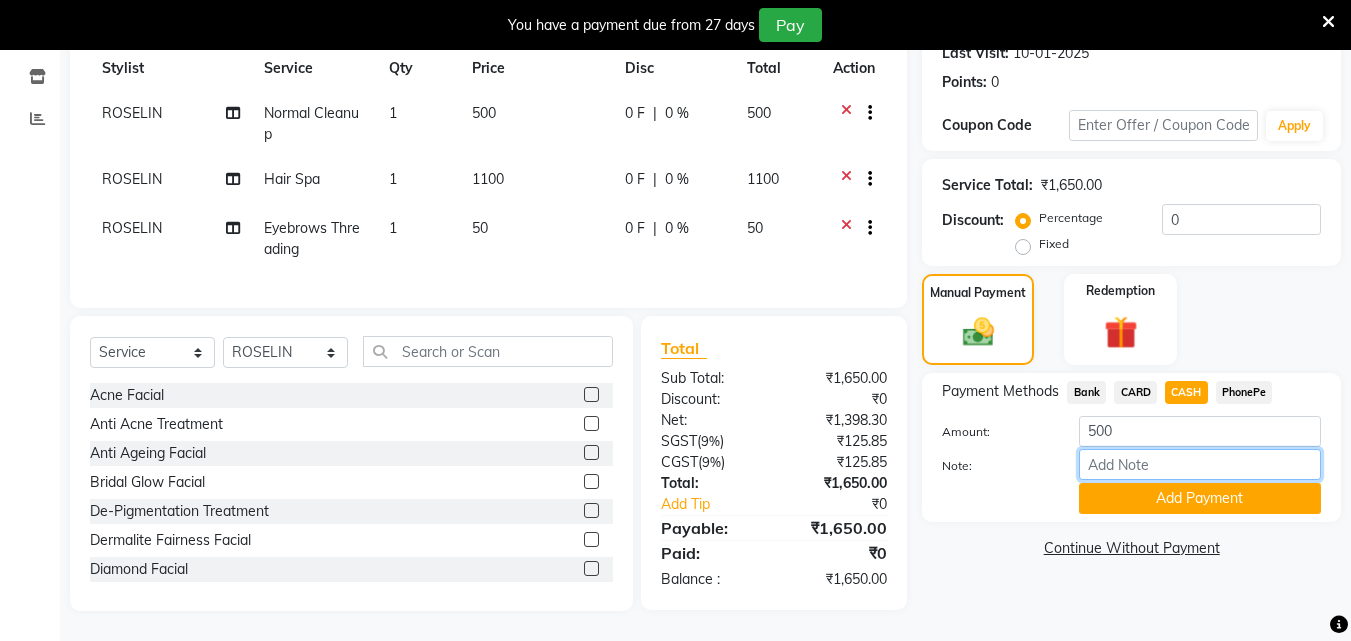 click on "Note:" at bounding box center [1200, 464] 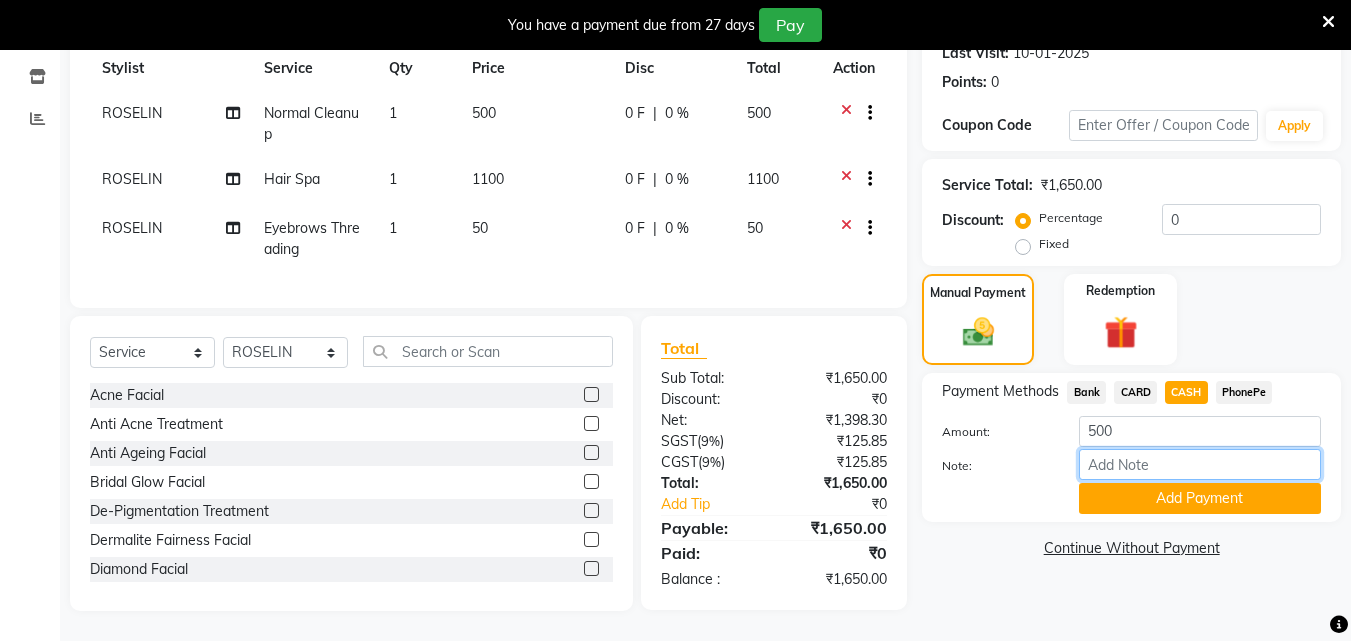 type on "soumya" 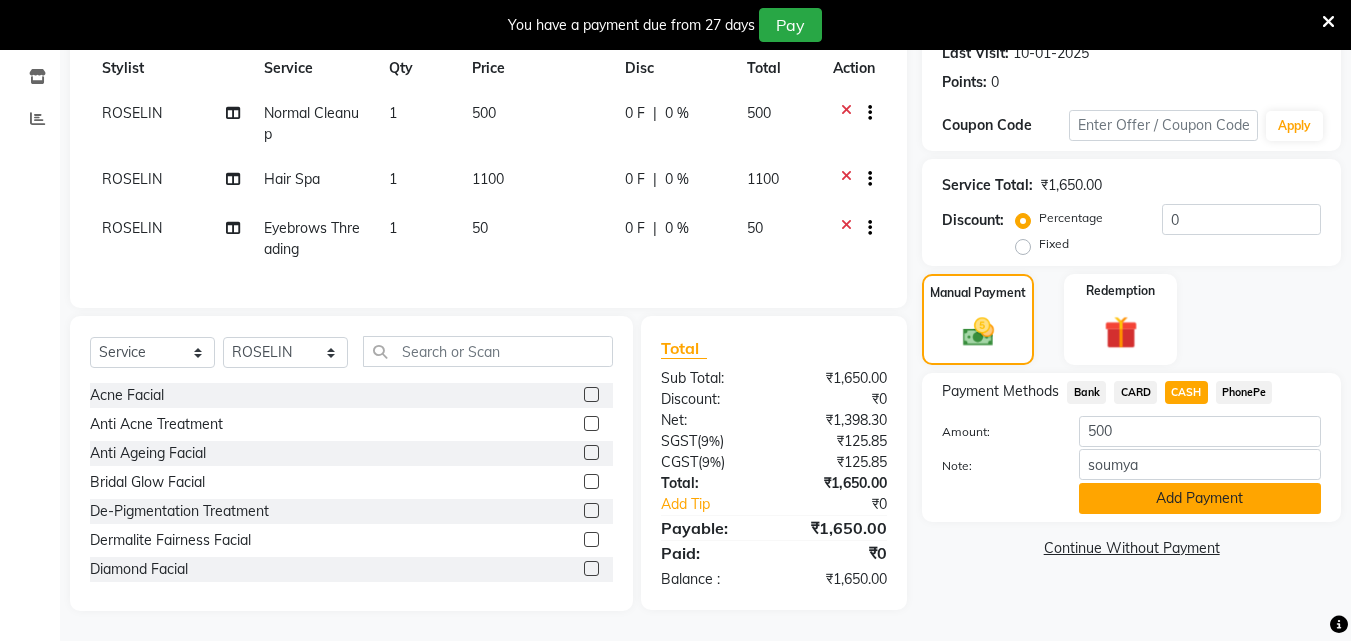 click on "Add Payment" 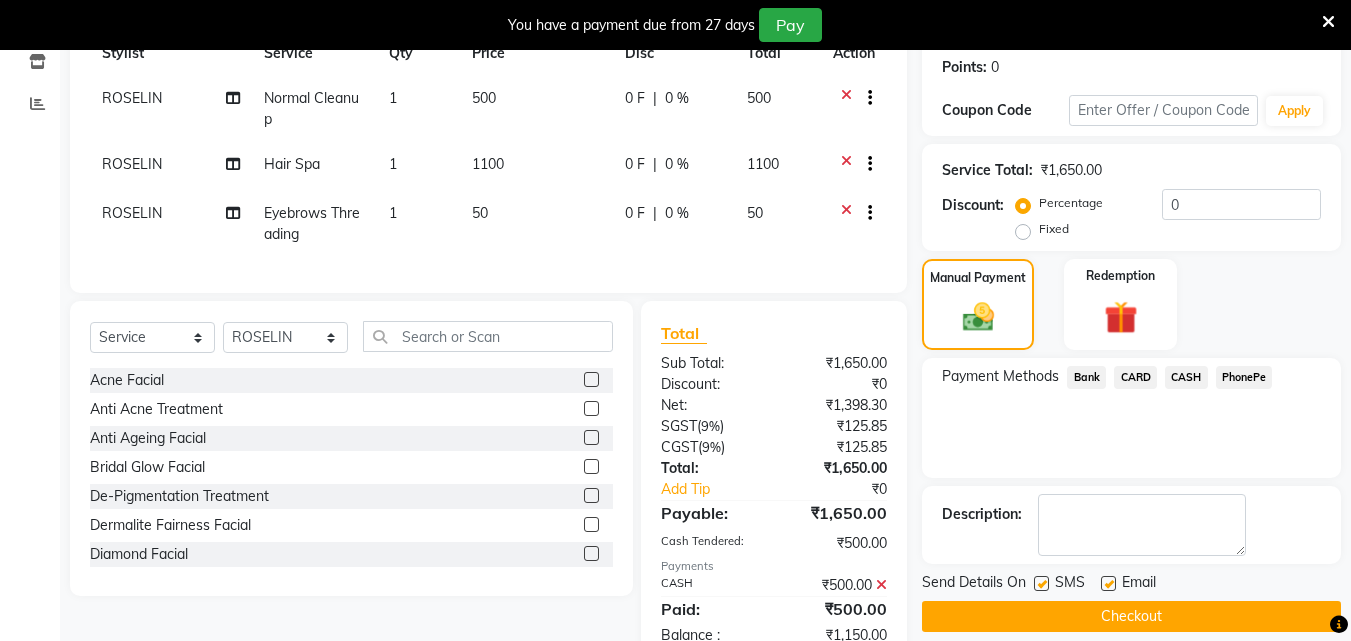 scroll, scrollTop: 374, scrollLeft: 0, axis: vertical 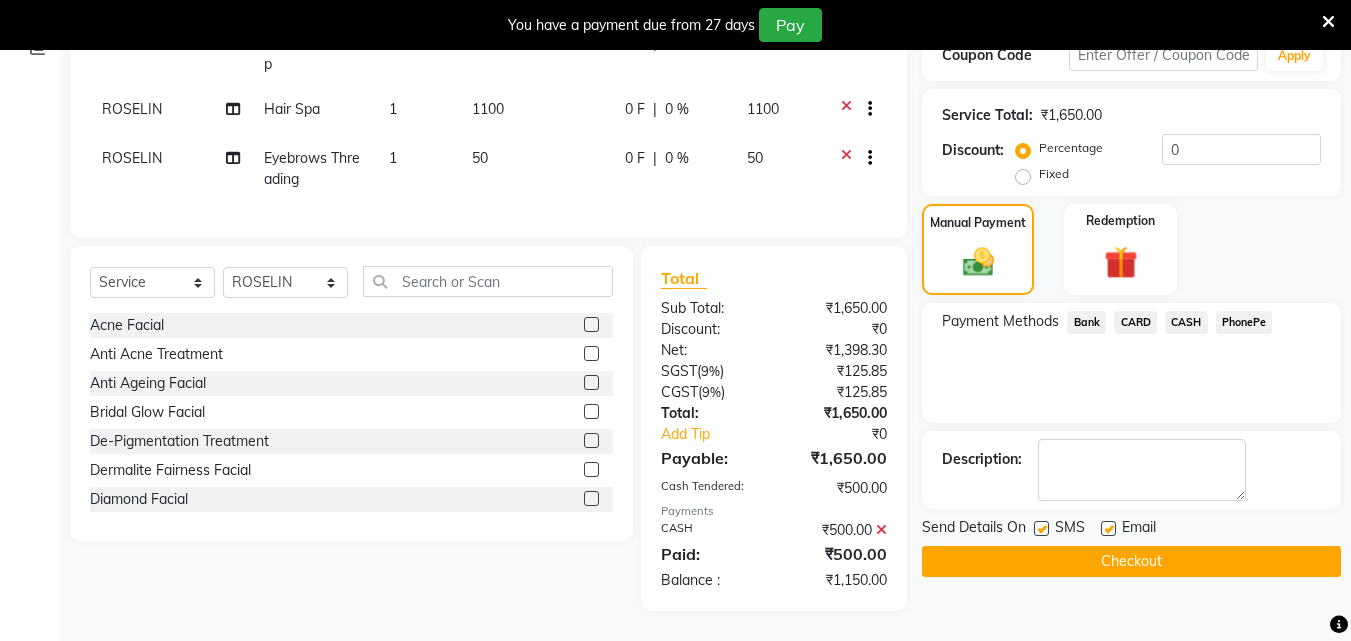 click on "PhonePe" 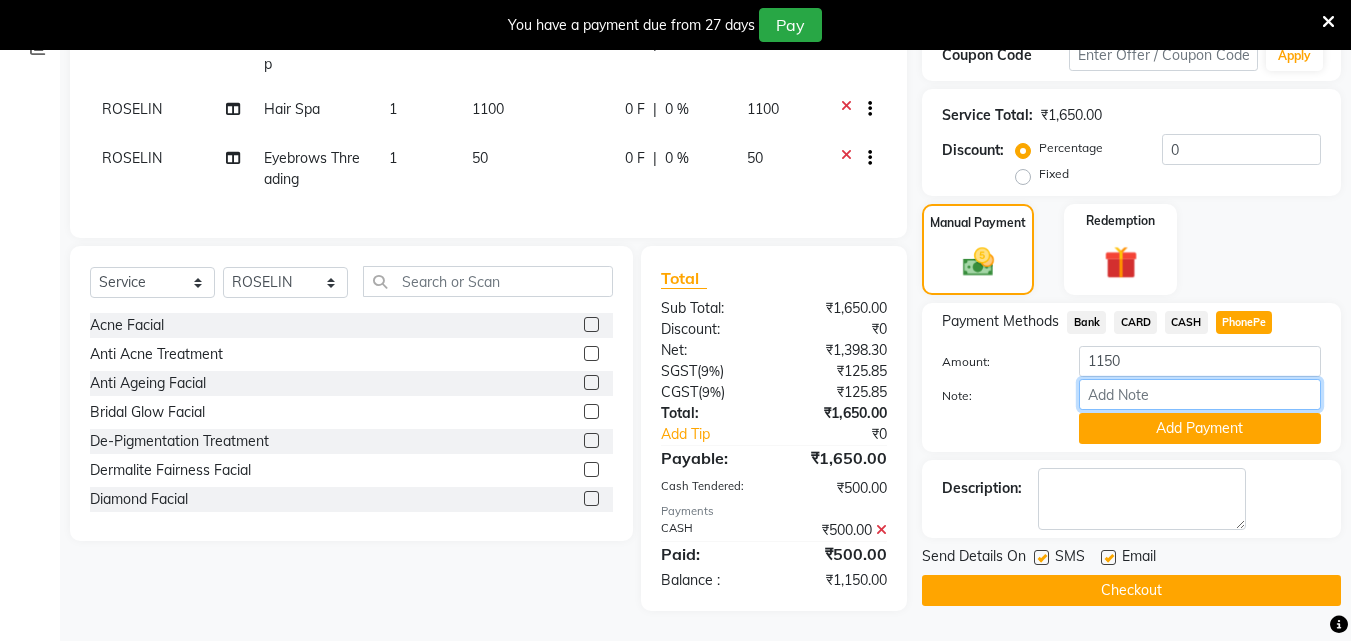 click on "Note:" at bounding box center (1200, 394) 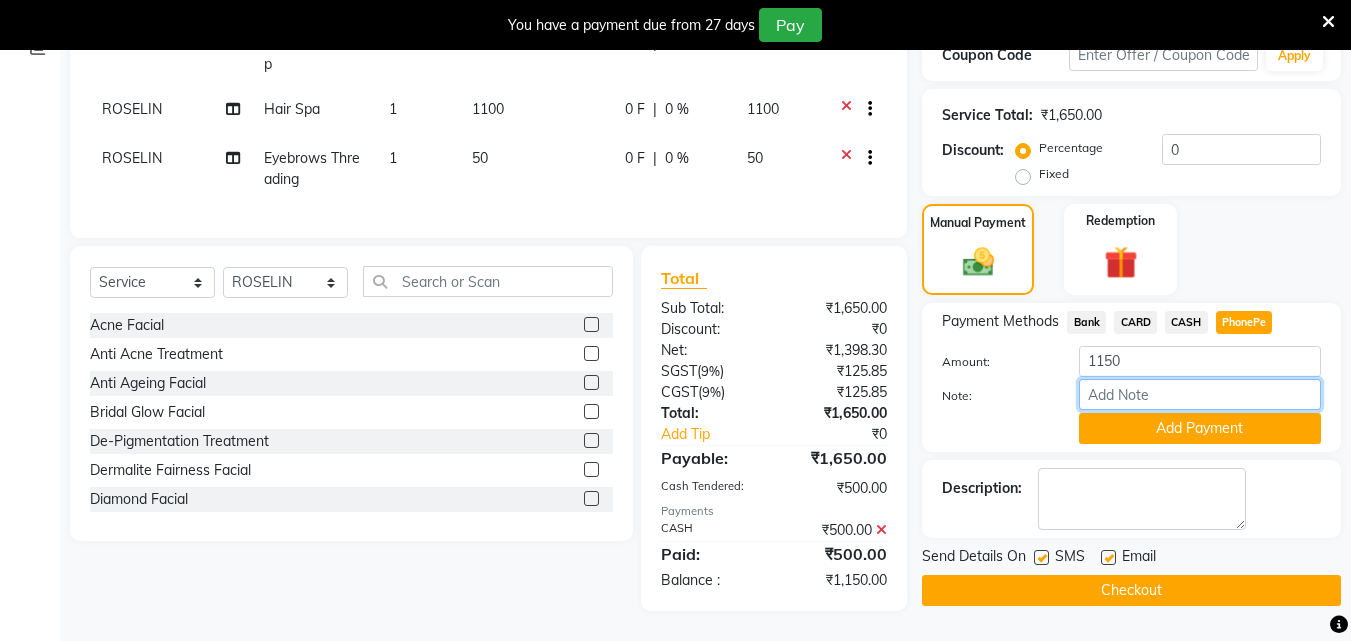 type on "soumya" 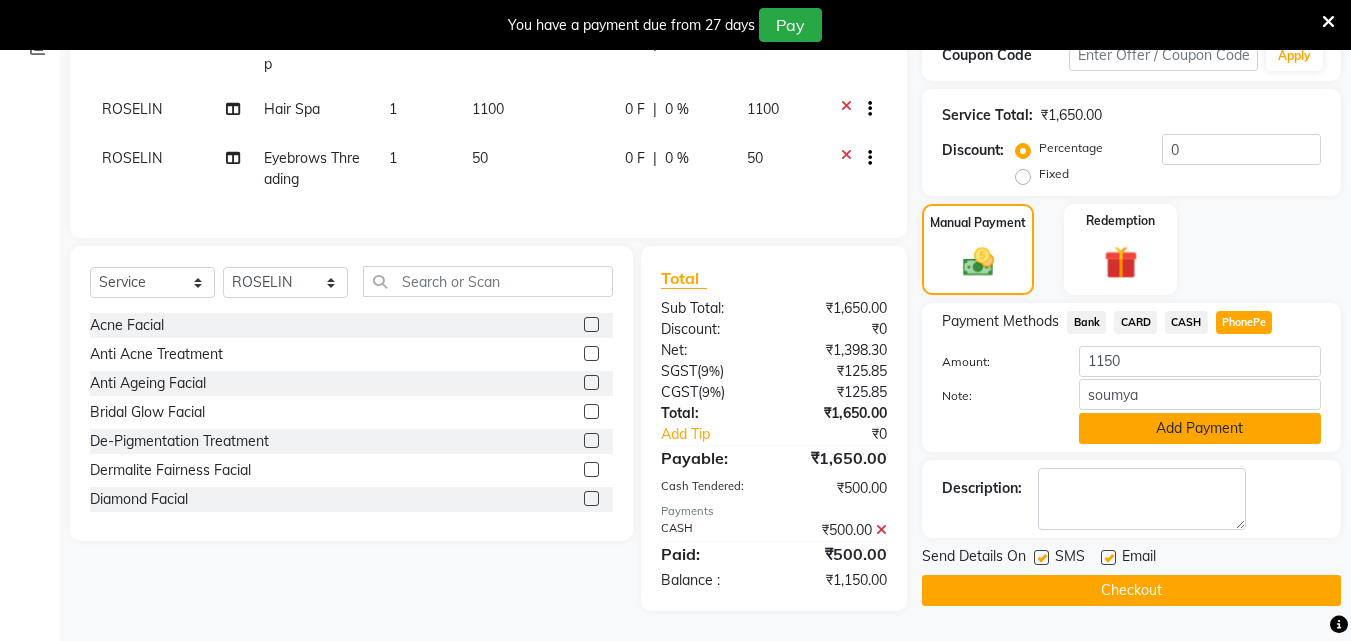 click on "Add Payment" 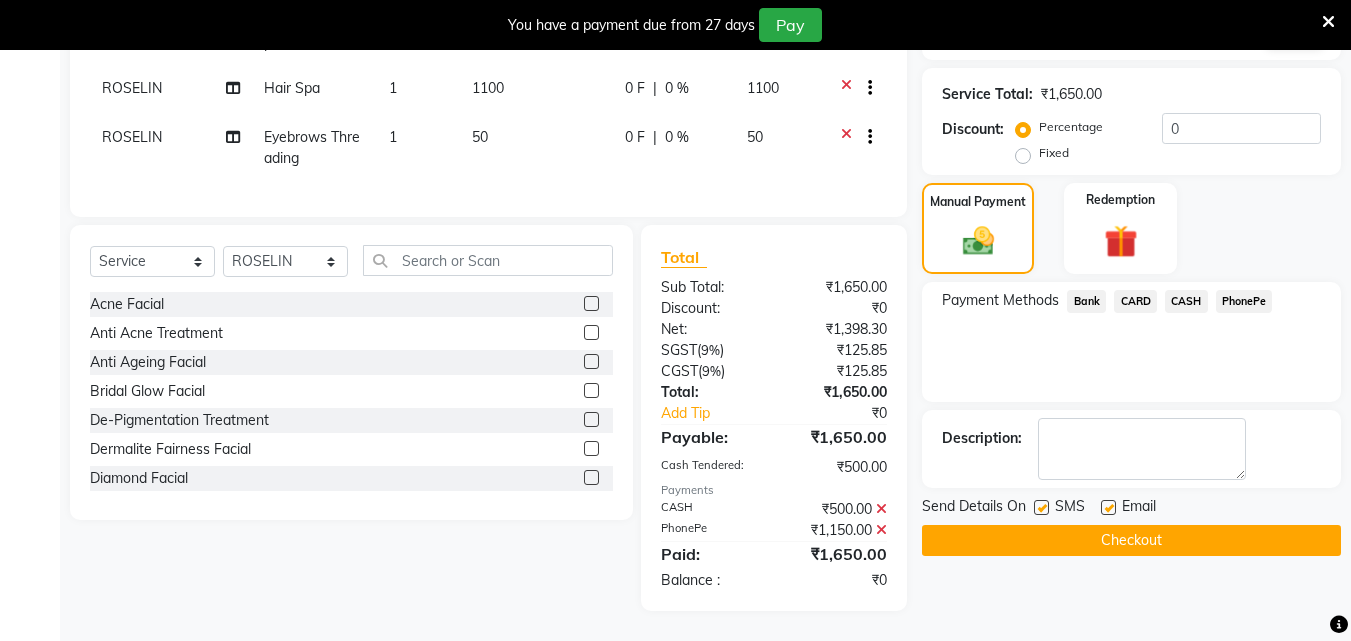 scroll, scrollTop: 395, scrollLeft: 0, axis: vertical 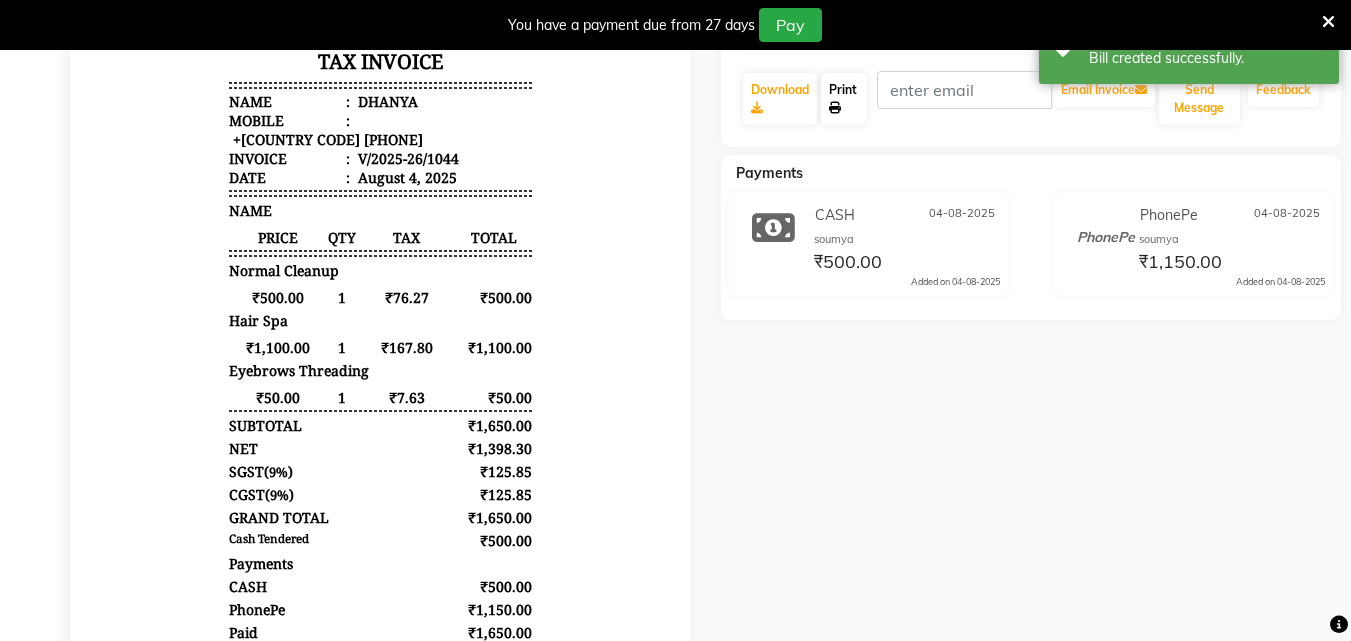 click on "Print" 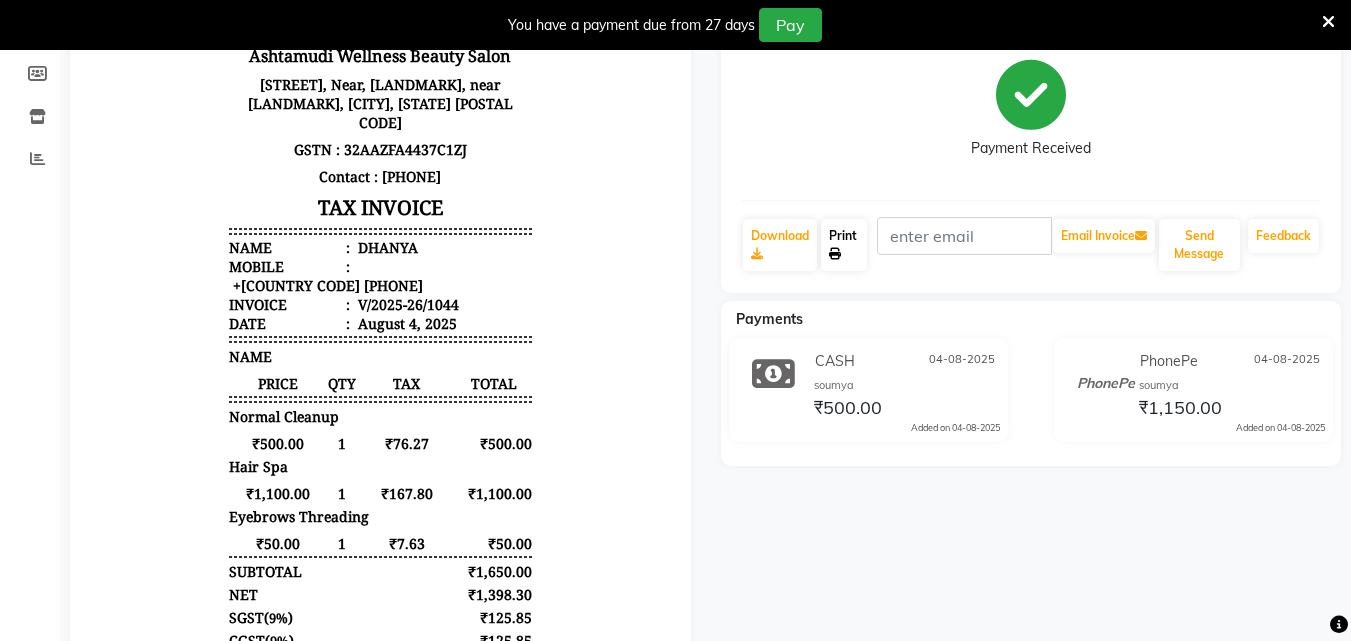 scroll, scrollTop: 0, scrollLeft: 0, axis: both 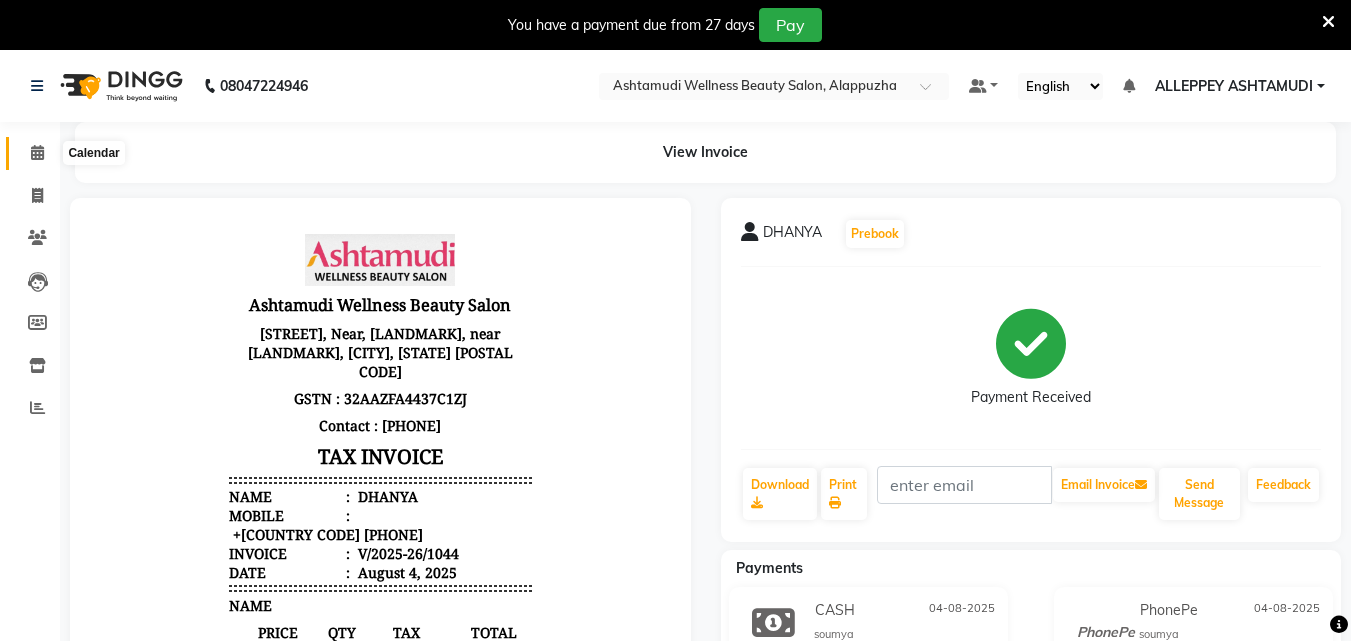 click 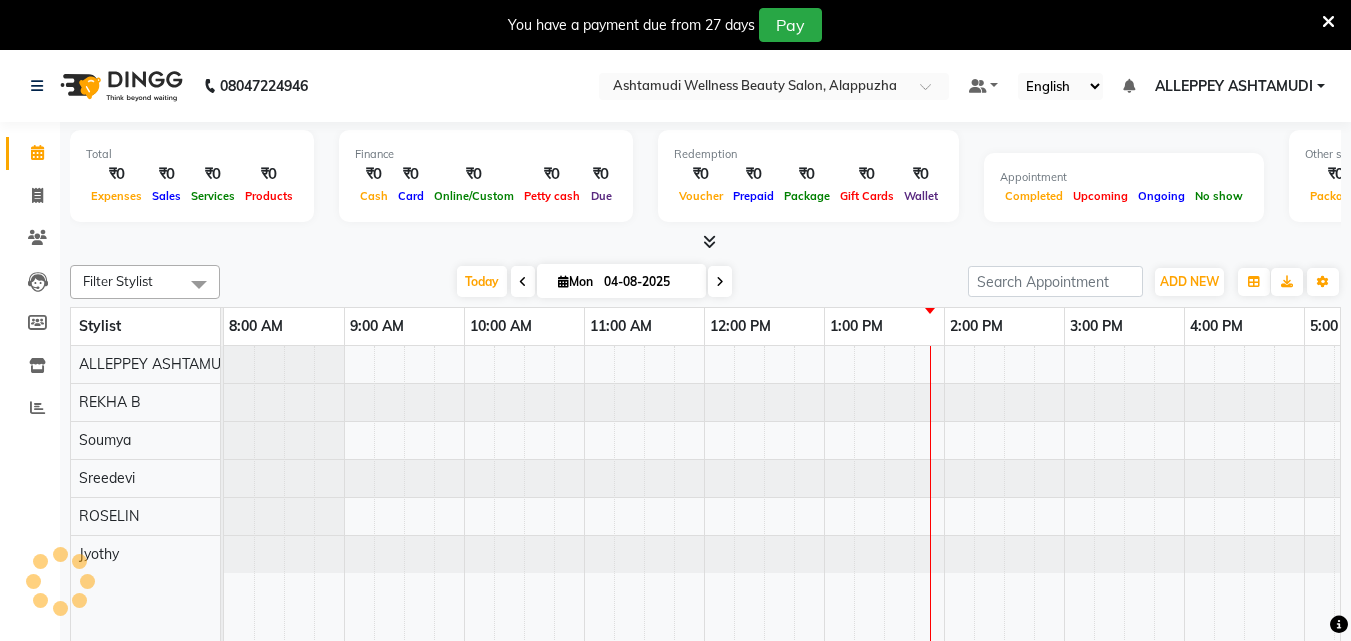 scroll, scrollTop: 0, scrollLeft: 0, axis: both 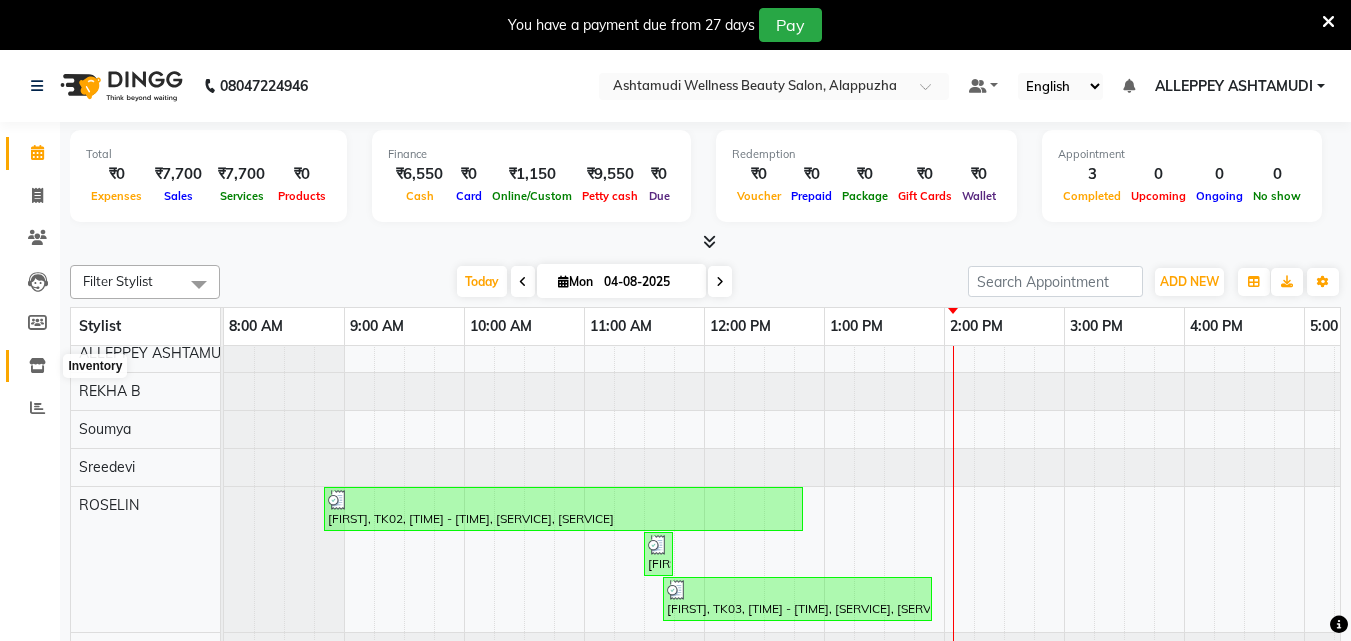 click 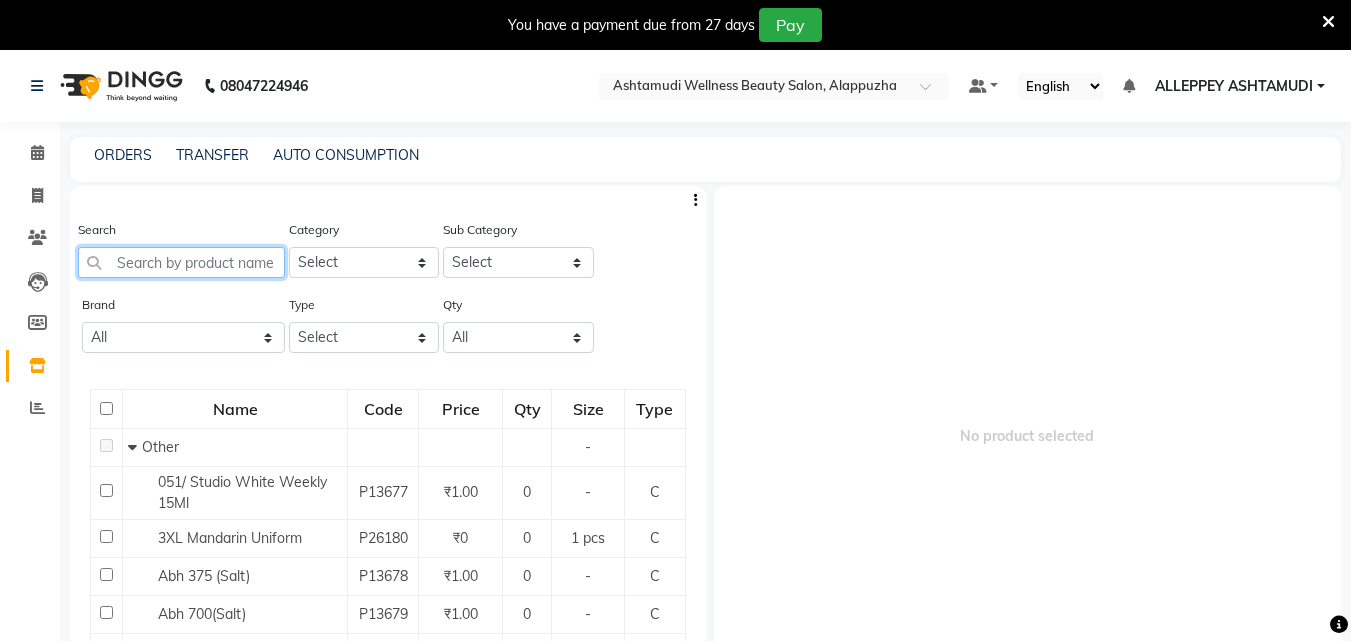 click 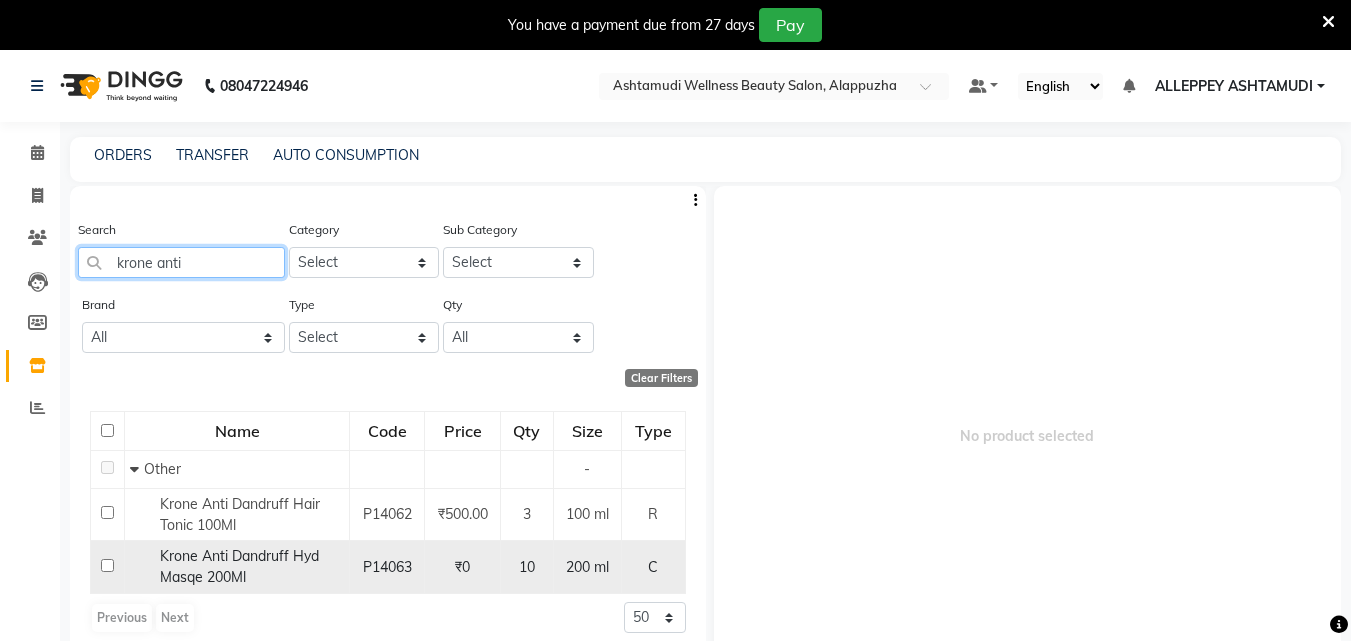 type on "krone anti" 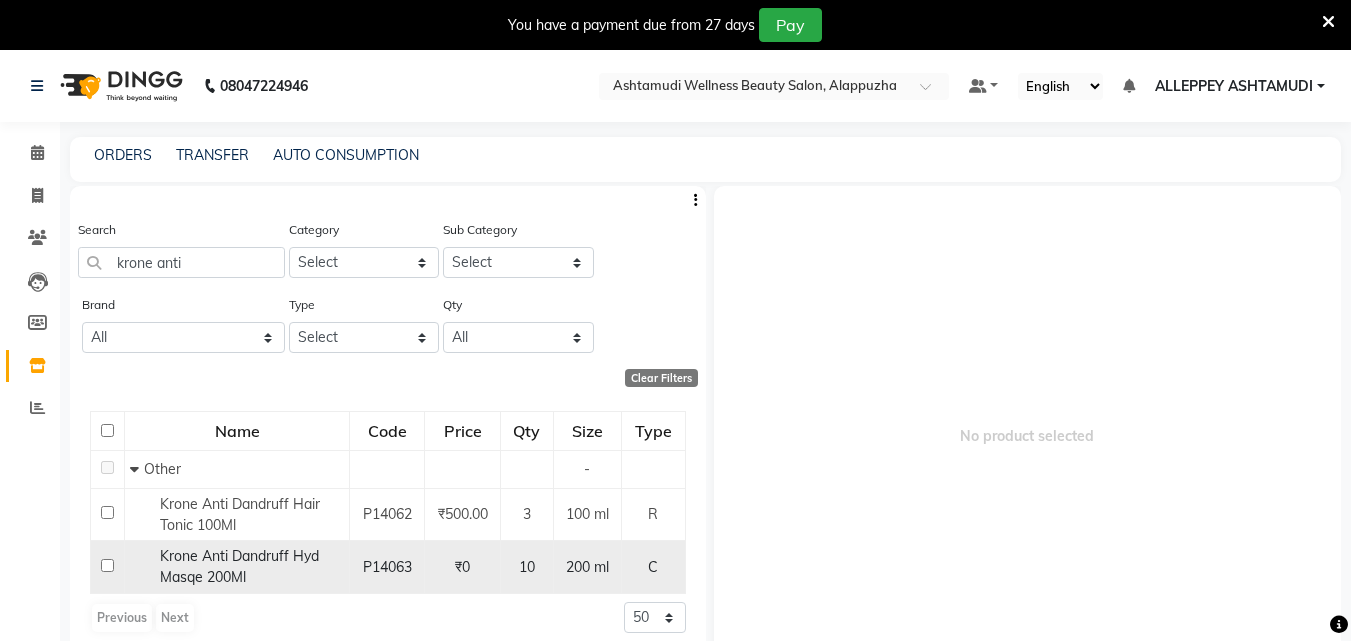 click 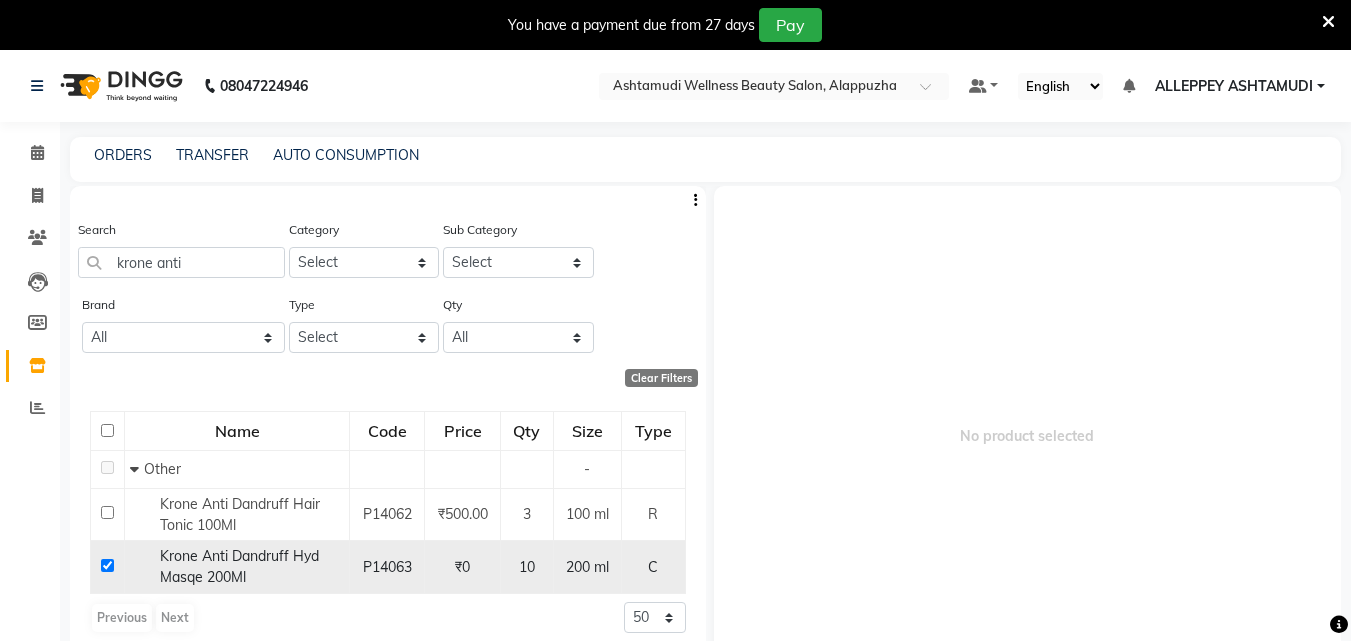 checkbox on "true" 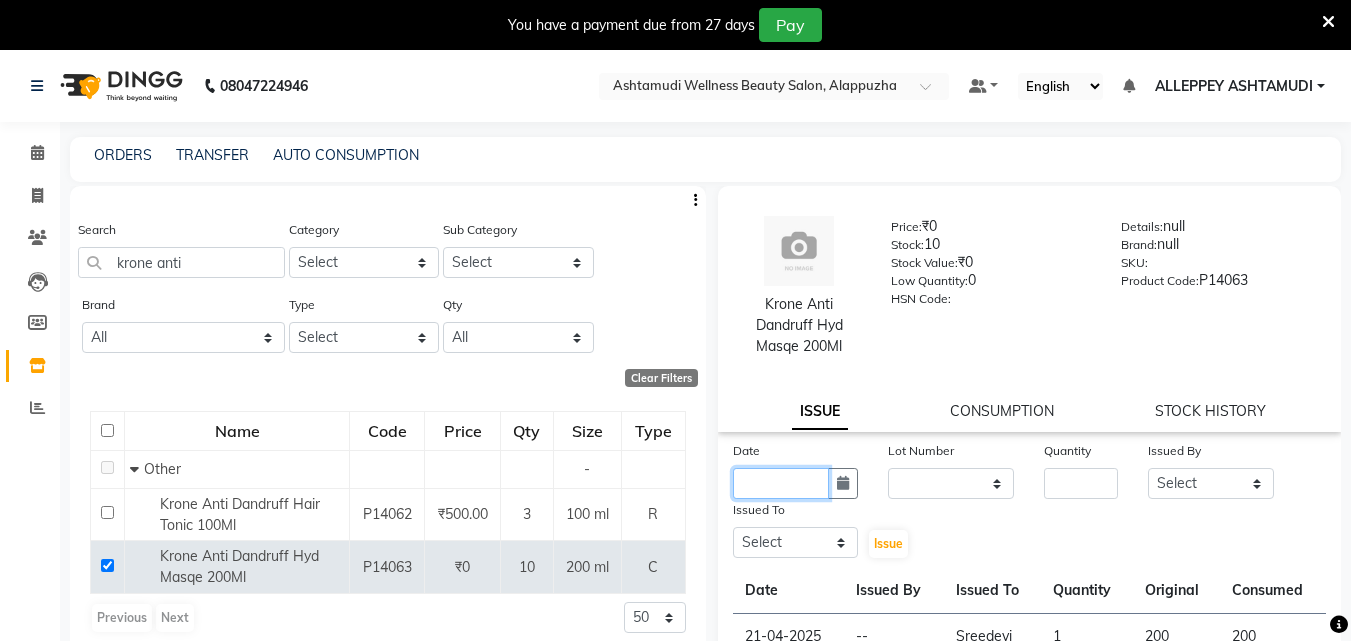 click 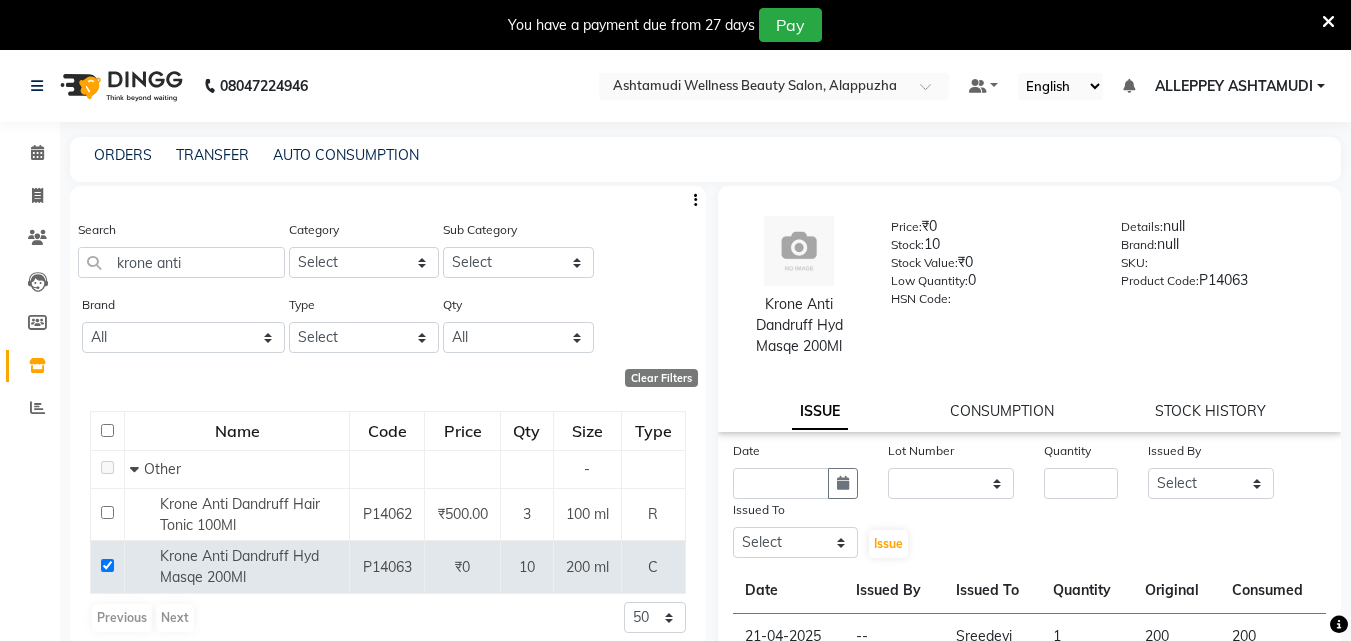 select on "8" 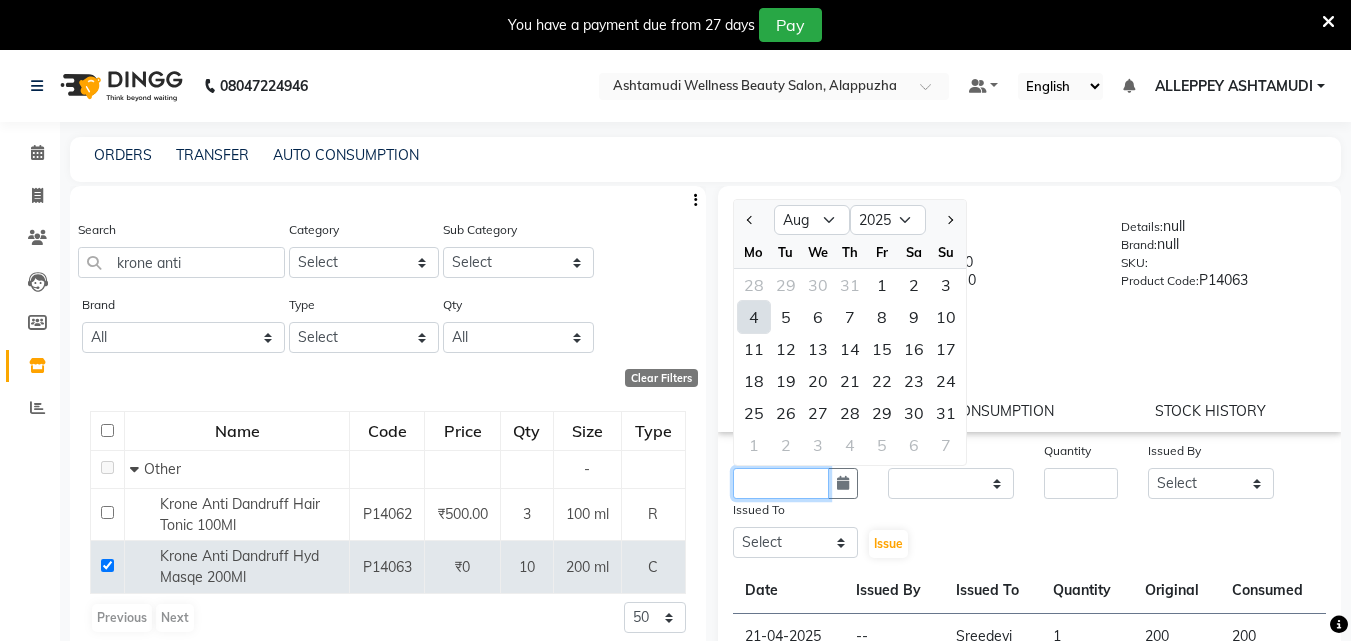 click 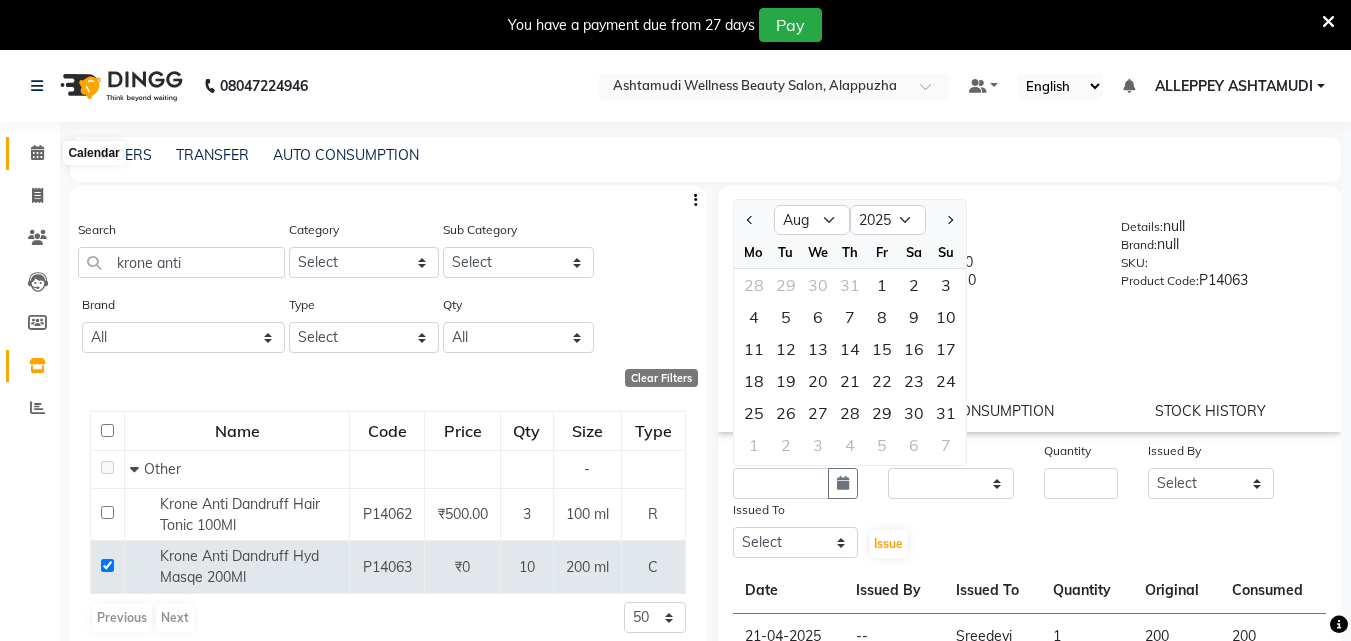 click 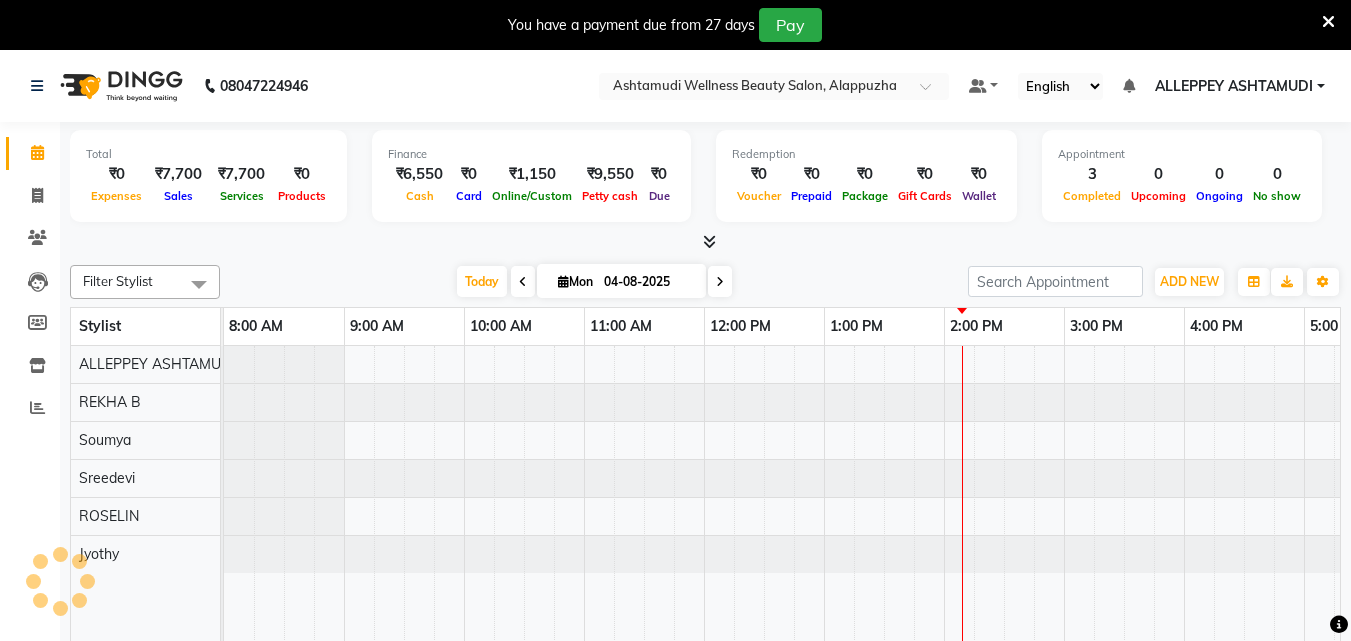 scroll, scrollTop: 0, scrollLeft: 0, axis: both 